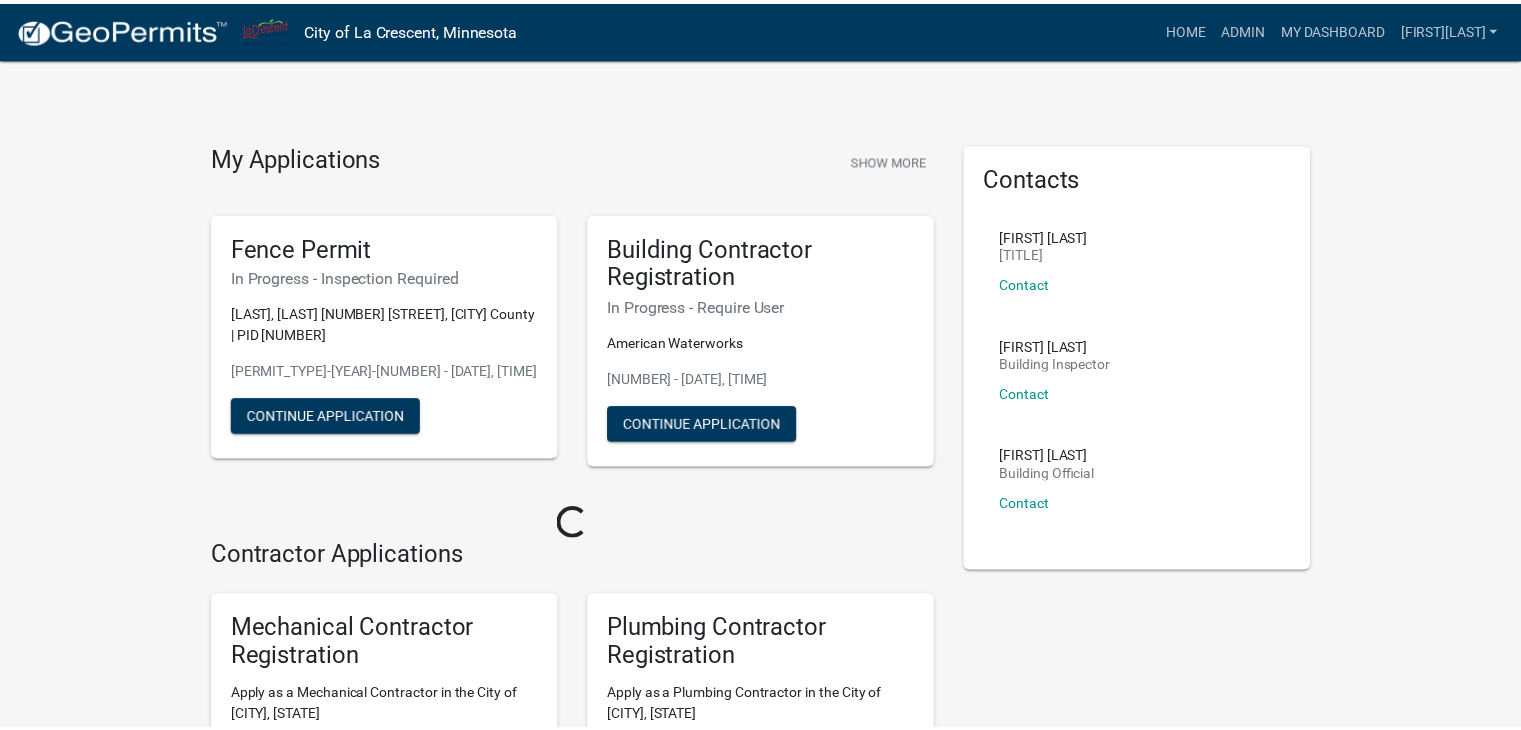scroll, scrollTop: 0, scrollLeft: 0, axis: both 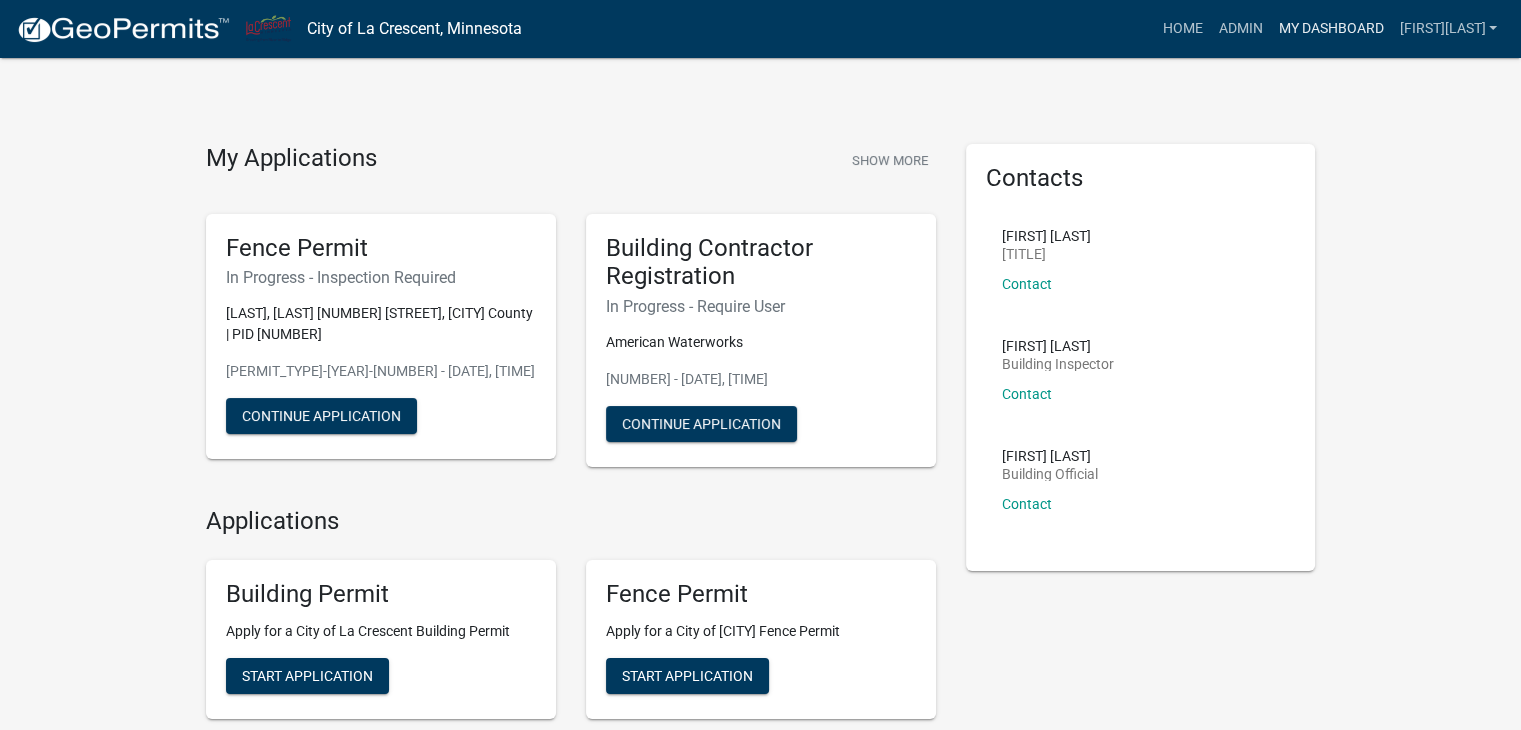 click on "My Dashboard" at bounding box center [1330, 29] 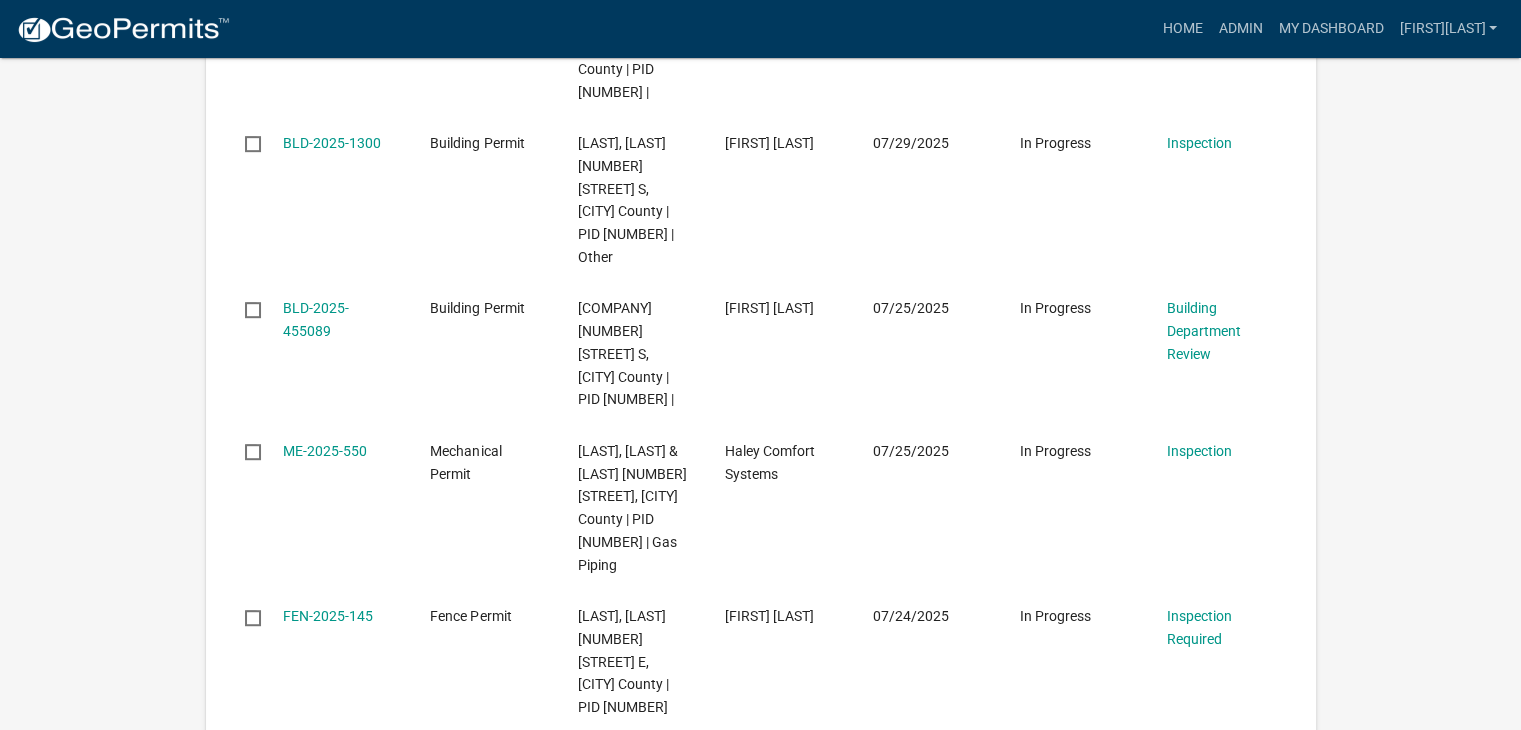 scroll, scrollTop: 1100, scrollLeft: 0, axis: vertical 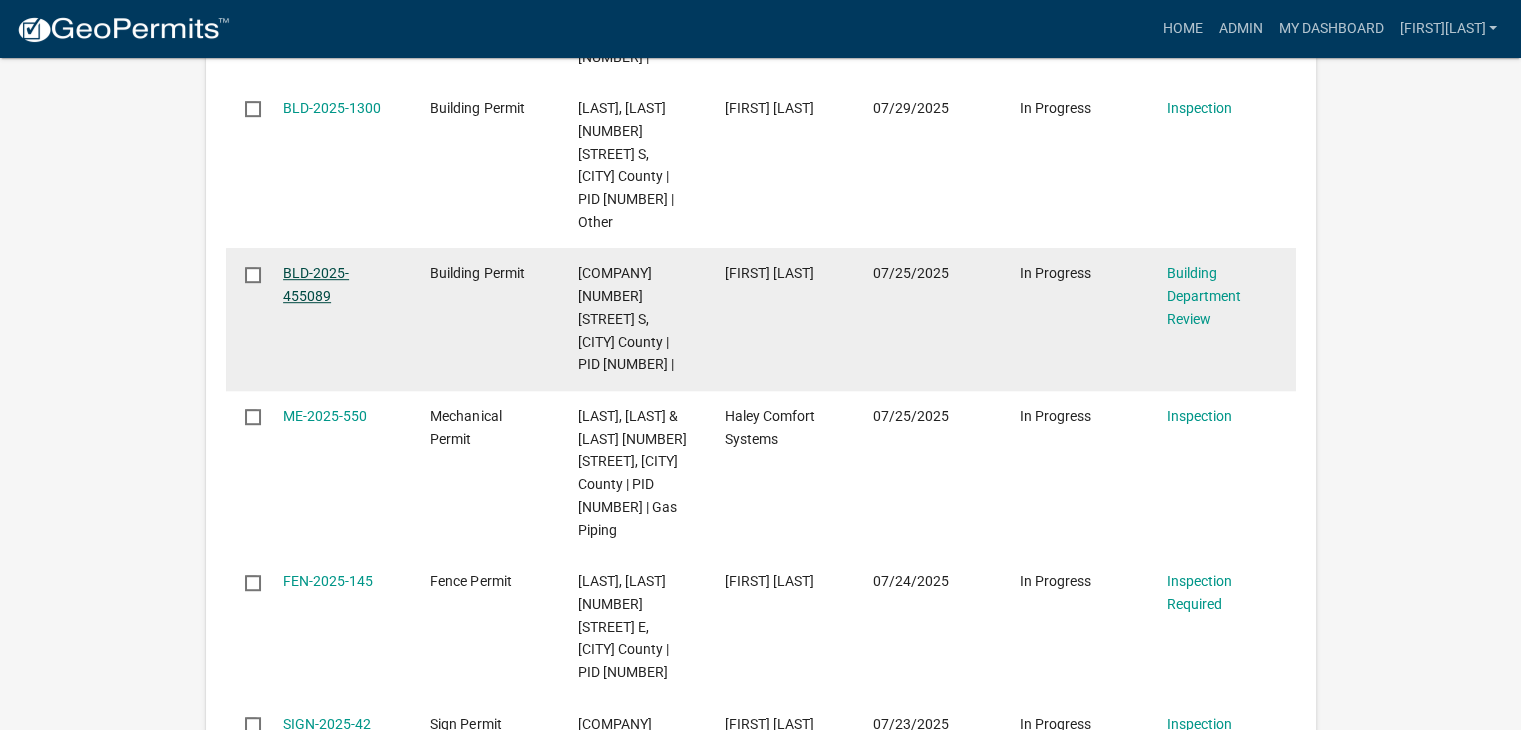 click on "BLD-2025-455089" 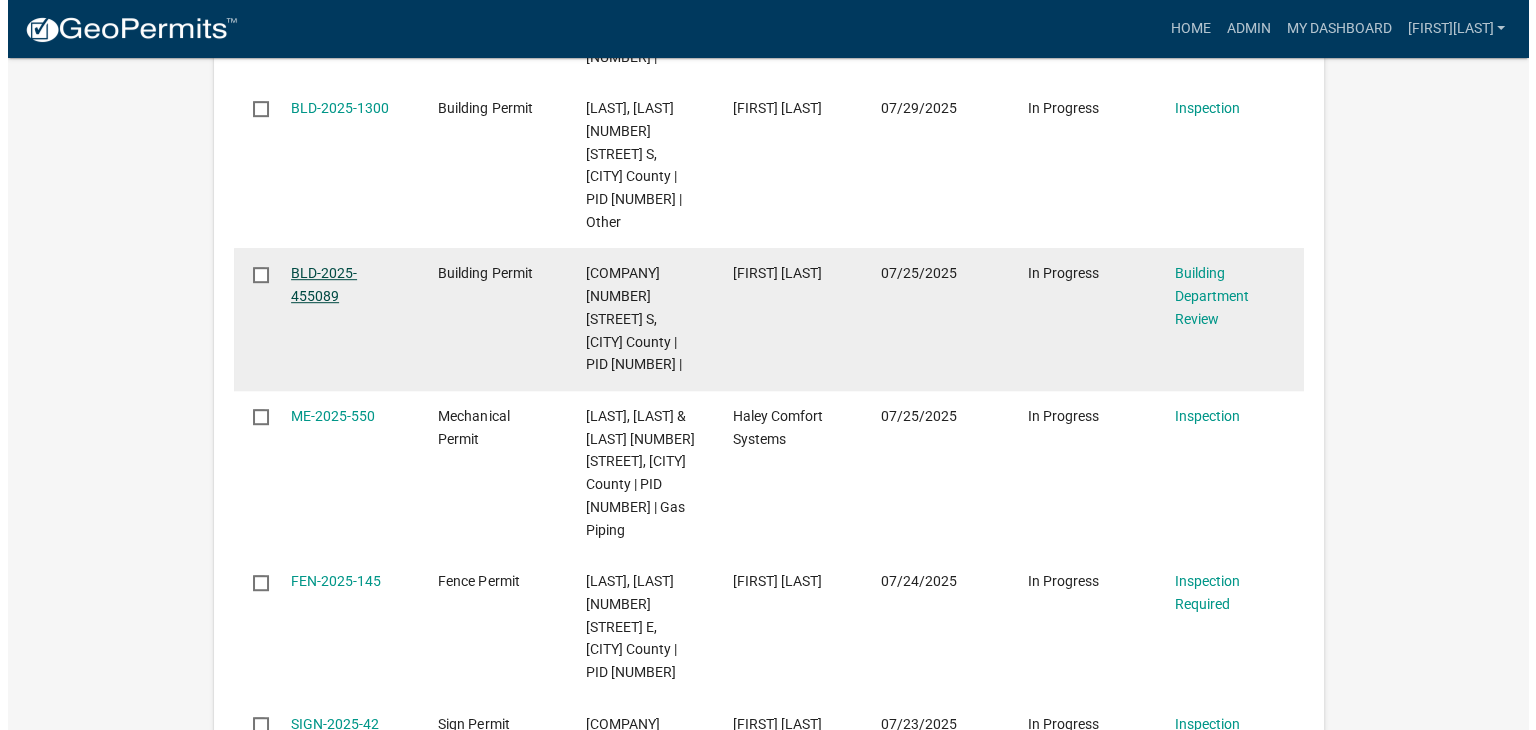 scroll, scrollTop: 0, scrollLeft: 0, axis: both 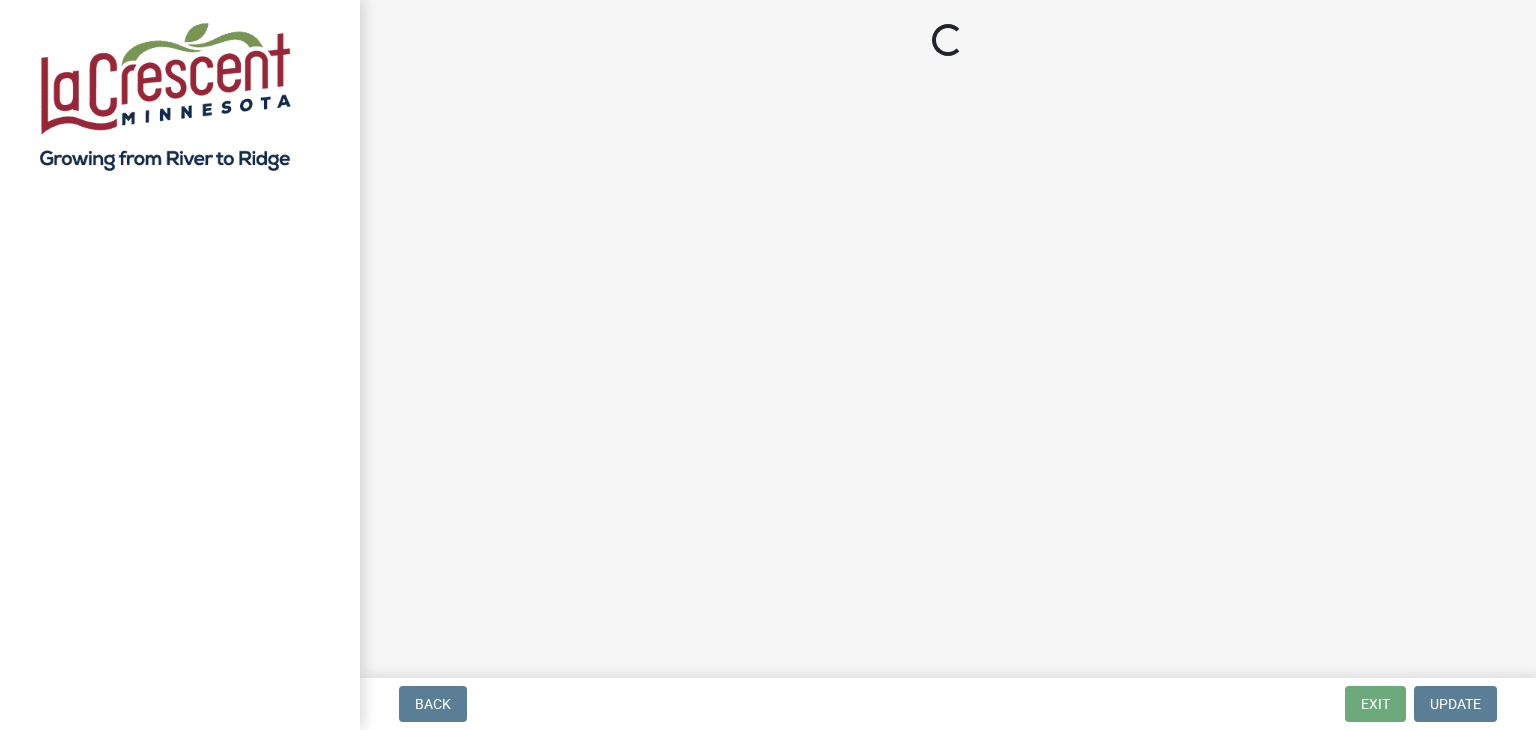 select on "bbf8997e-a289-4d03-8bd2-4f168381adc4" 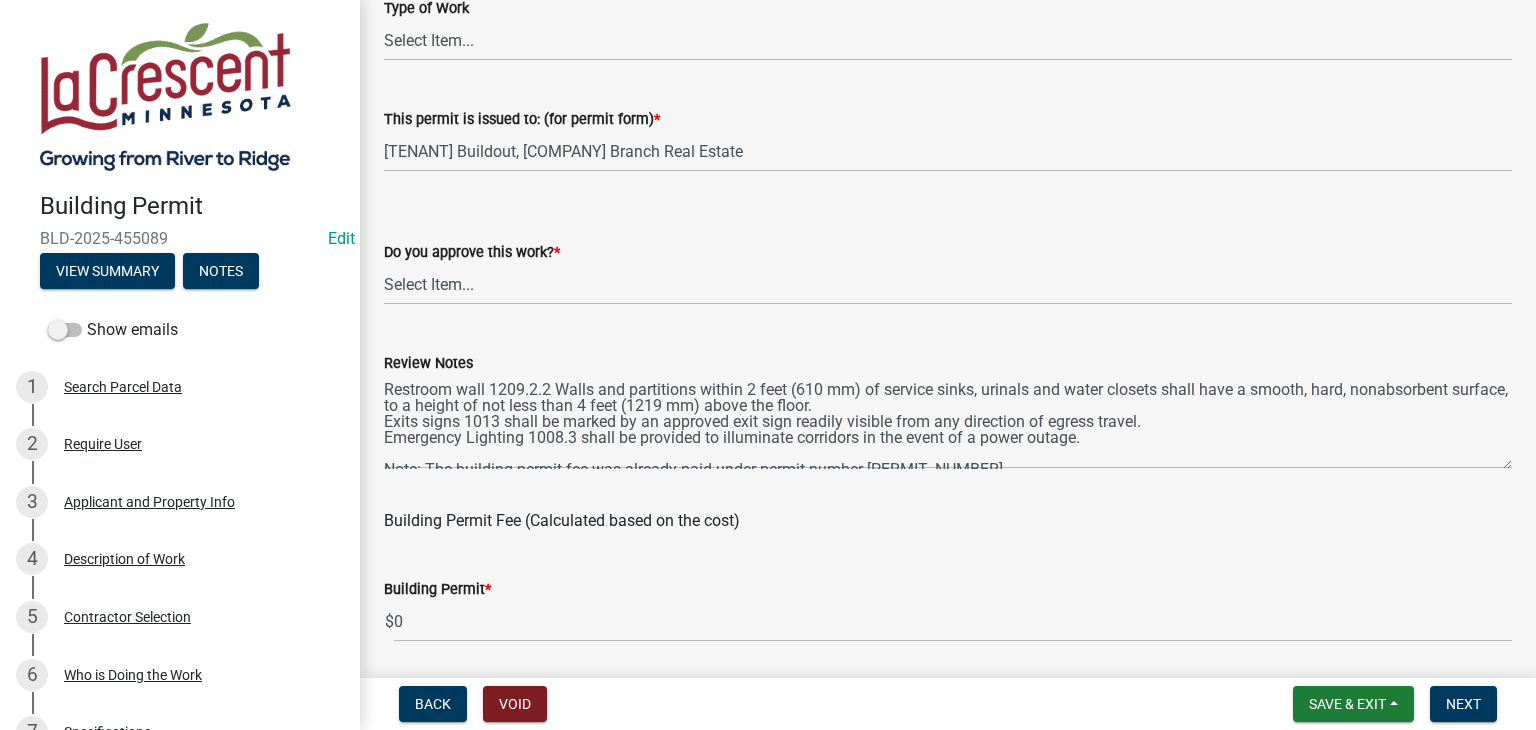 scroll, scrollTop: 300, scrollLeft: 0, axis: vertical 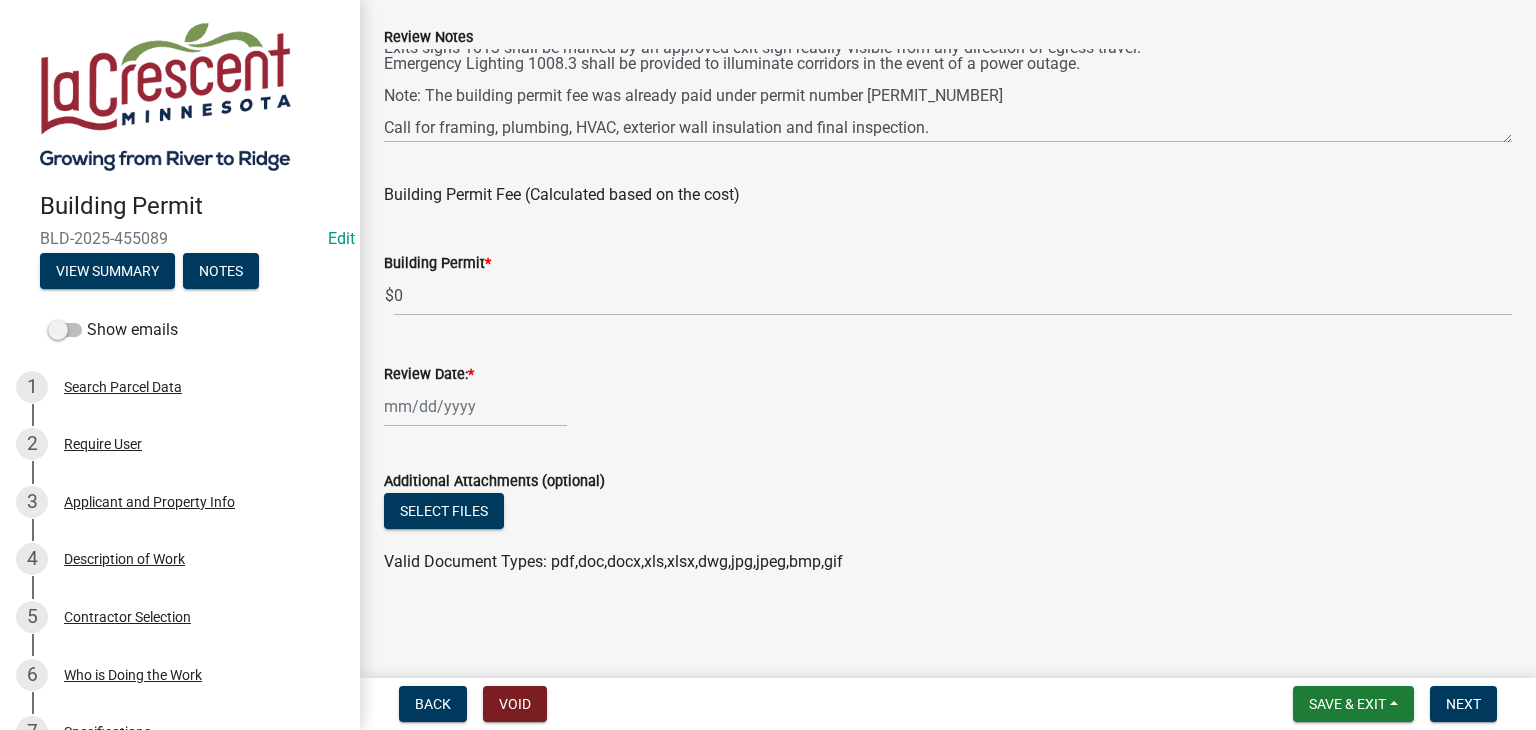 click 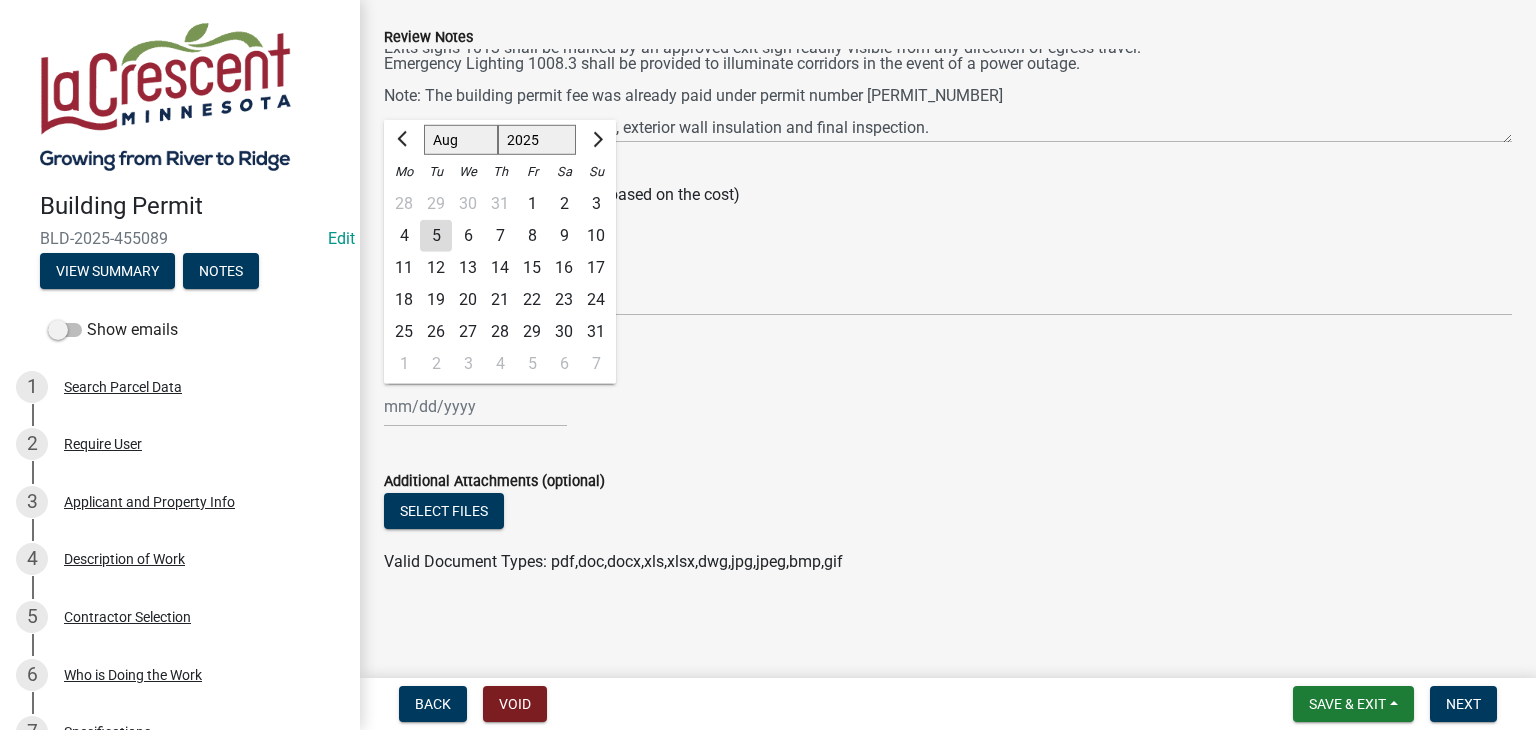click on "5" 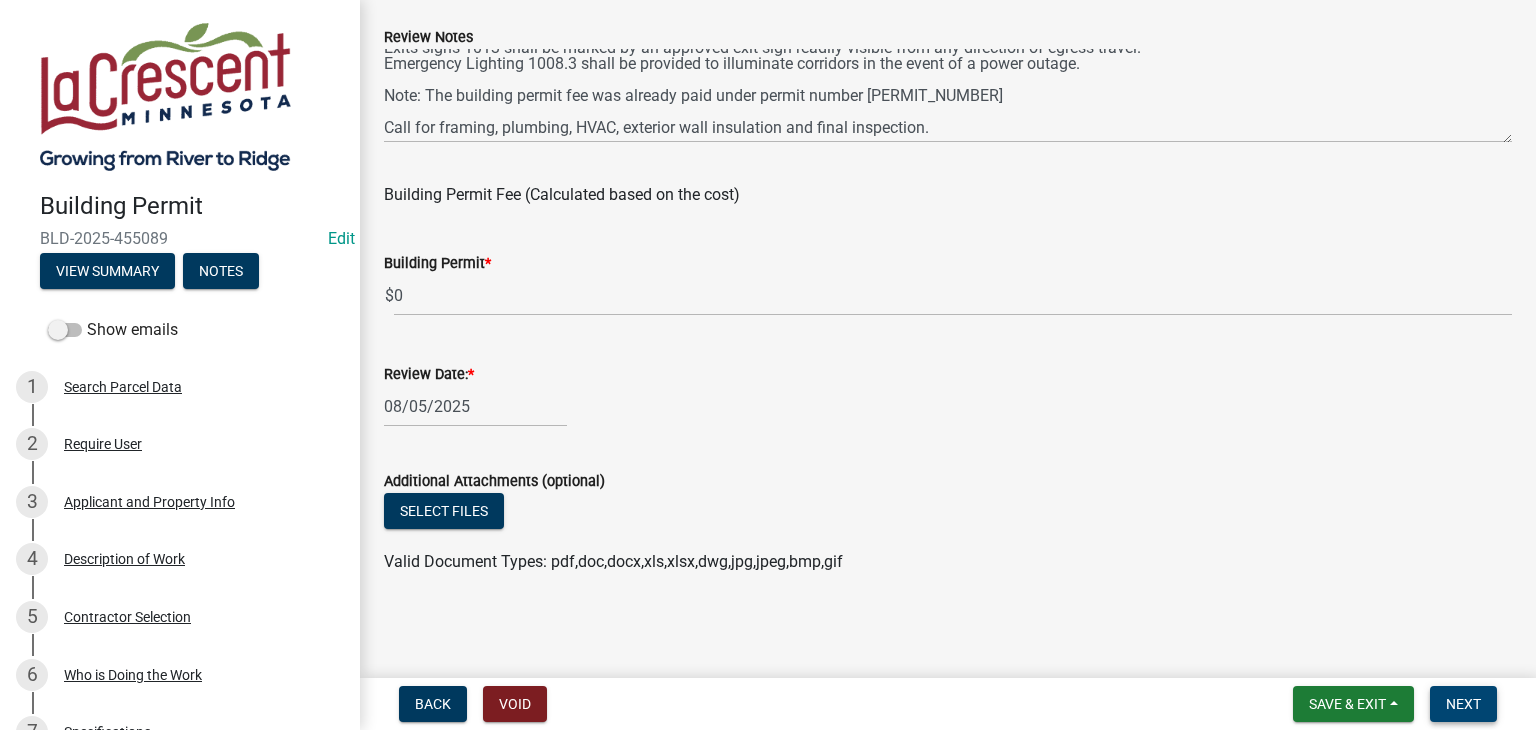 click on "Next" at bounding box center [1463, 704] 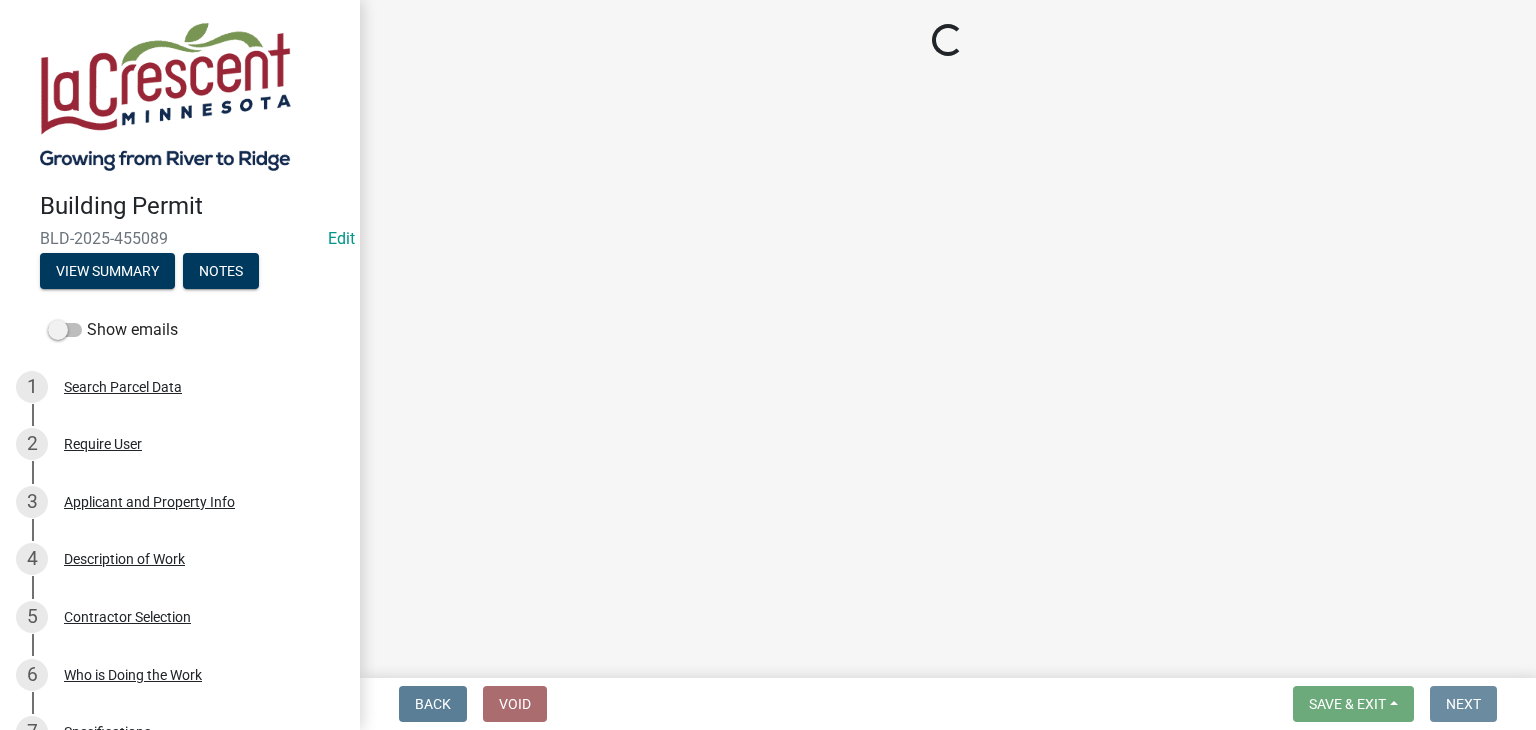 scroll, scrollTop: 0, scrollLeft: 0, axis: both 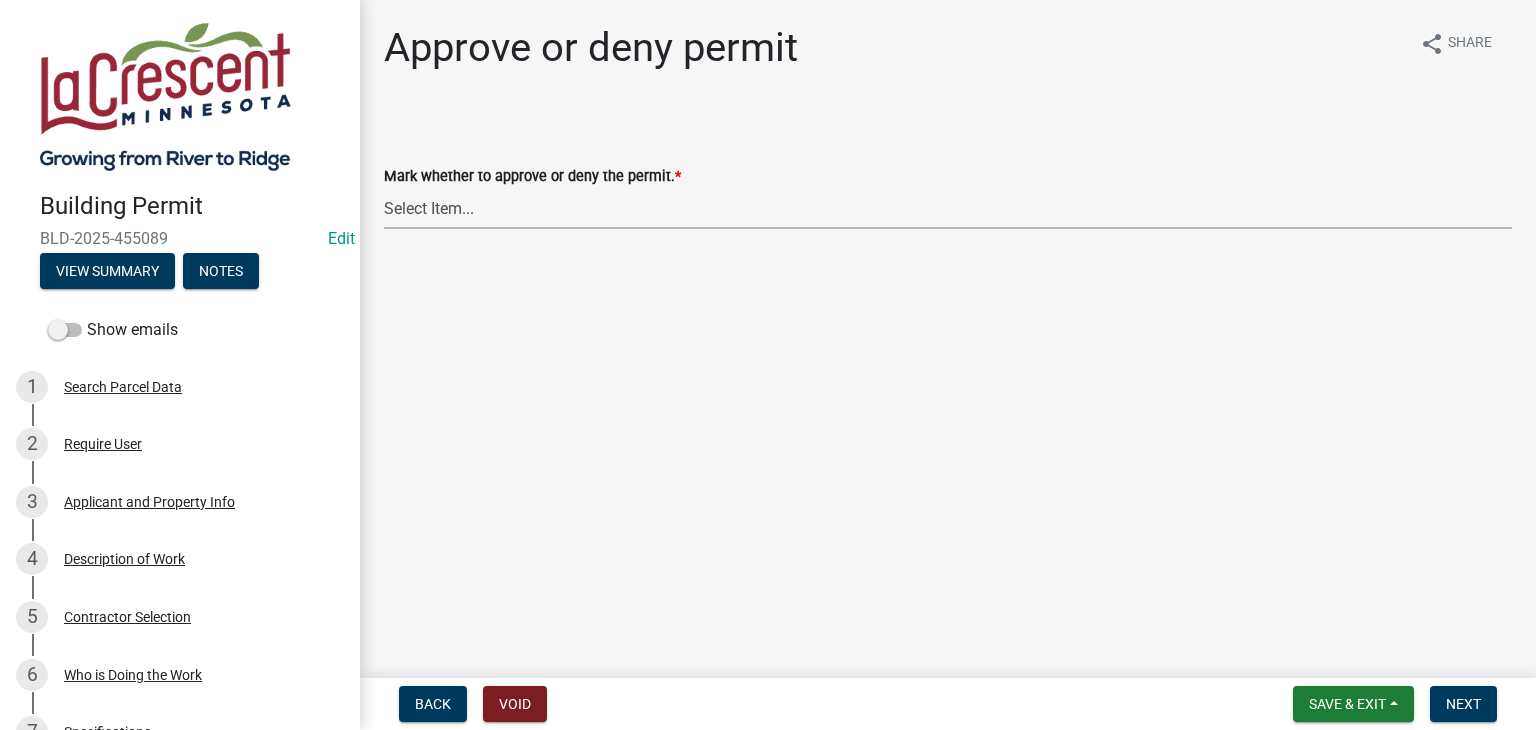 click on "Select Item...   Approve   Deny" at bounding box center (948, 208) 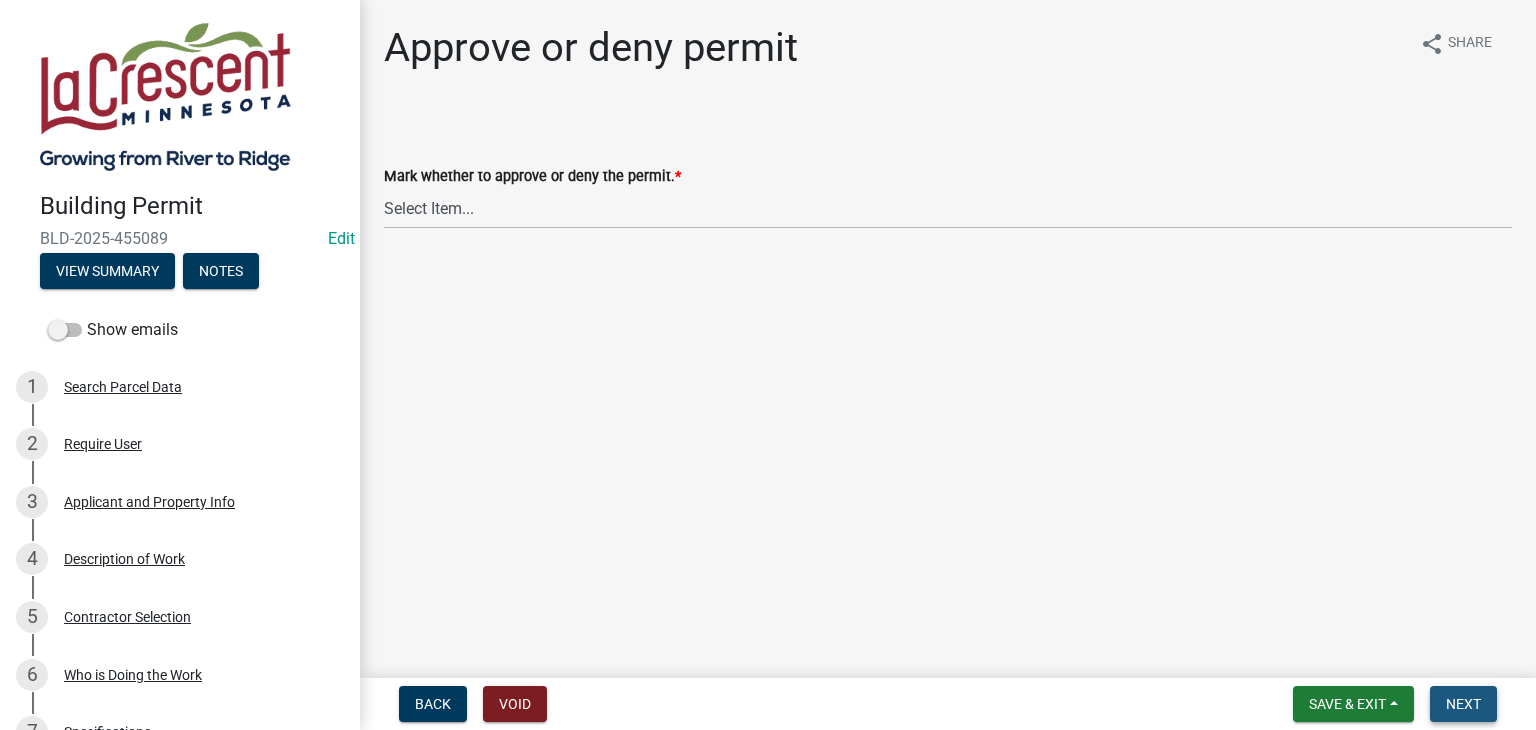 click on "Next" at bounding box center [1463, 704] 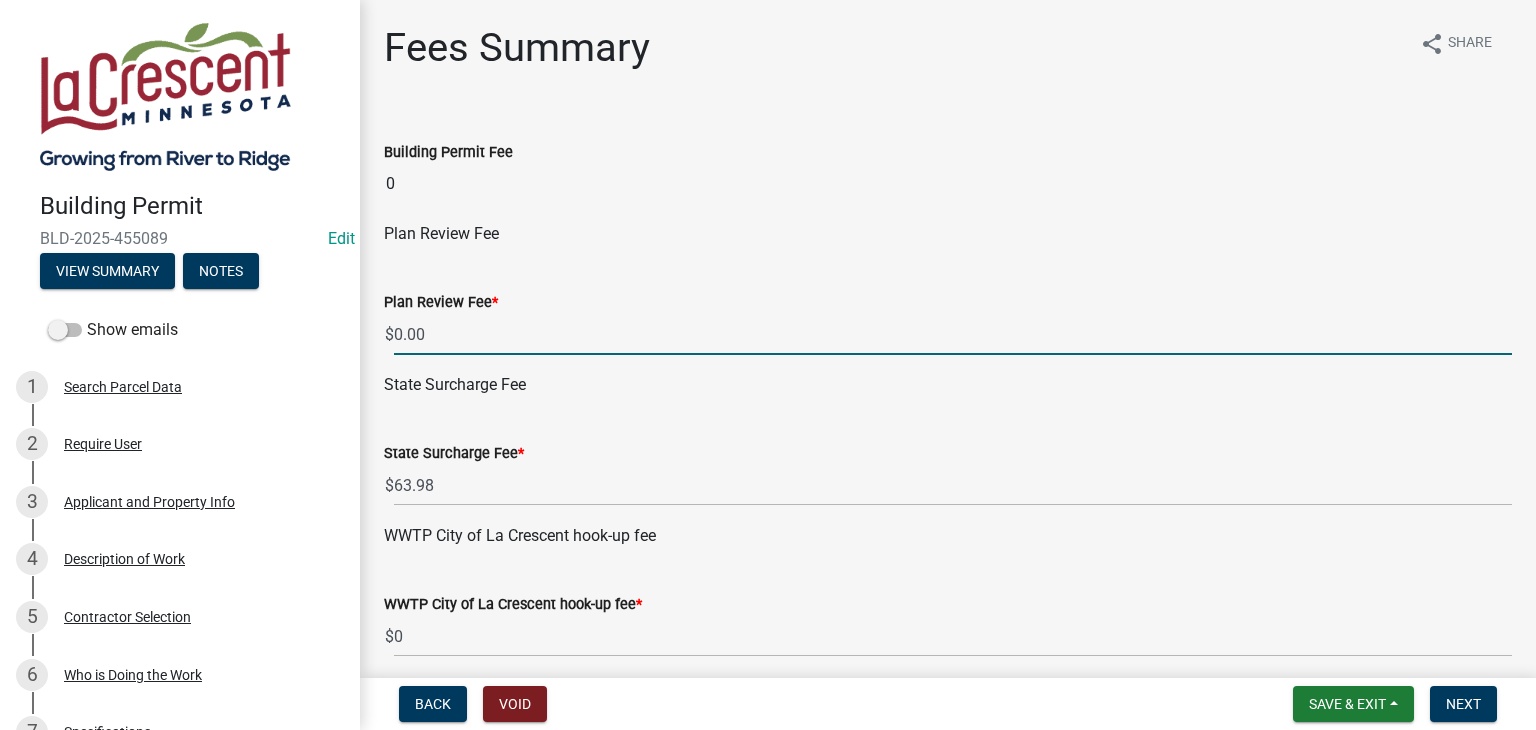 click on "0.00" at bounding box center [953, 334] 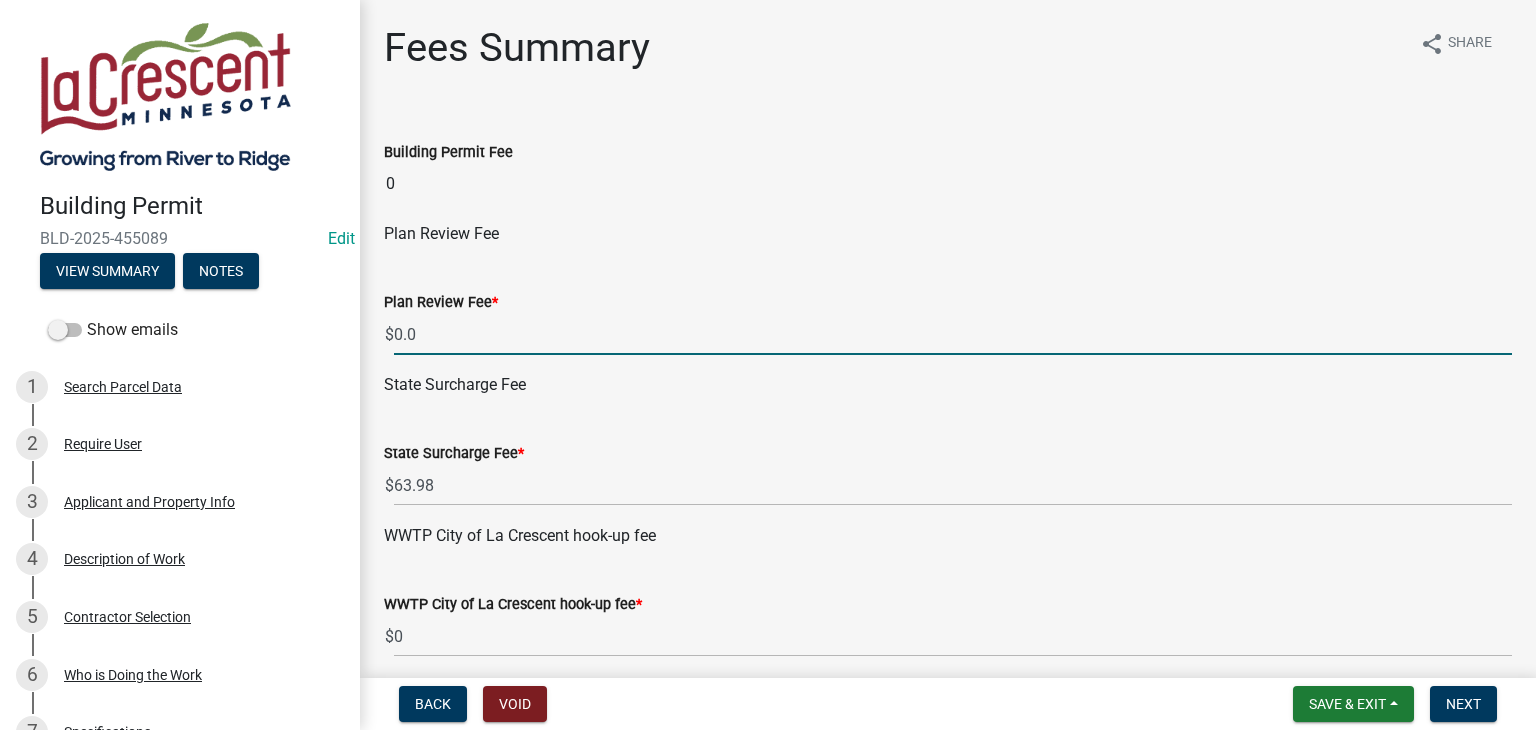 type on "0" 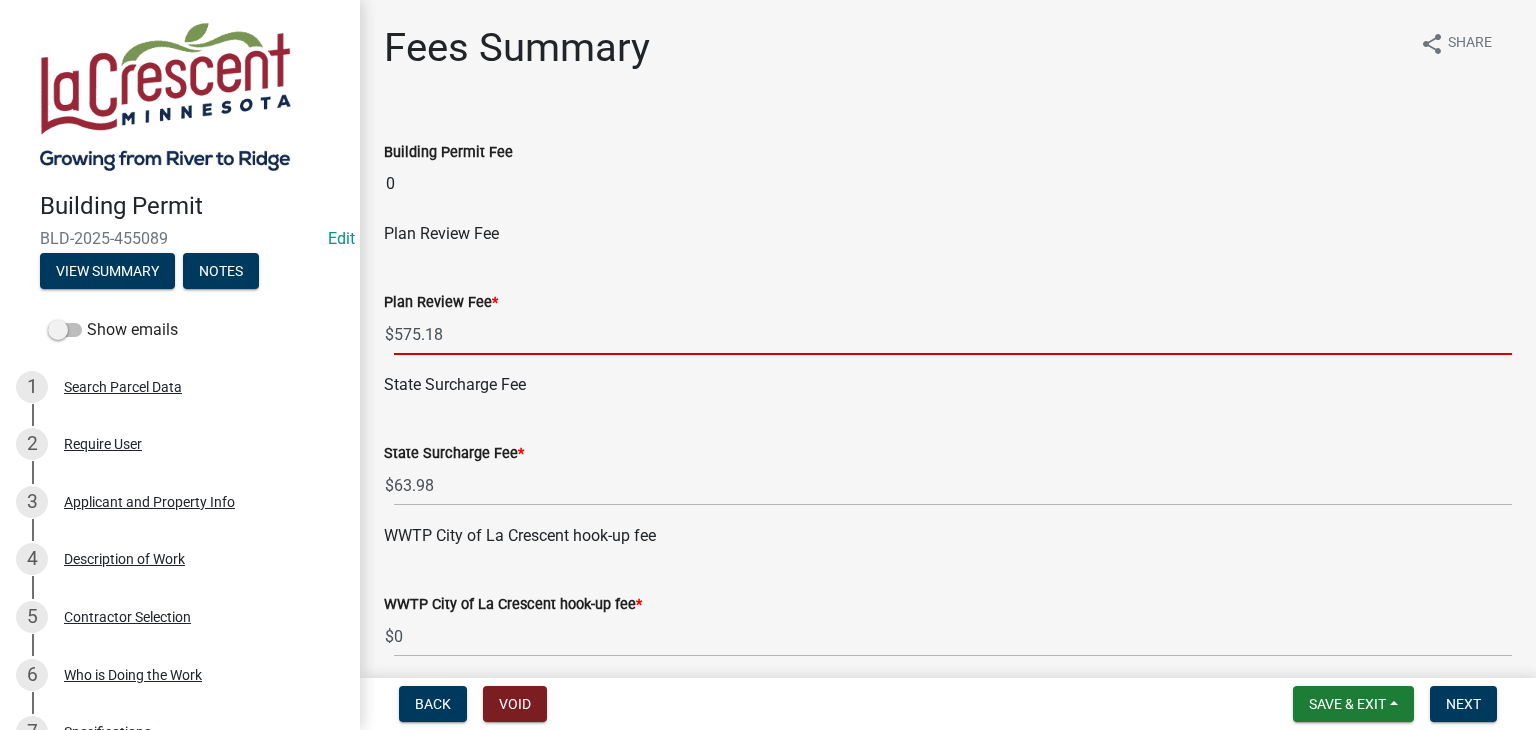 type on "575.18" 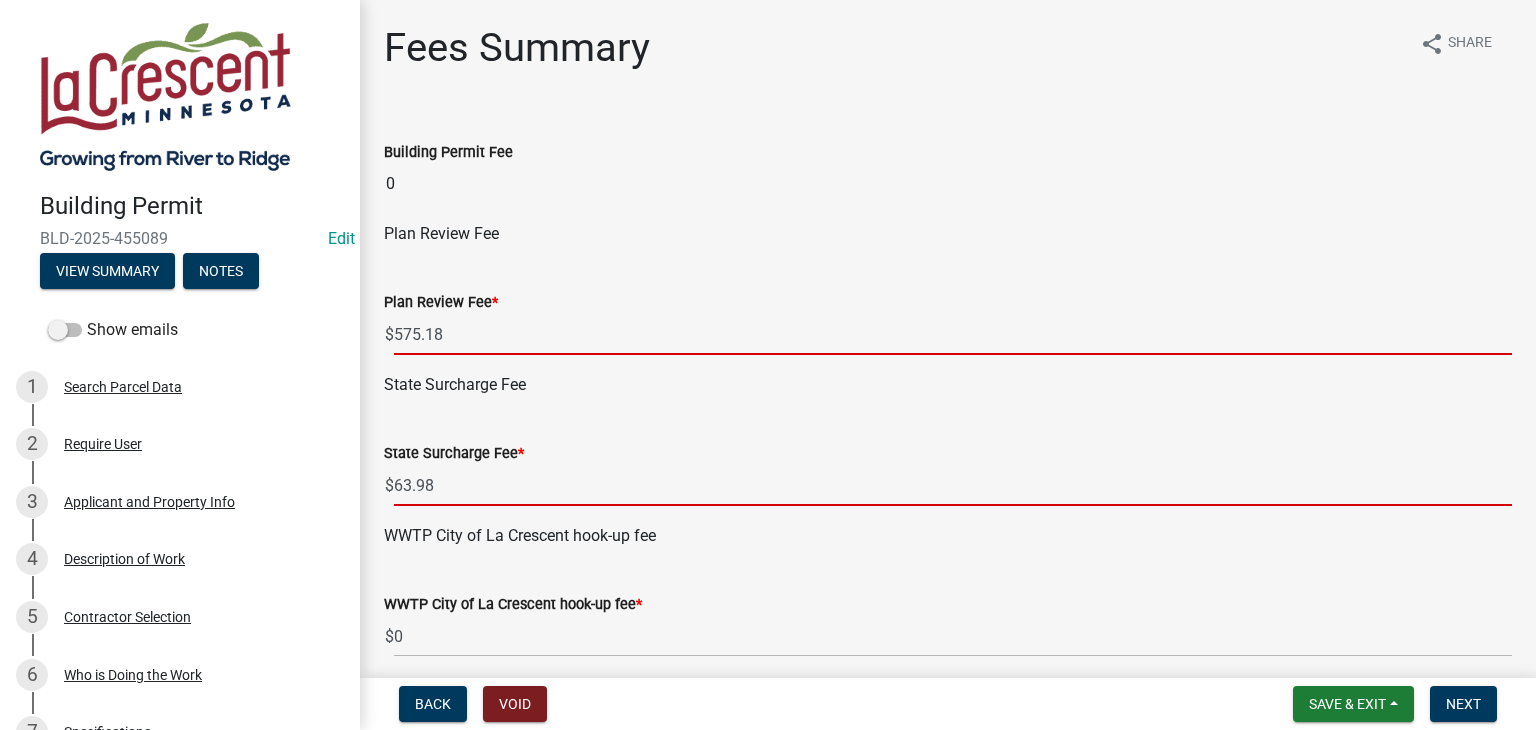 click on "63.98" at bounding box center [953, 485] 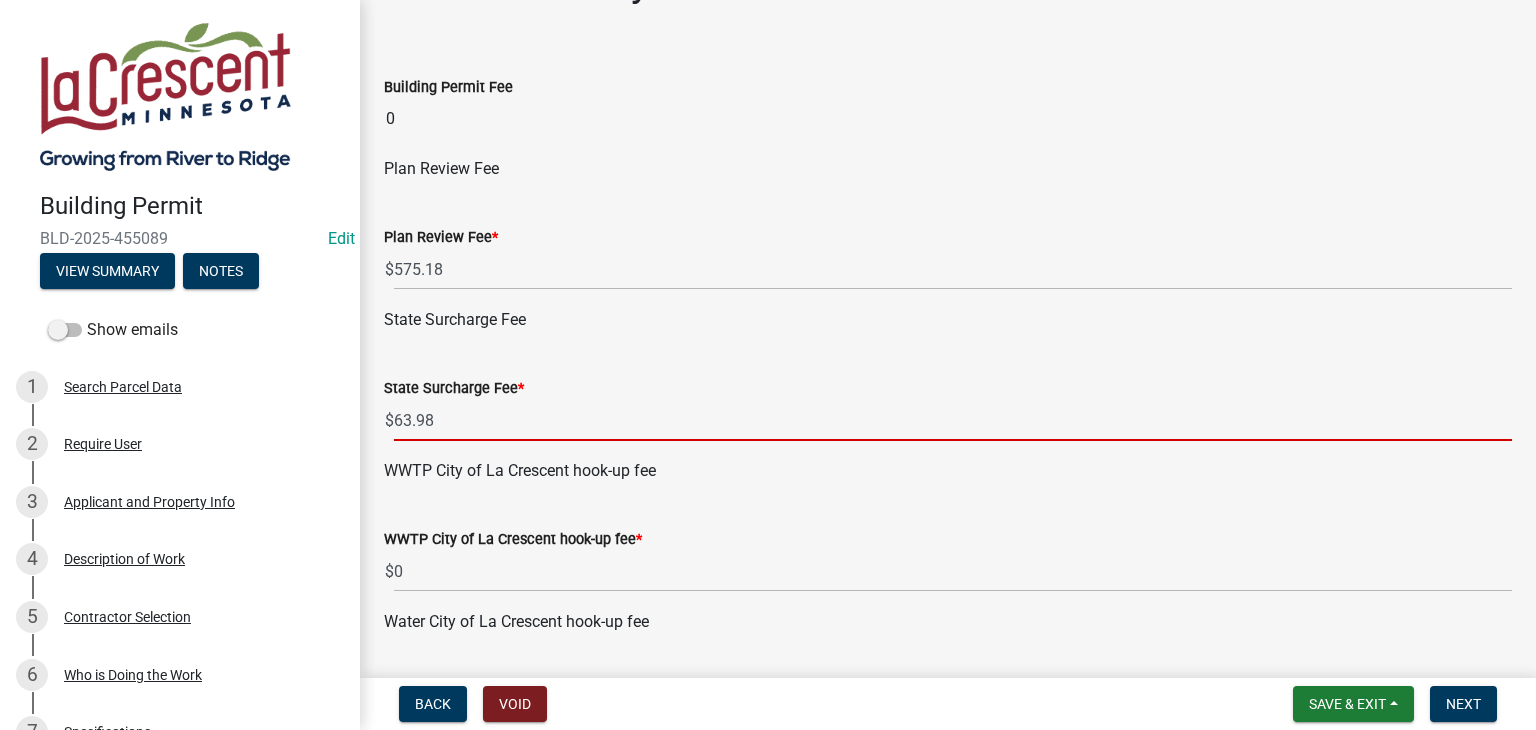 scroll, scrollTop: 100, scrollLeft: 0, axis: vertical 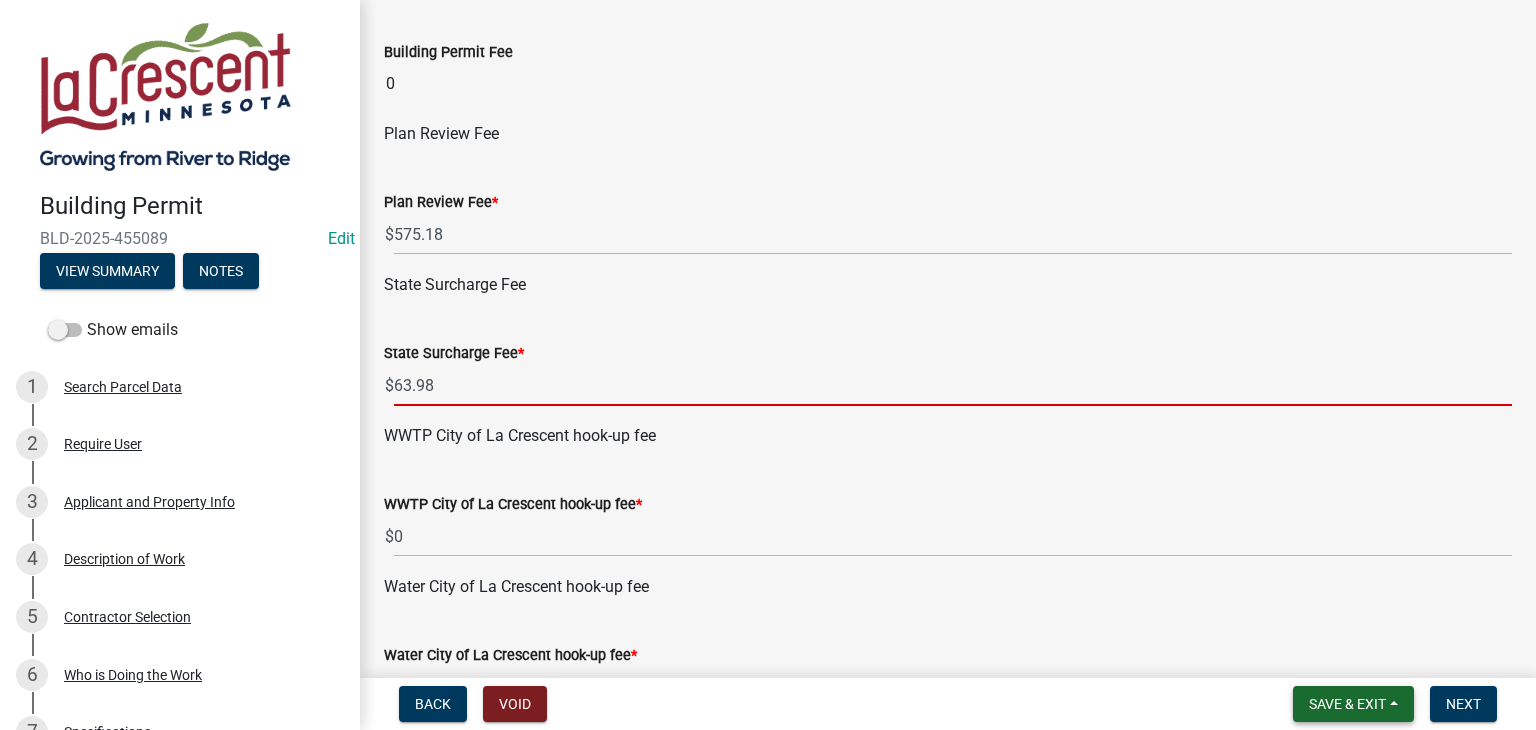 click on "Save & Exit" at bounding box center (1353, 704) 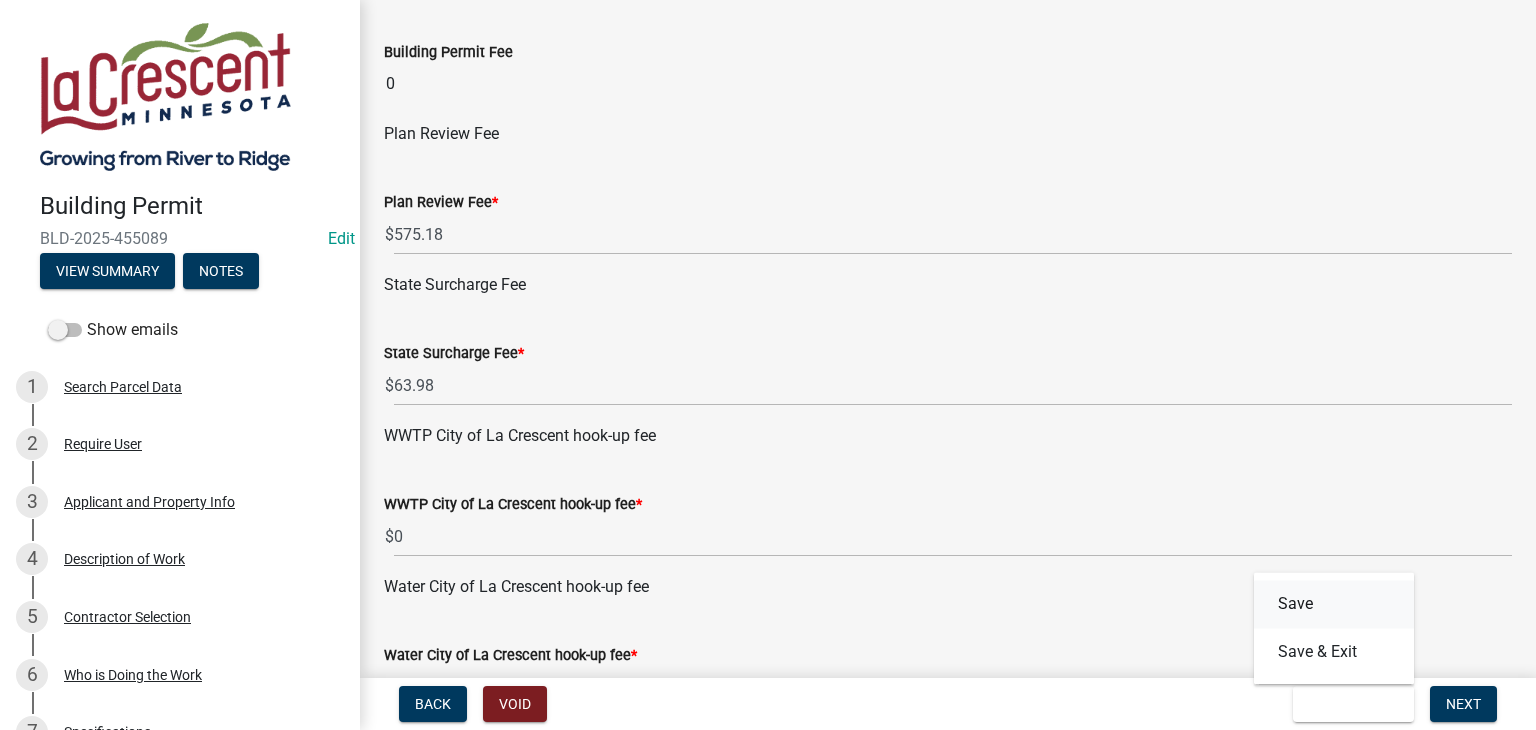 click on "Save" at bounding box center (1334, 604) 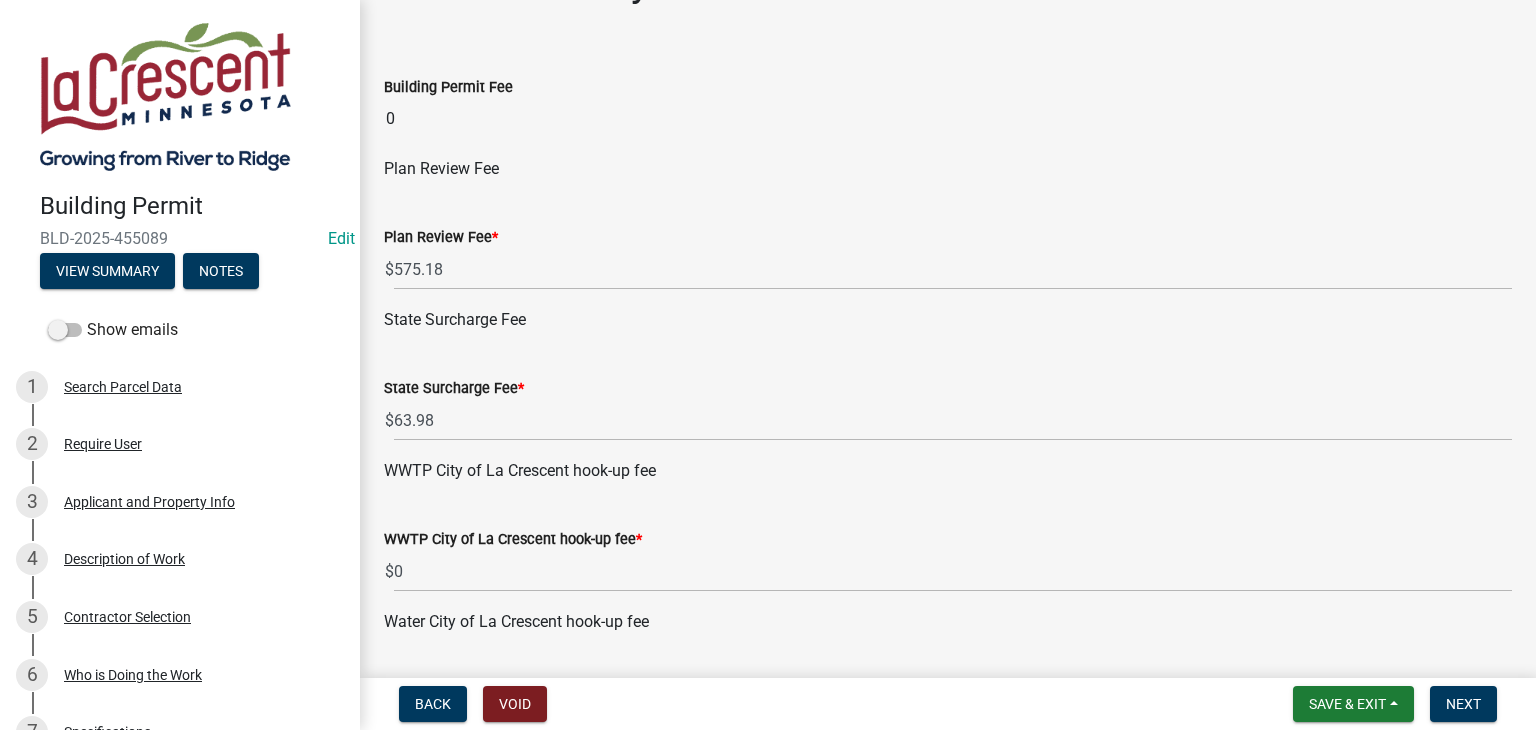 scroll, scrollTop: 100, scrollLeft: 0, axis: vertical 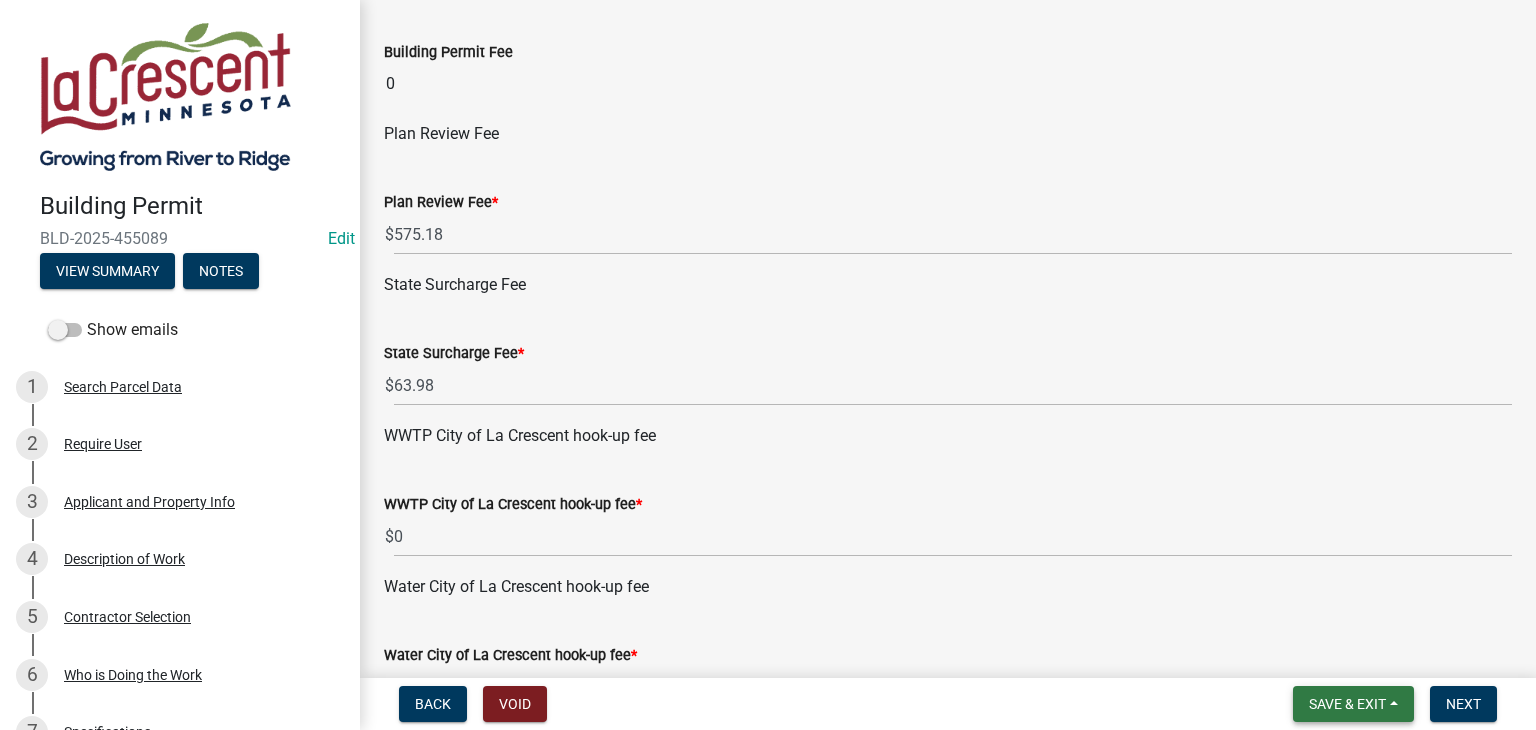 click on "Save & Exit" at bounding box center [1353, 704] 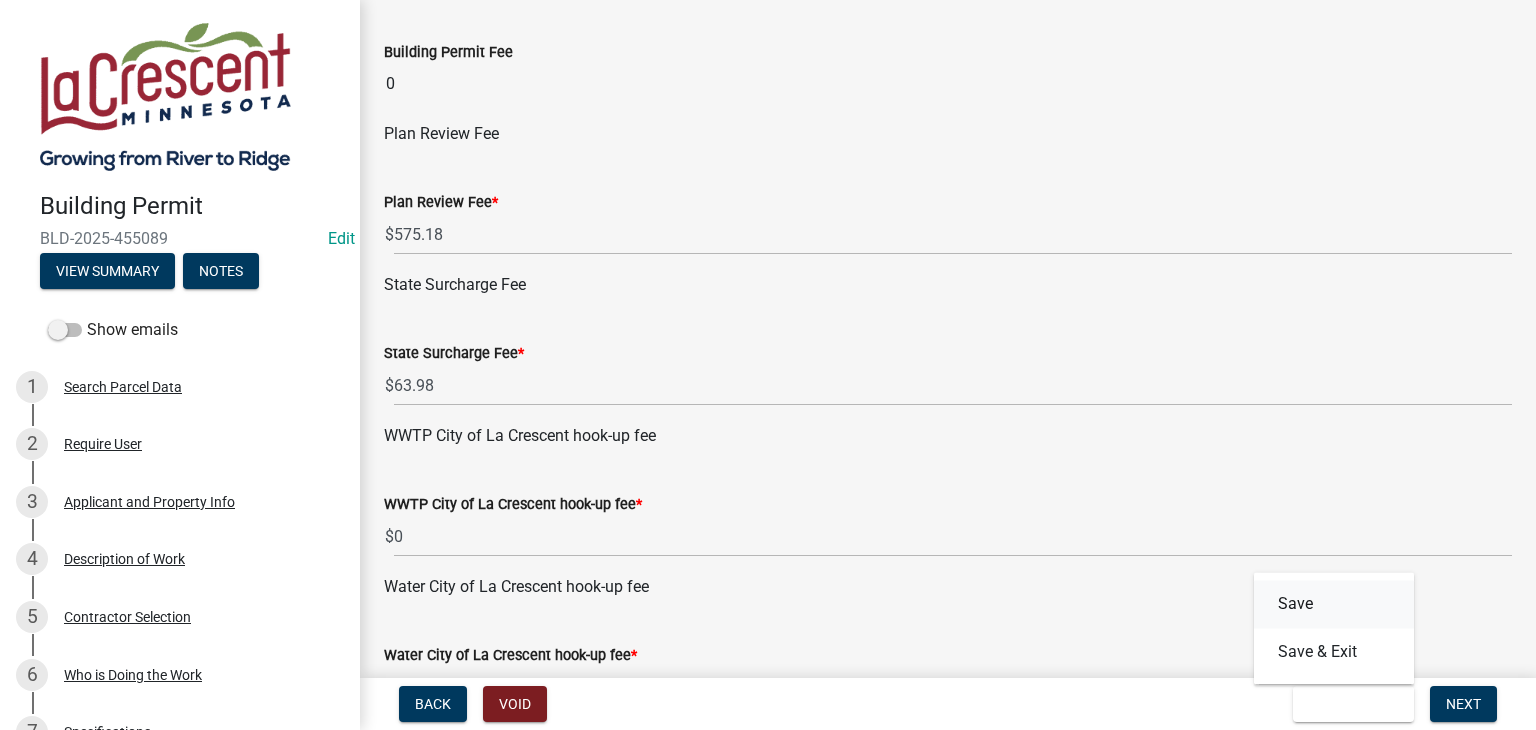 click on "Save" at bounding box center (1334, 604) 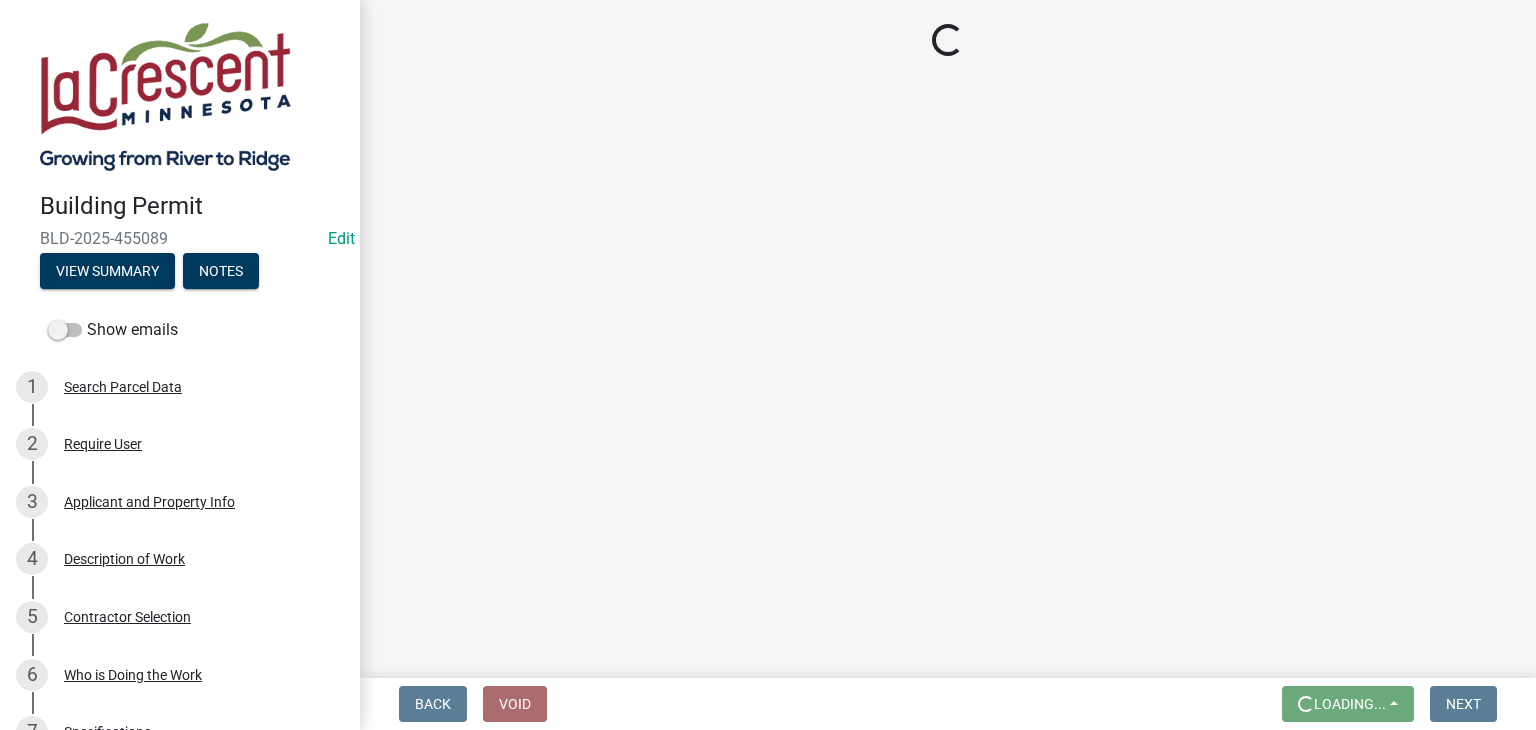 scroll, scrollTop: 0, scrollLeft: 0, axis: both 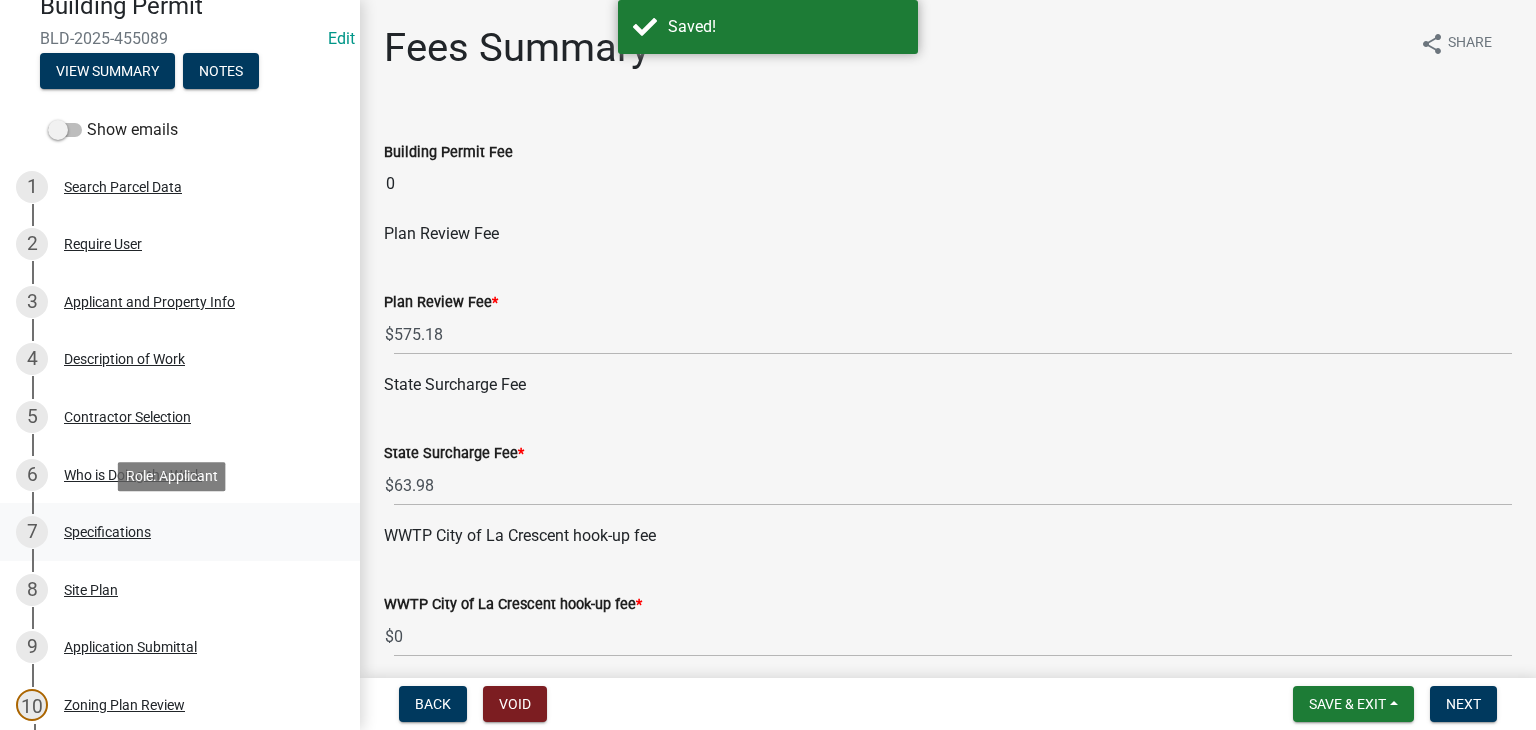 click on "Specifications" at bounding box center (107, 532) 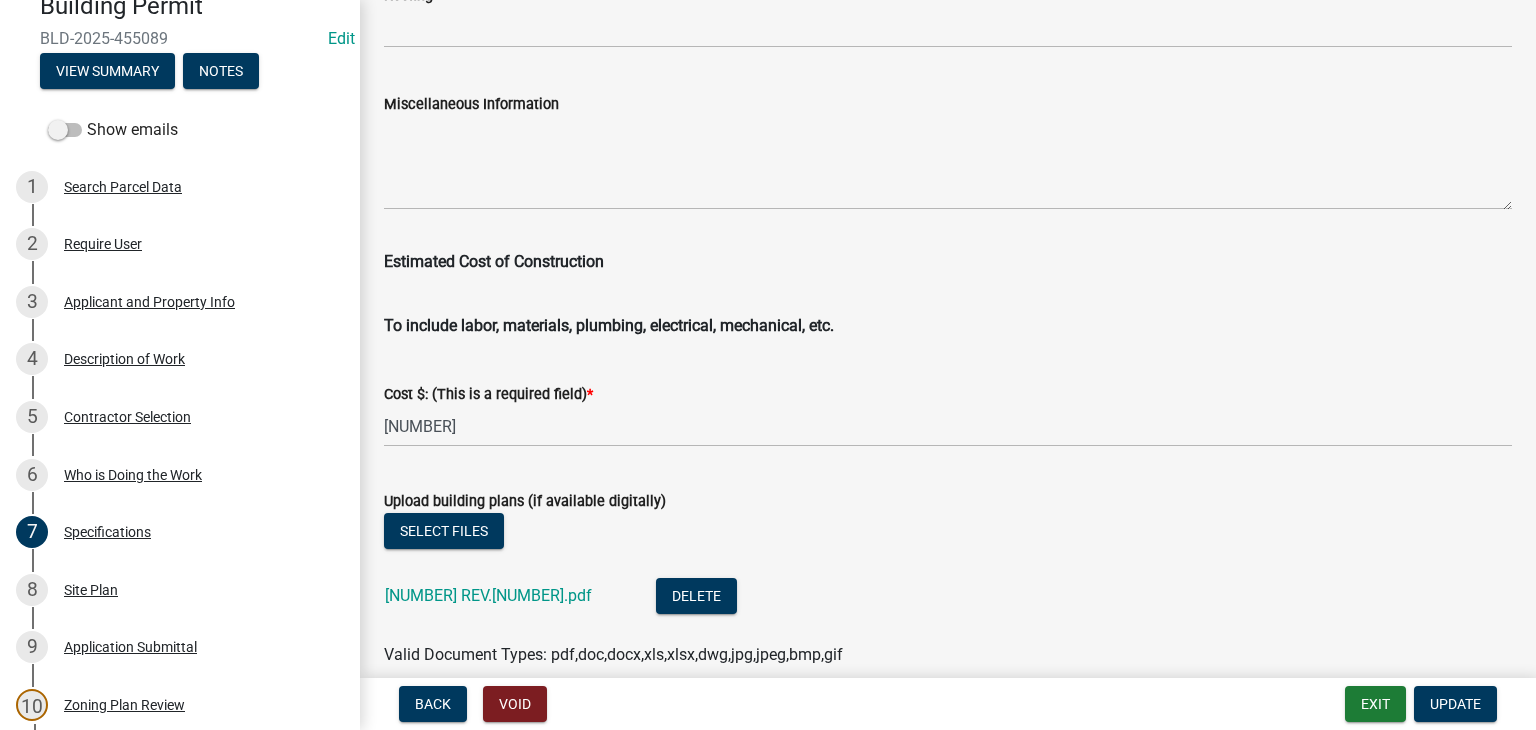 scroll, scrollTop: 3499, scrollLeft: 0, axis: vertical 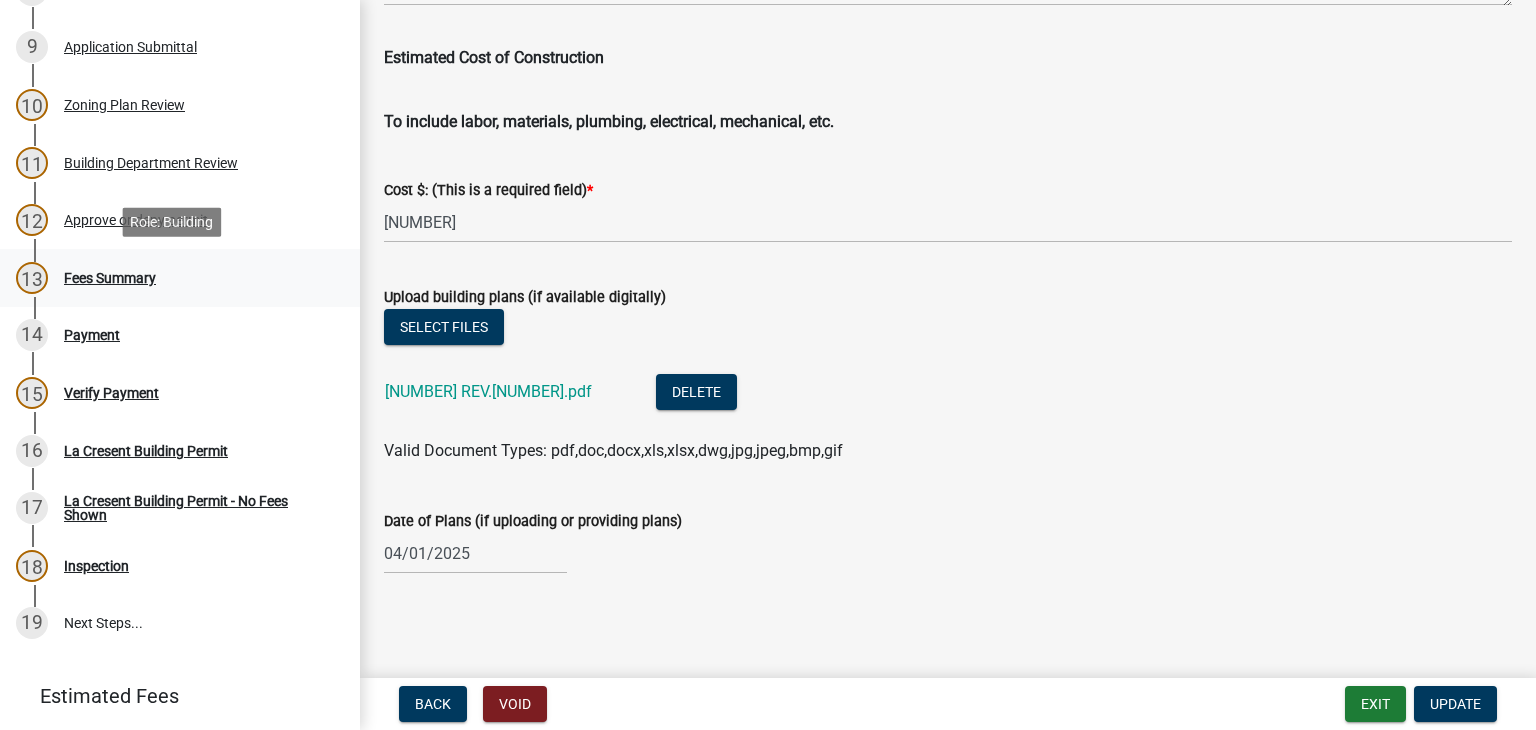 click on "13     Fees Summary" at bounding box center (172, 278) 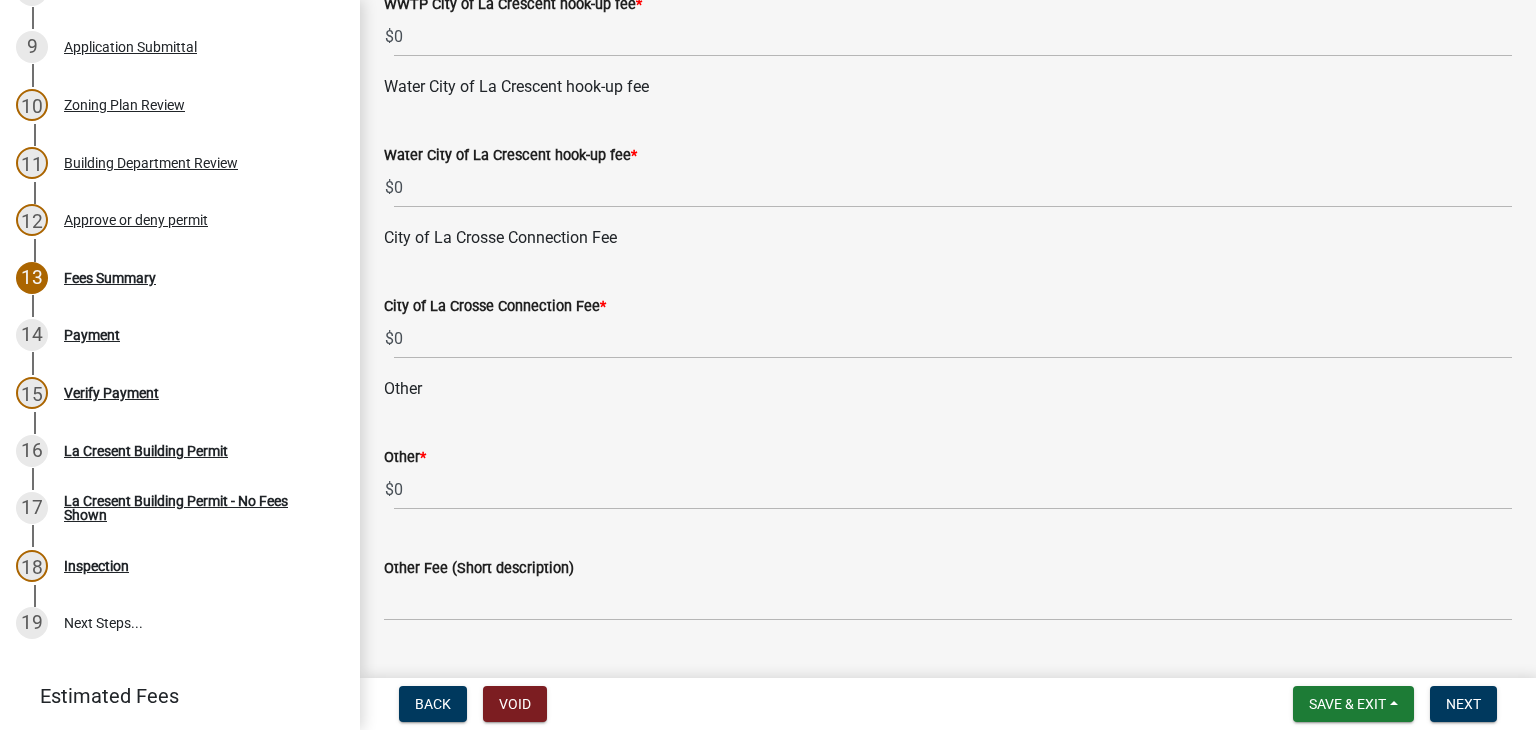 scroll, scrollTop: 644, scrollLeft: 0, axis: vertical 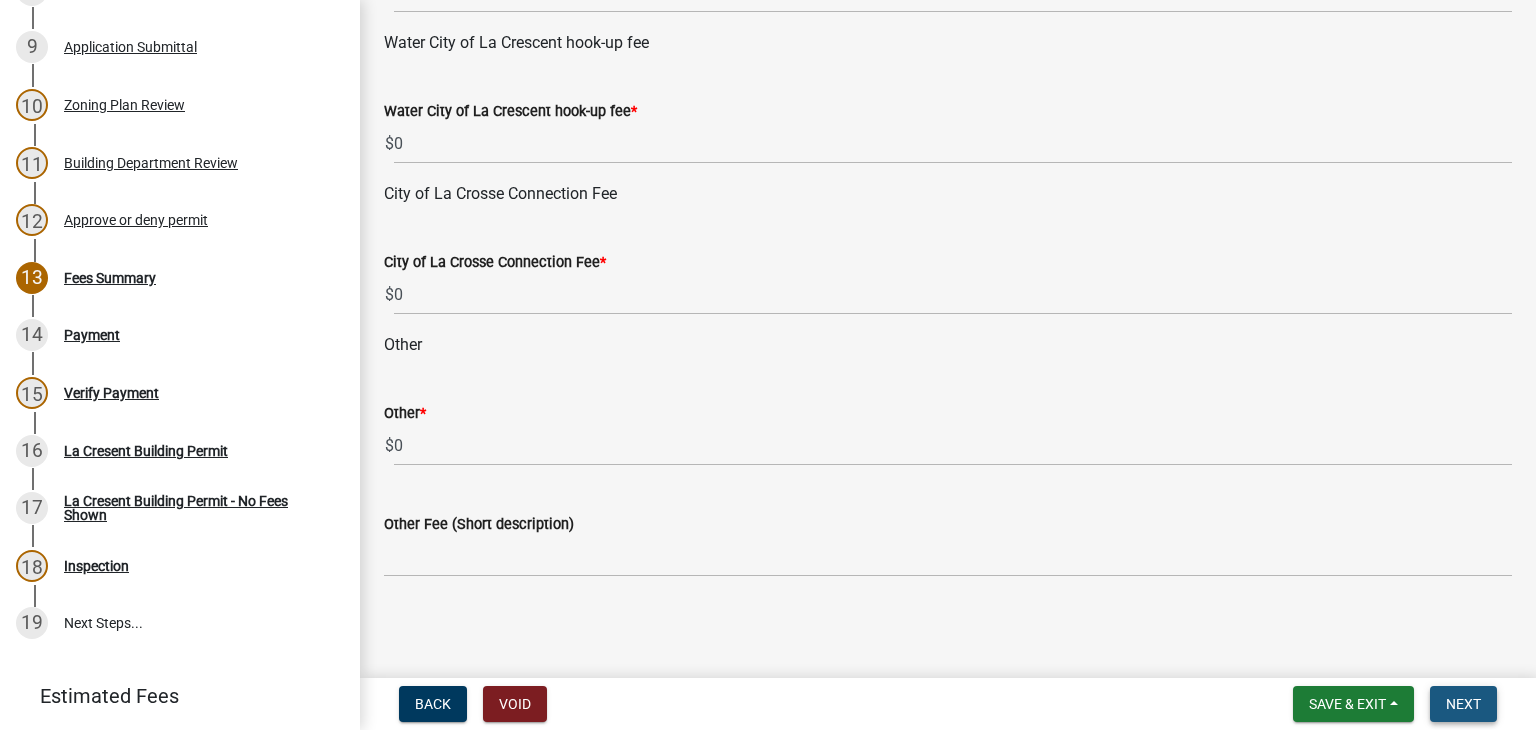 click on "Next" at bounding box center [1463, 704] 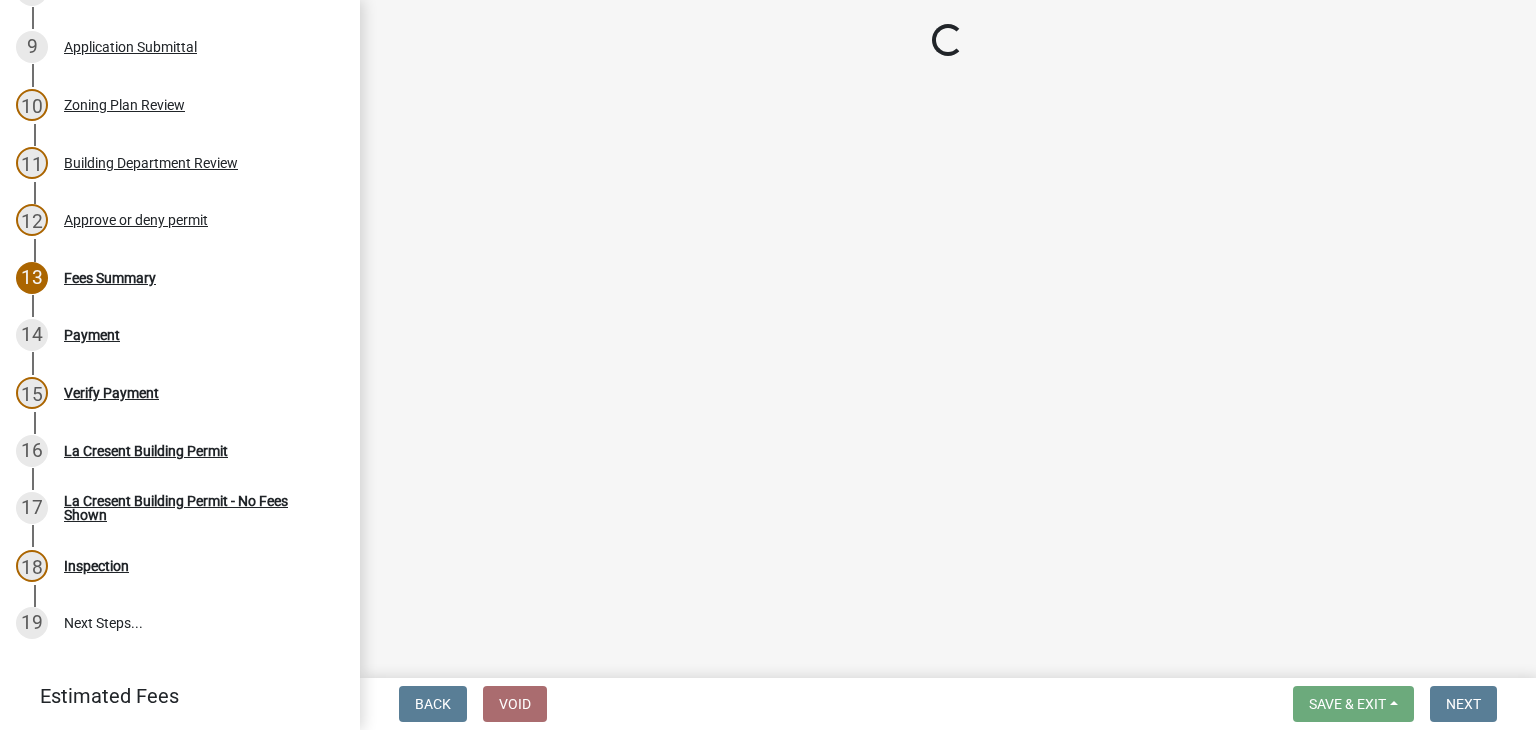 select on "3: 3" 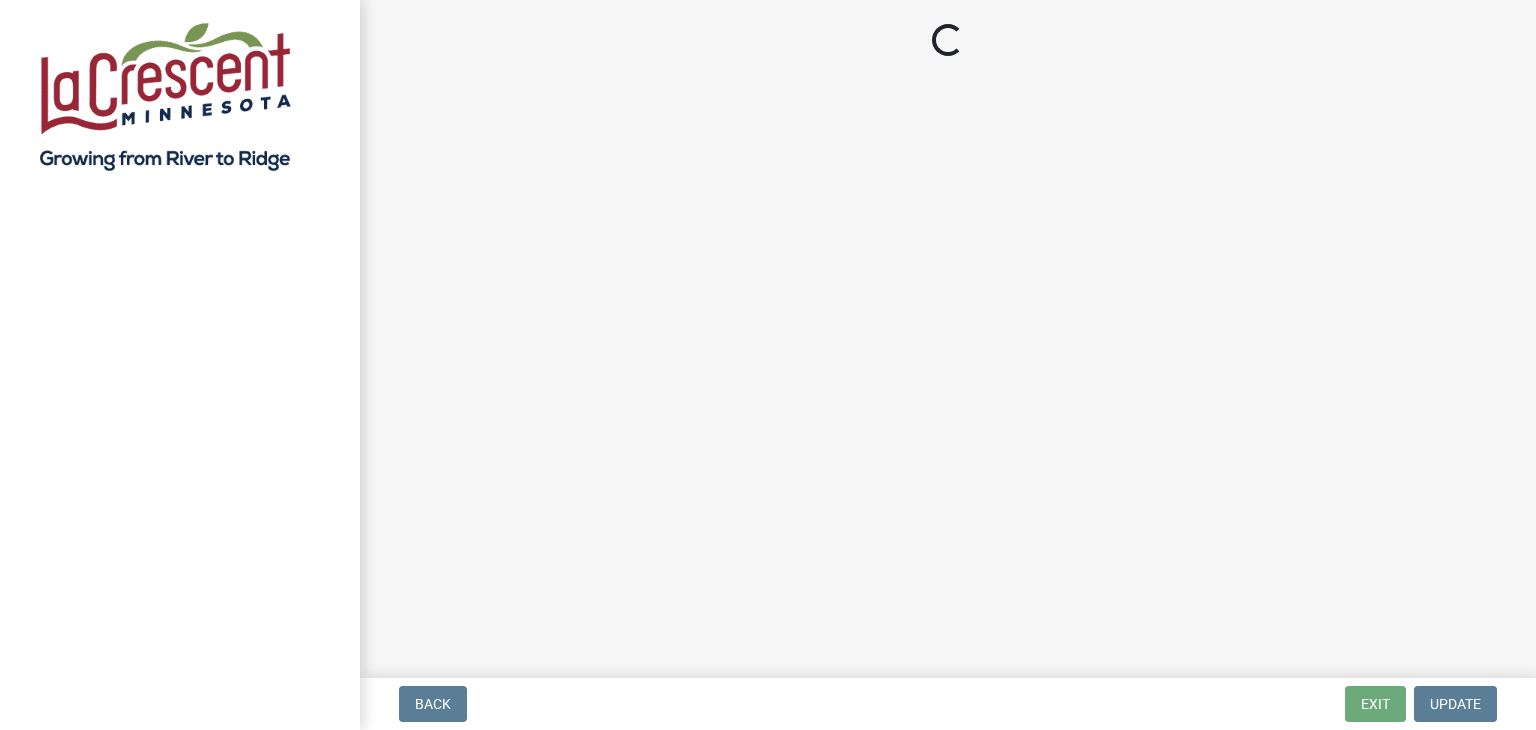 scroll, scrollTop: 0, scrollLeft: 0, axis: both 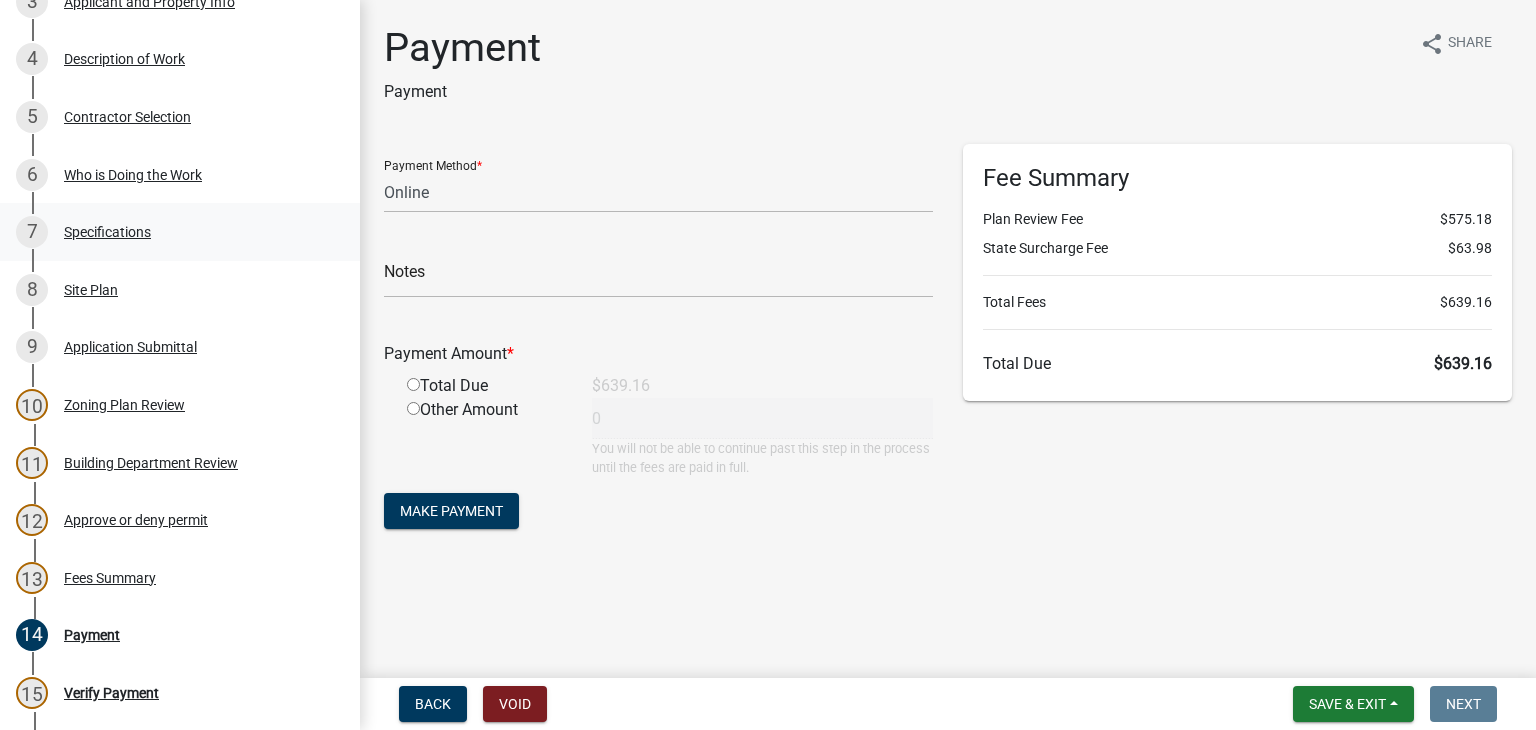 click on "Specifications" at bounding box center [107, 232] 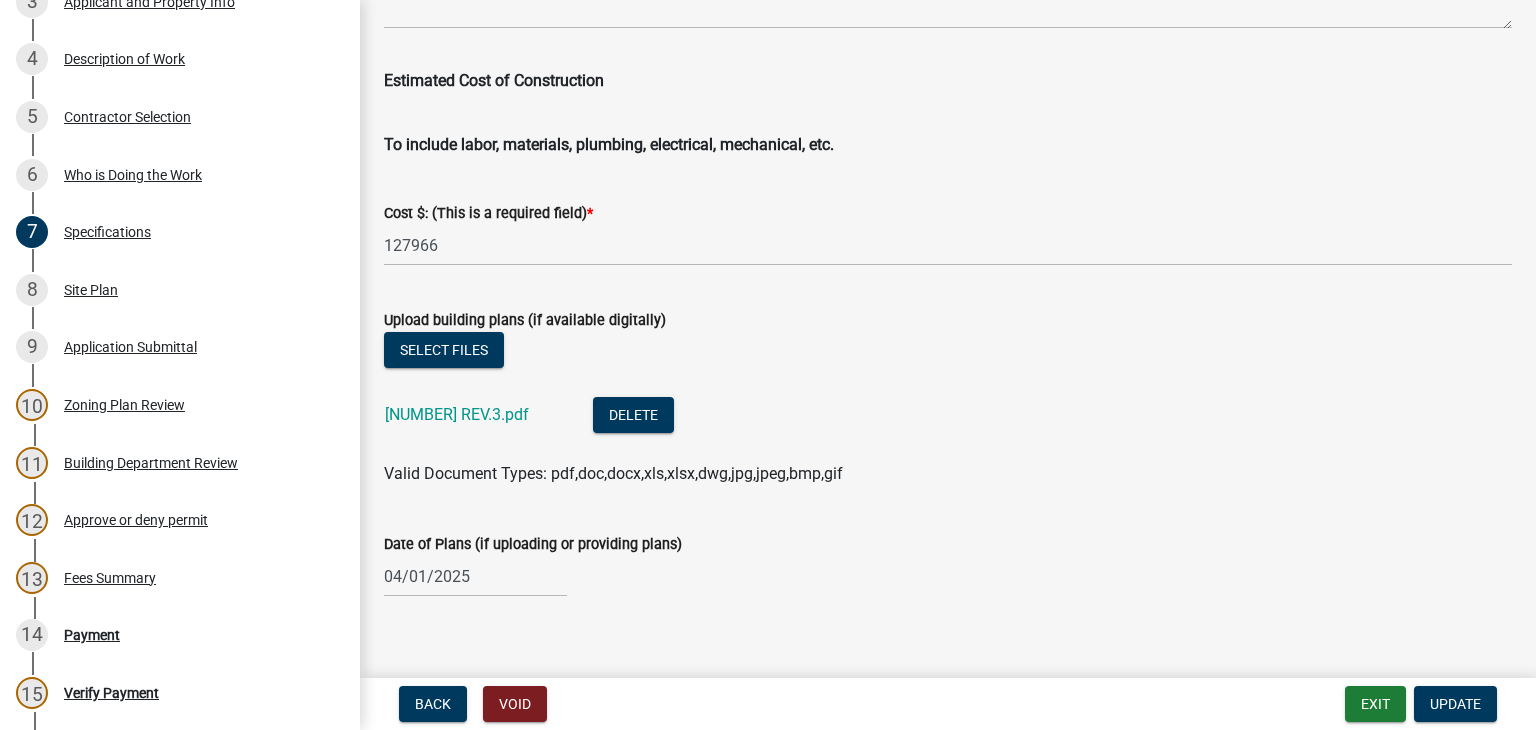 scroll, scrollTop: 3499, scrollLeft: 0, axis: vertical 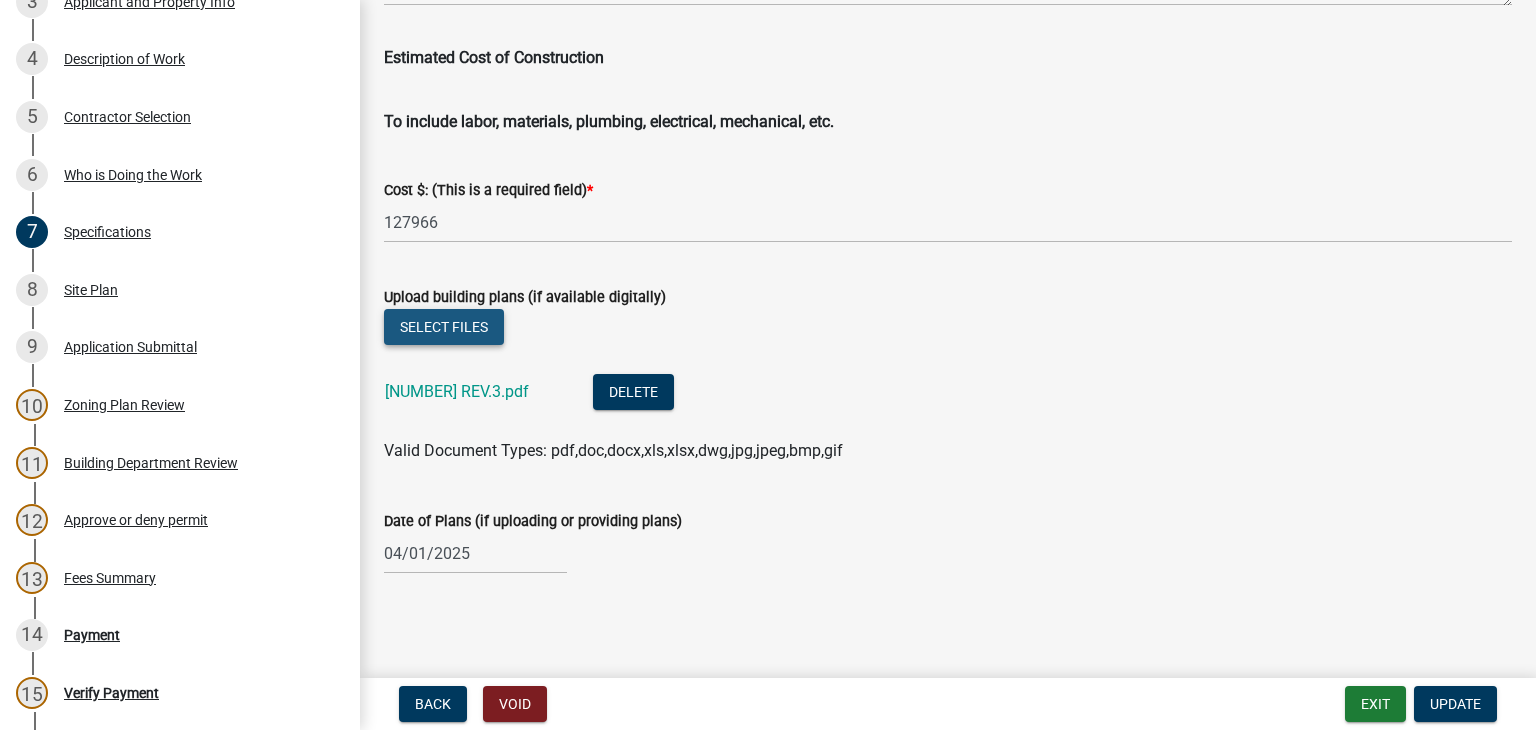 click on "Select files" 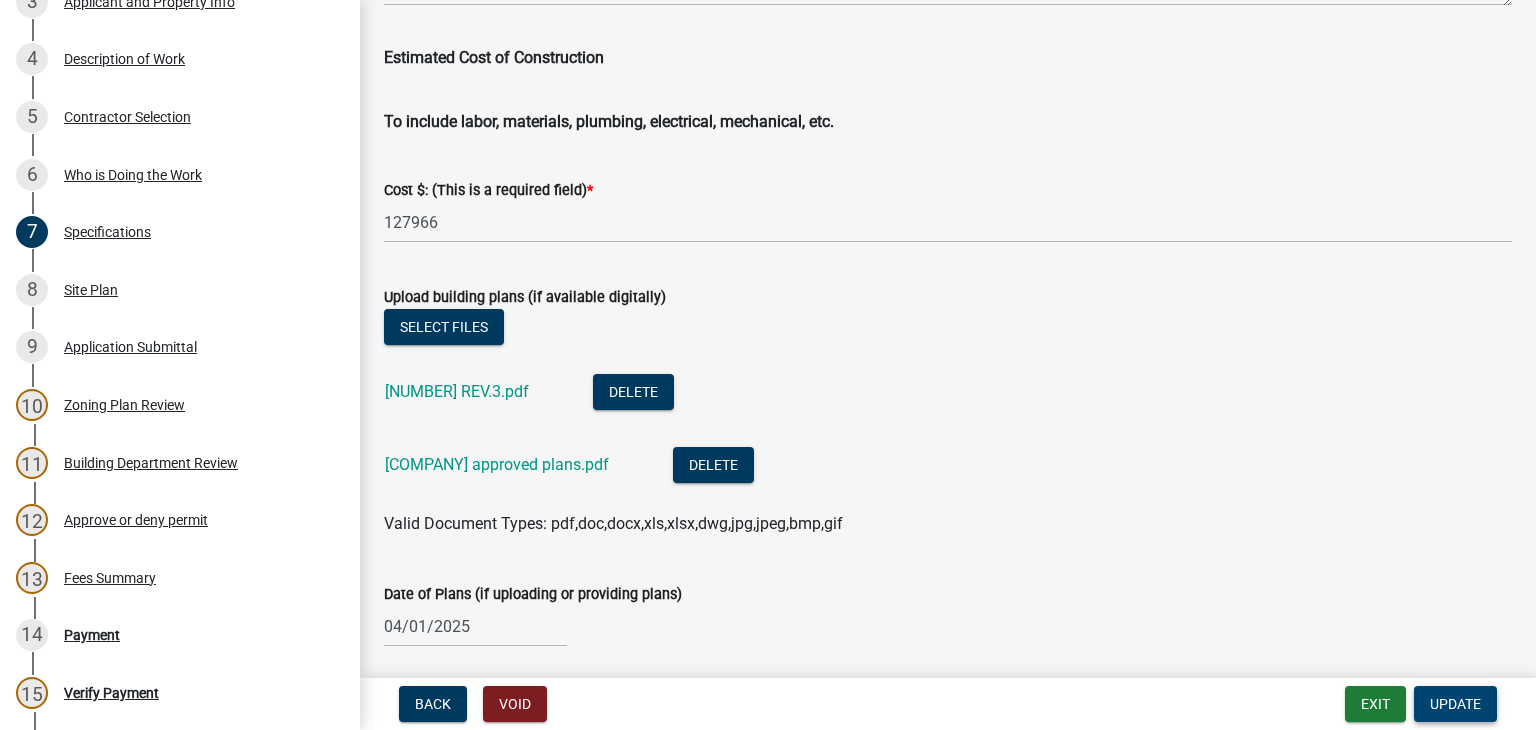 click on "Update" at bounding box center [1455, 704] 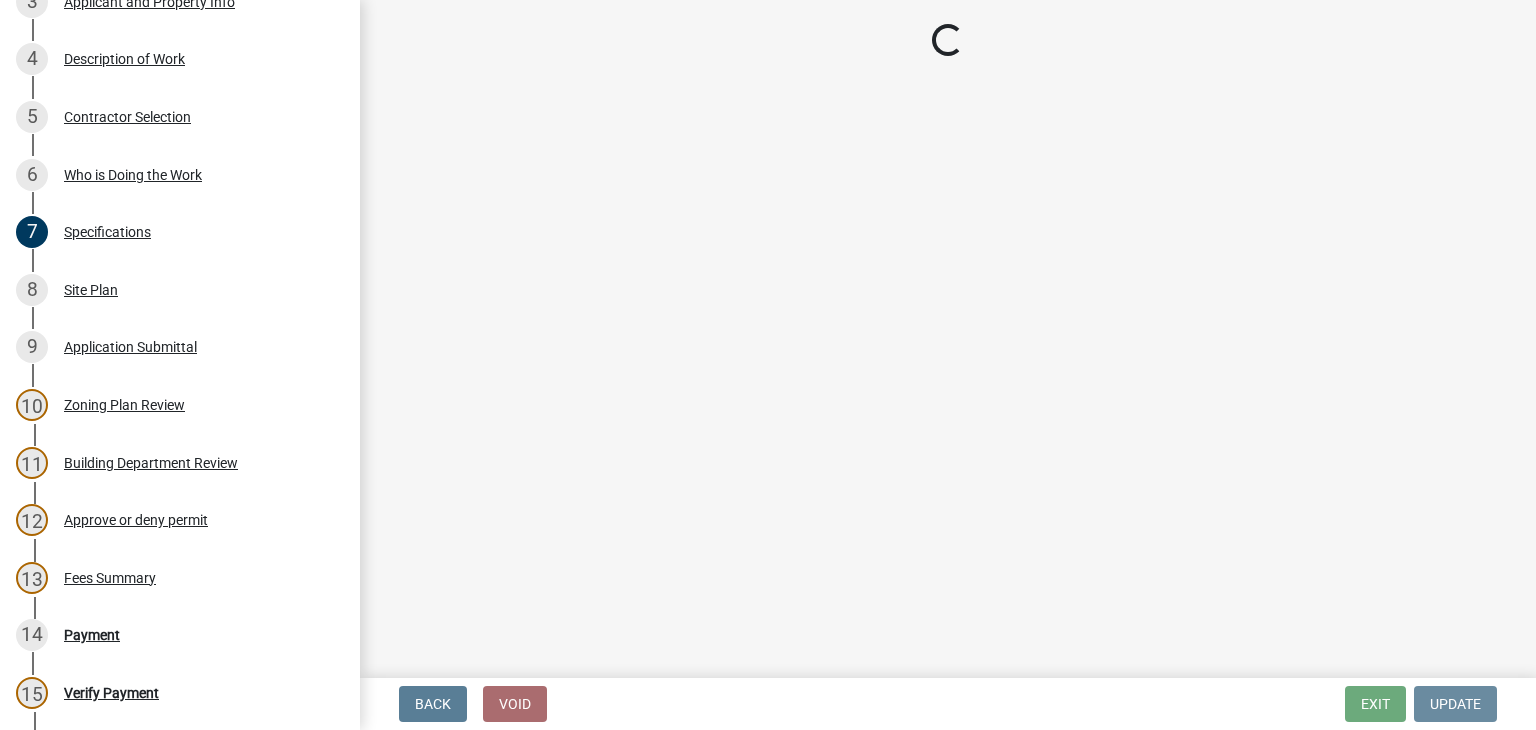 scroll, scrollTop: 0, scrollLeft: 0, axis: both 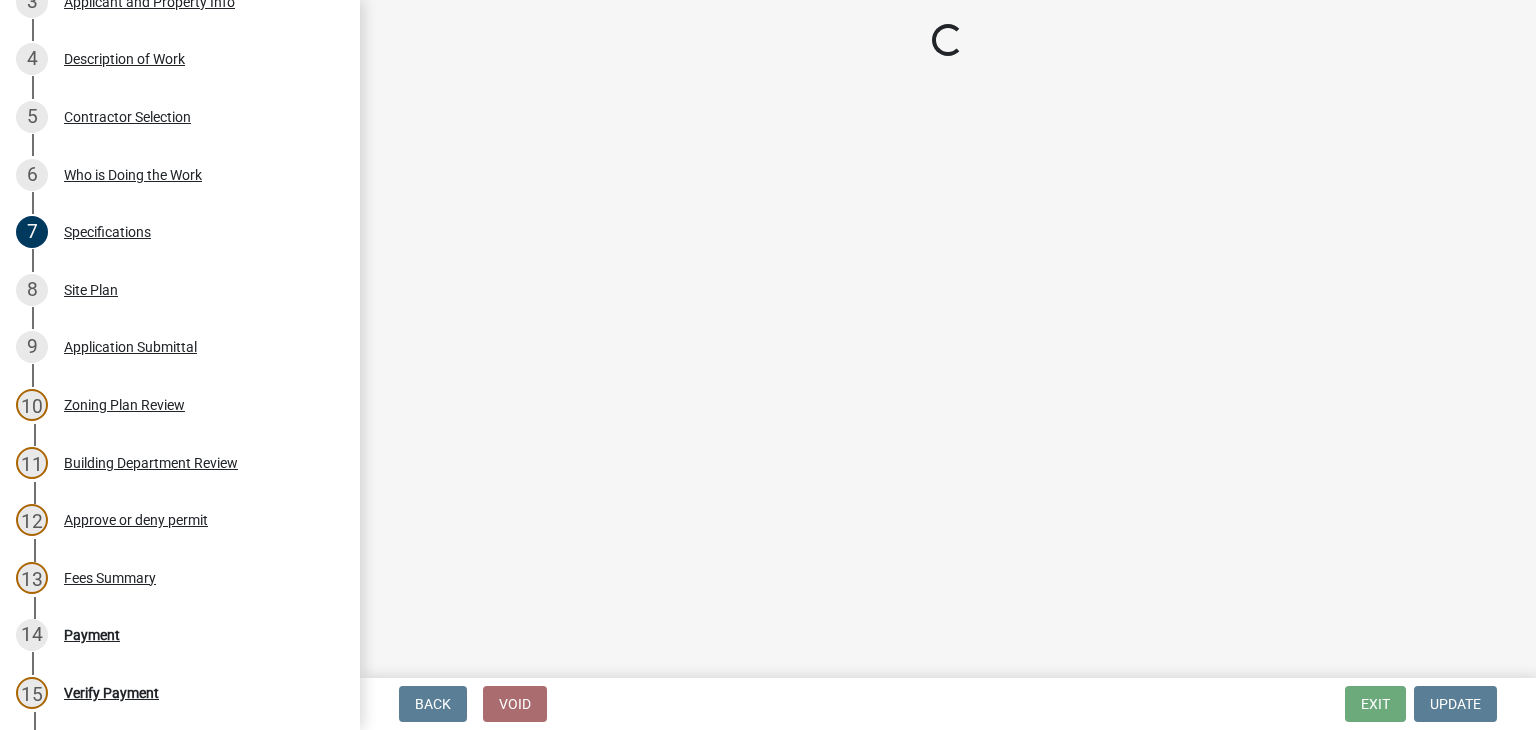 select on "3: 3" 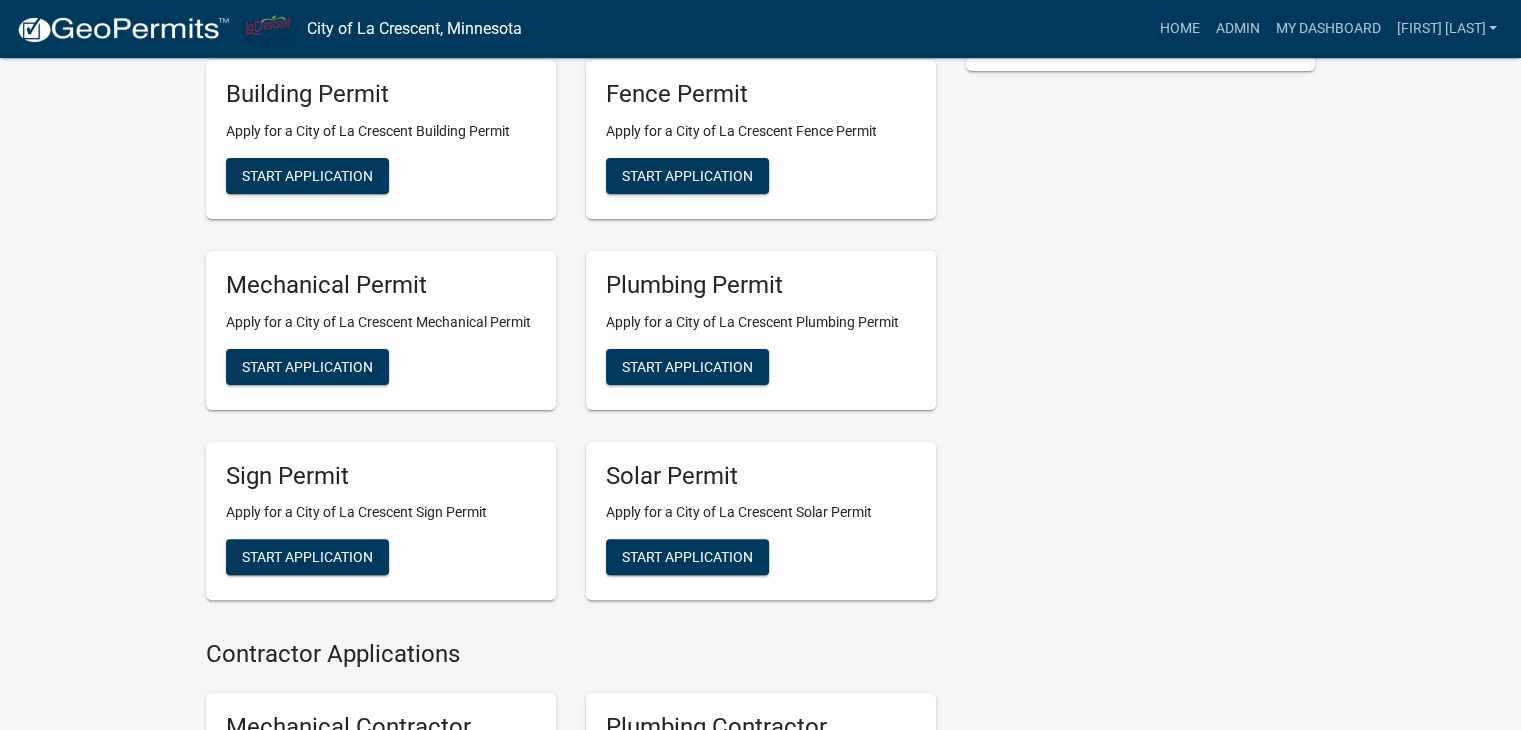 scroll, scrollTop: 0, scrollLeft: 0, axis: both 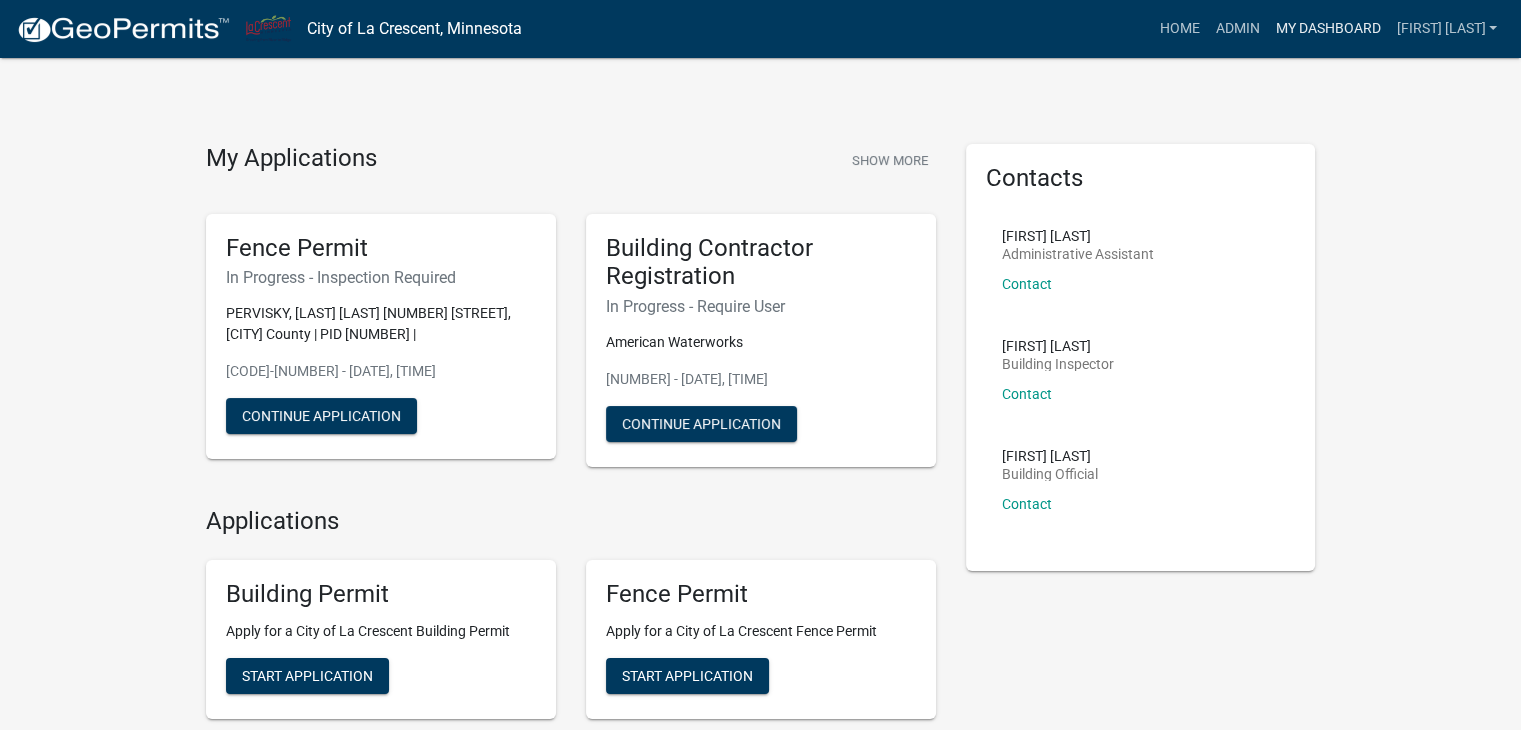 click on "My Dashboard" at bounding box center (1327, 29) 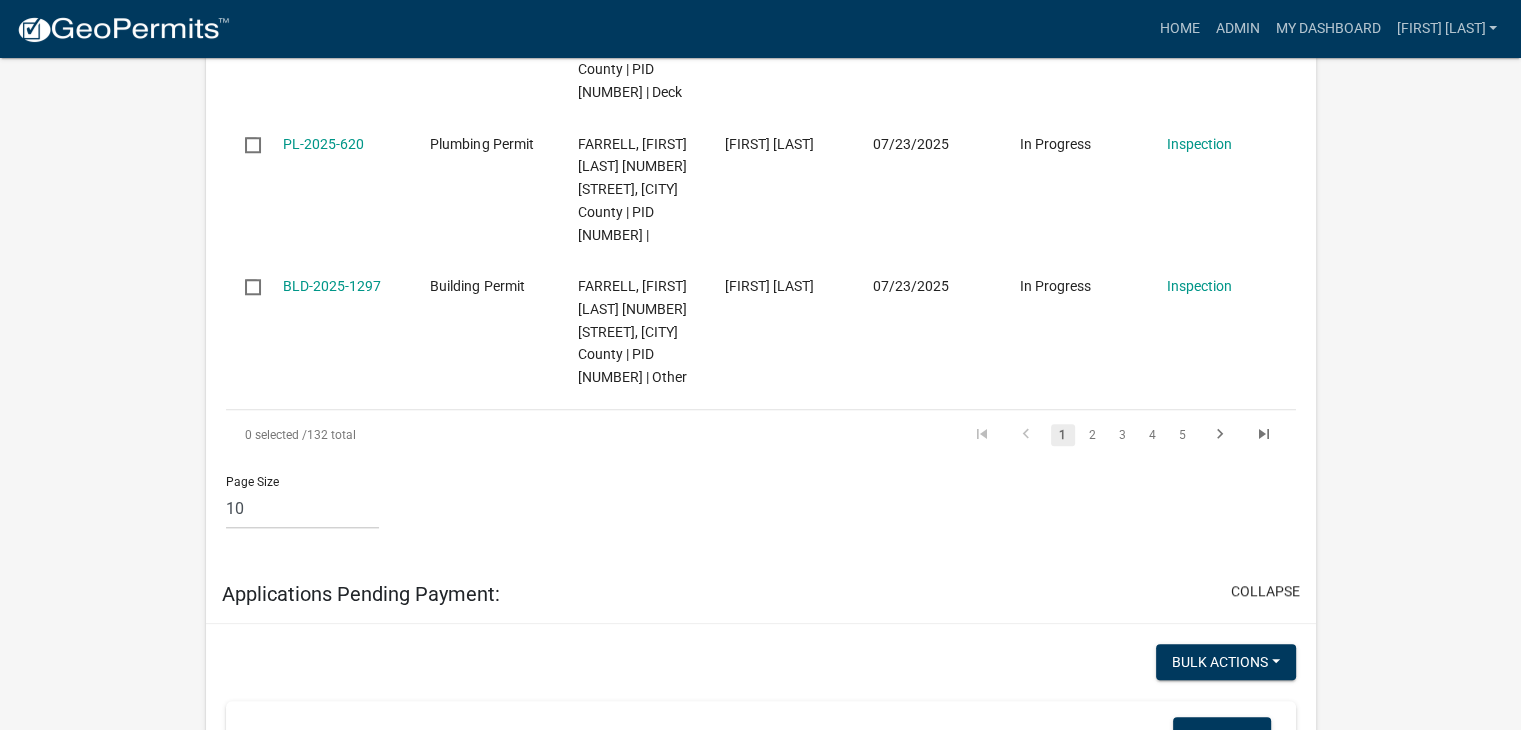 scroll, scrollTop: 1900, scrollLeft: 0, axis: vertical 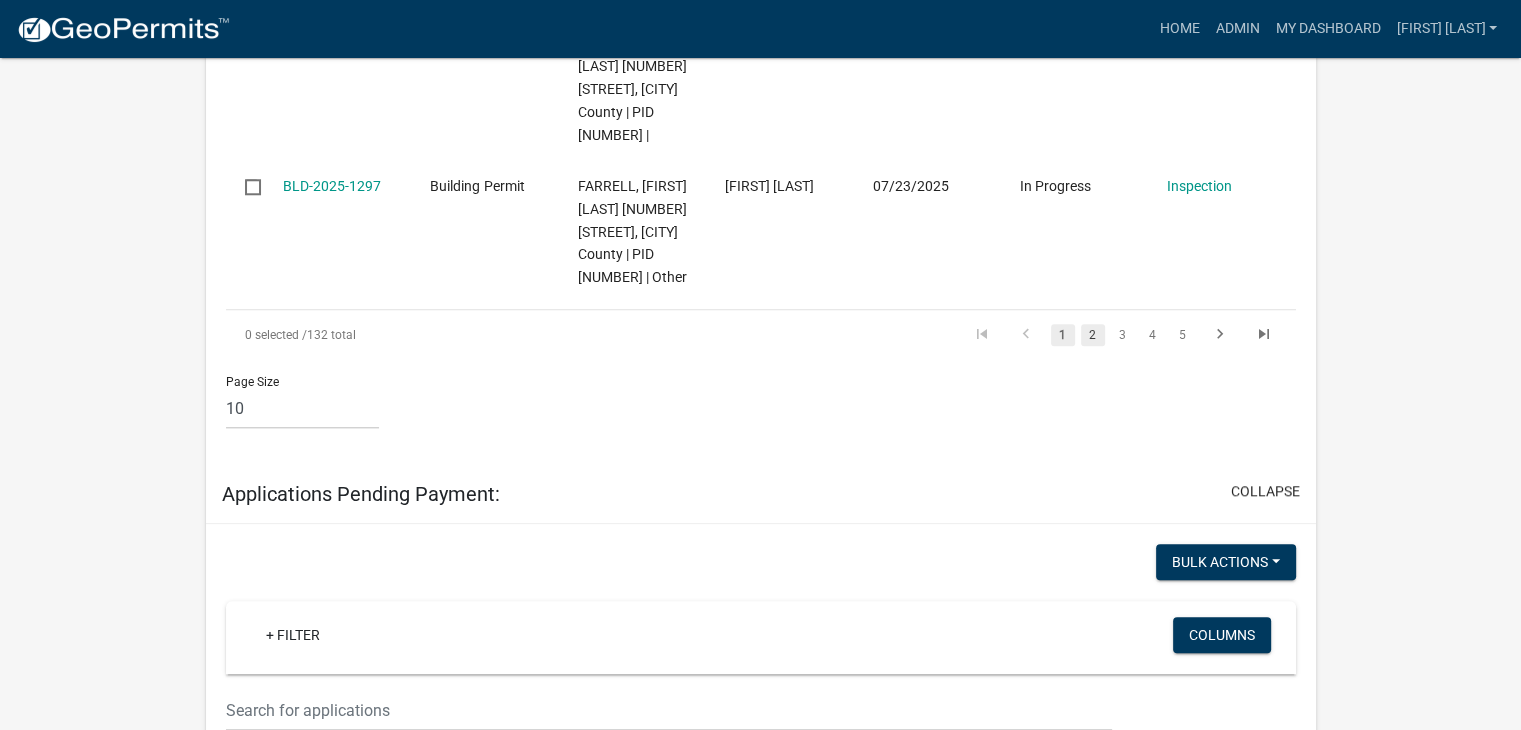 click on "2" 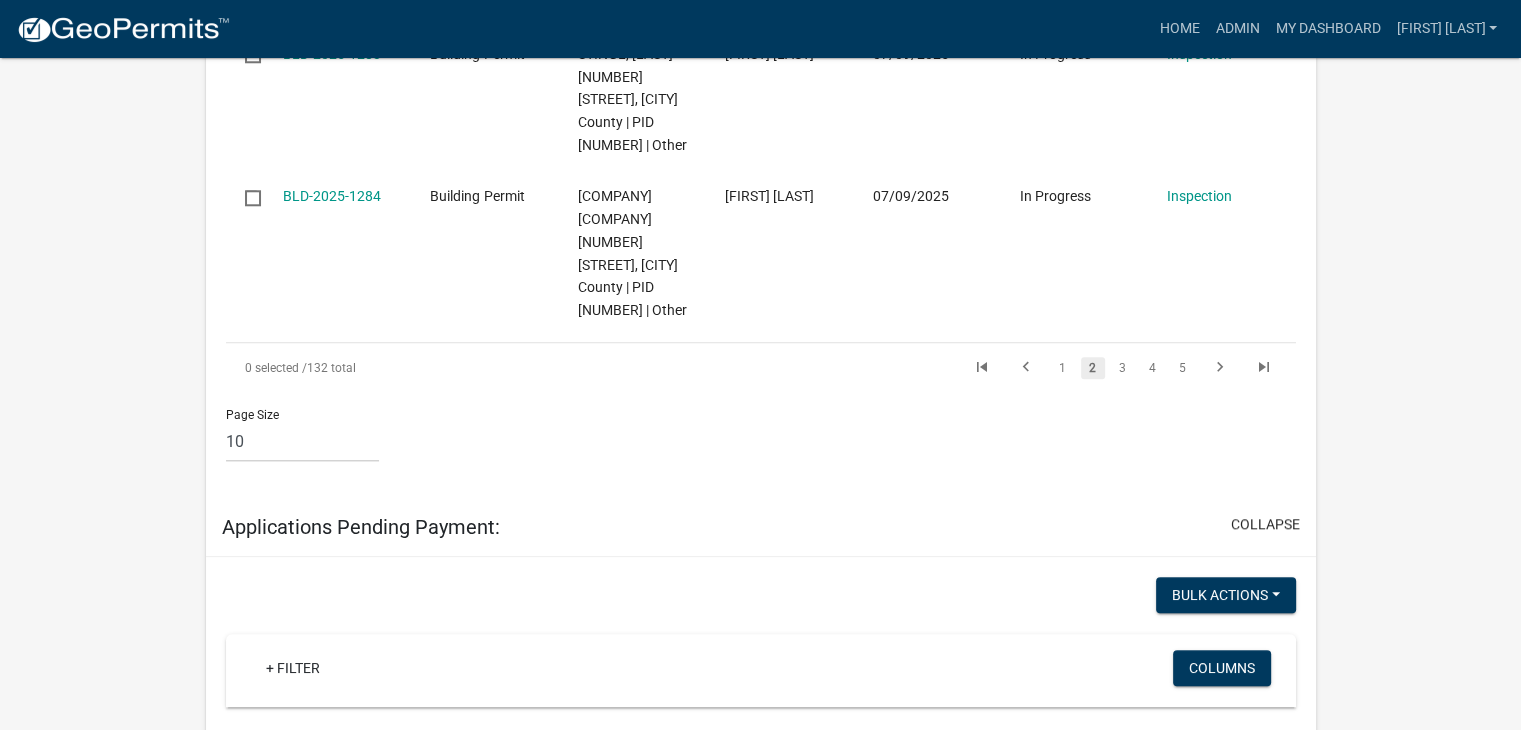 scroll, scrollTop: 2023, scrollLeft: 0, axis: vertical 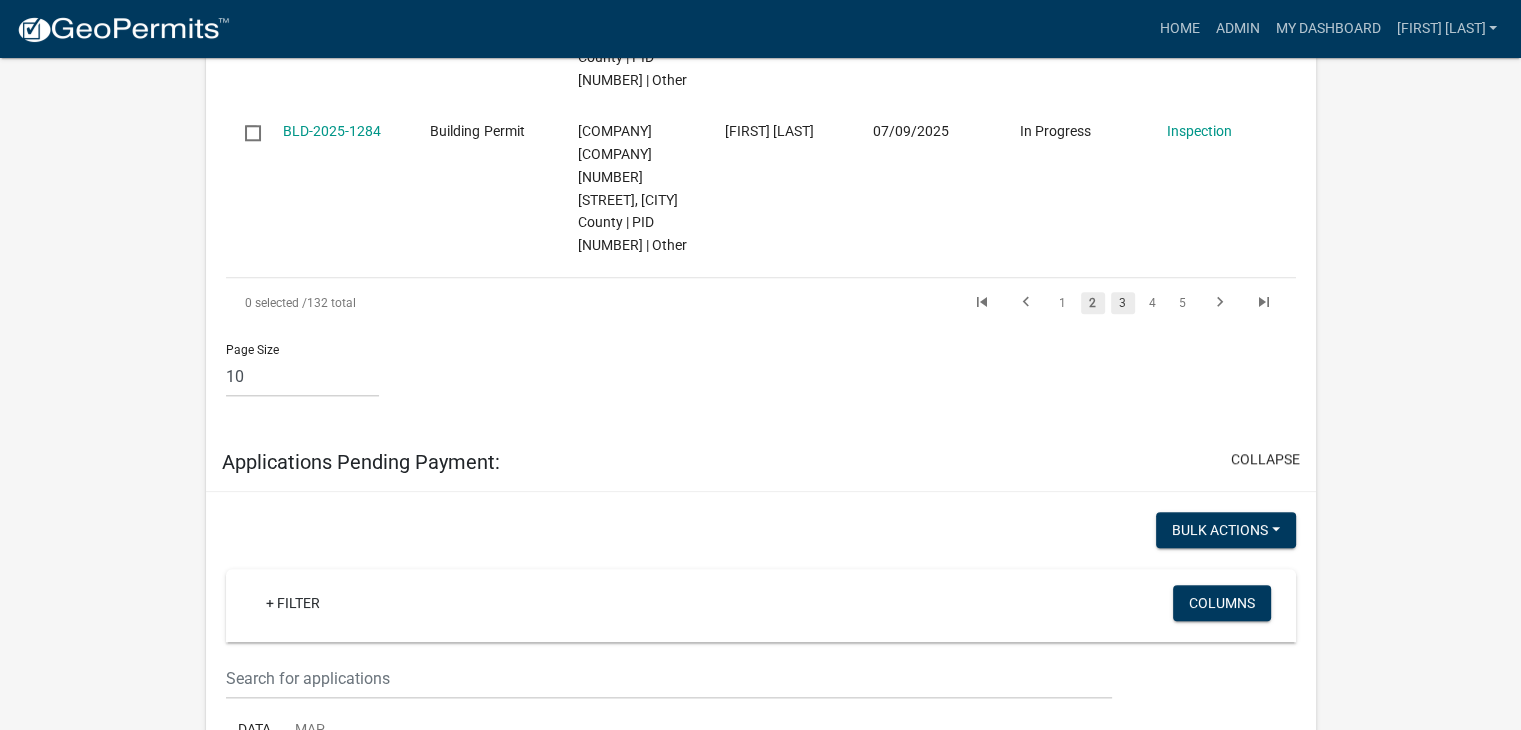 click on "3" 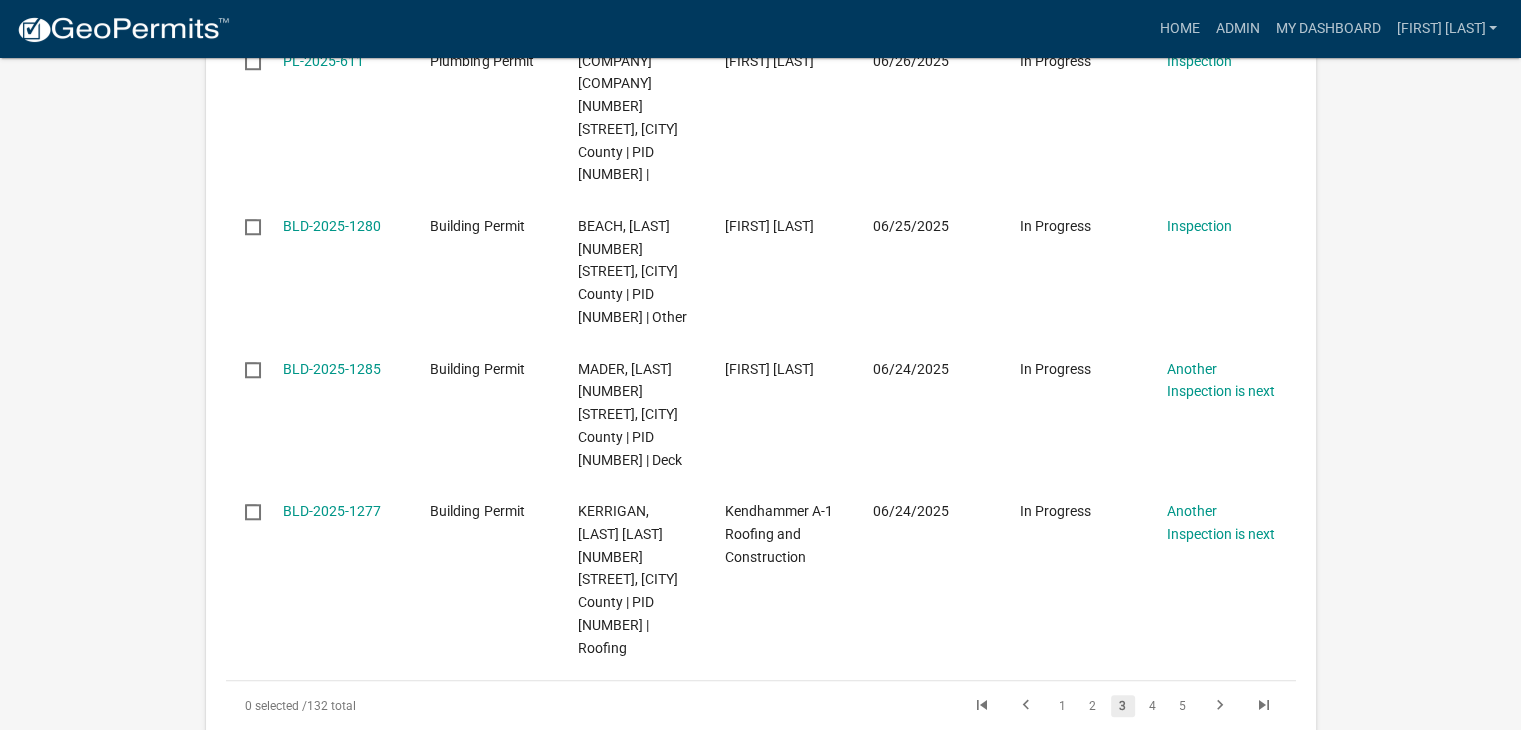 scroll, scrollTop: 1968, scrollLeft: 0, axis: vertical 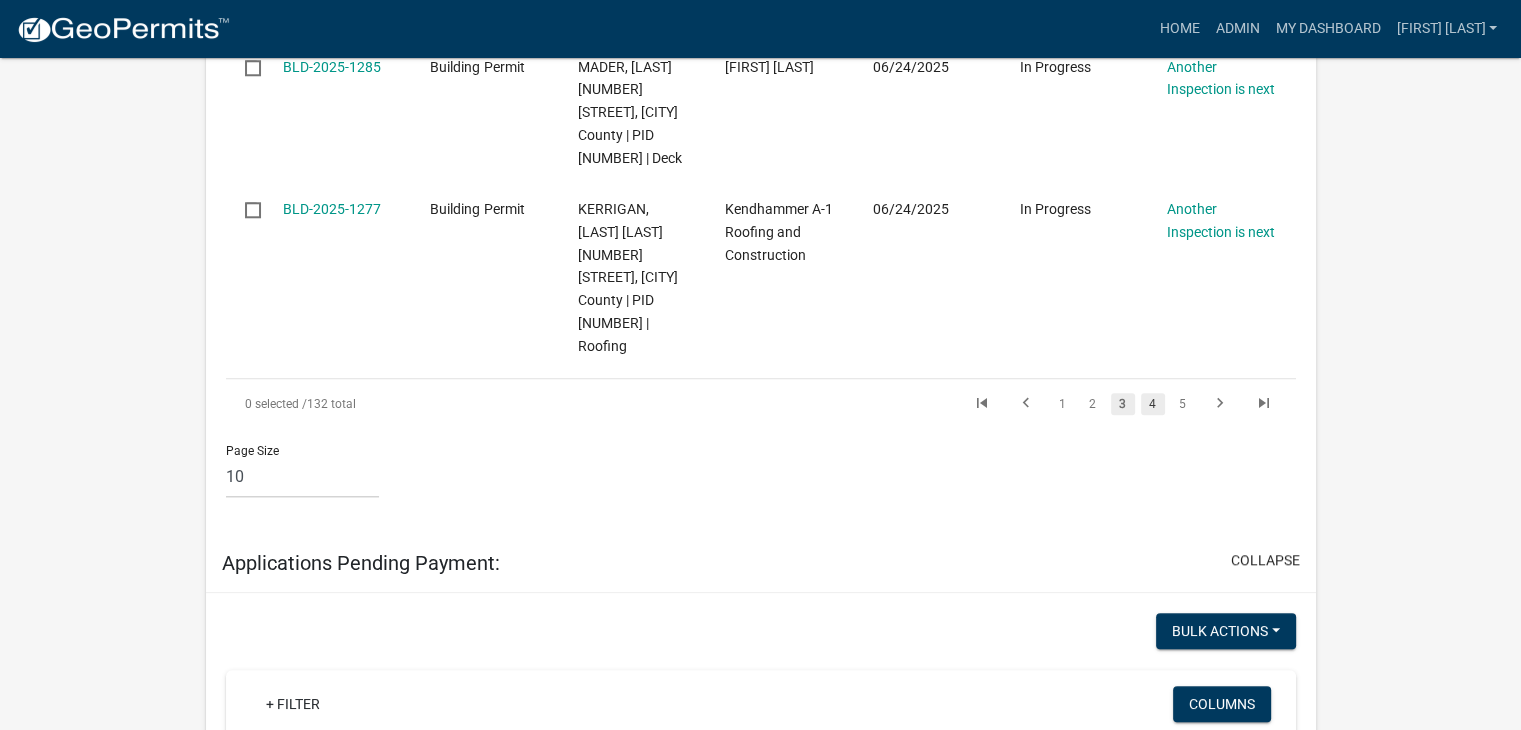 click on "4" 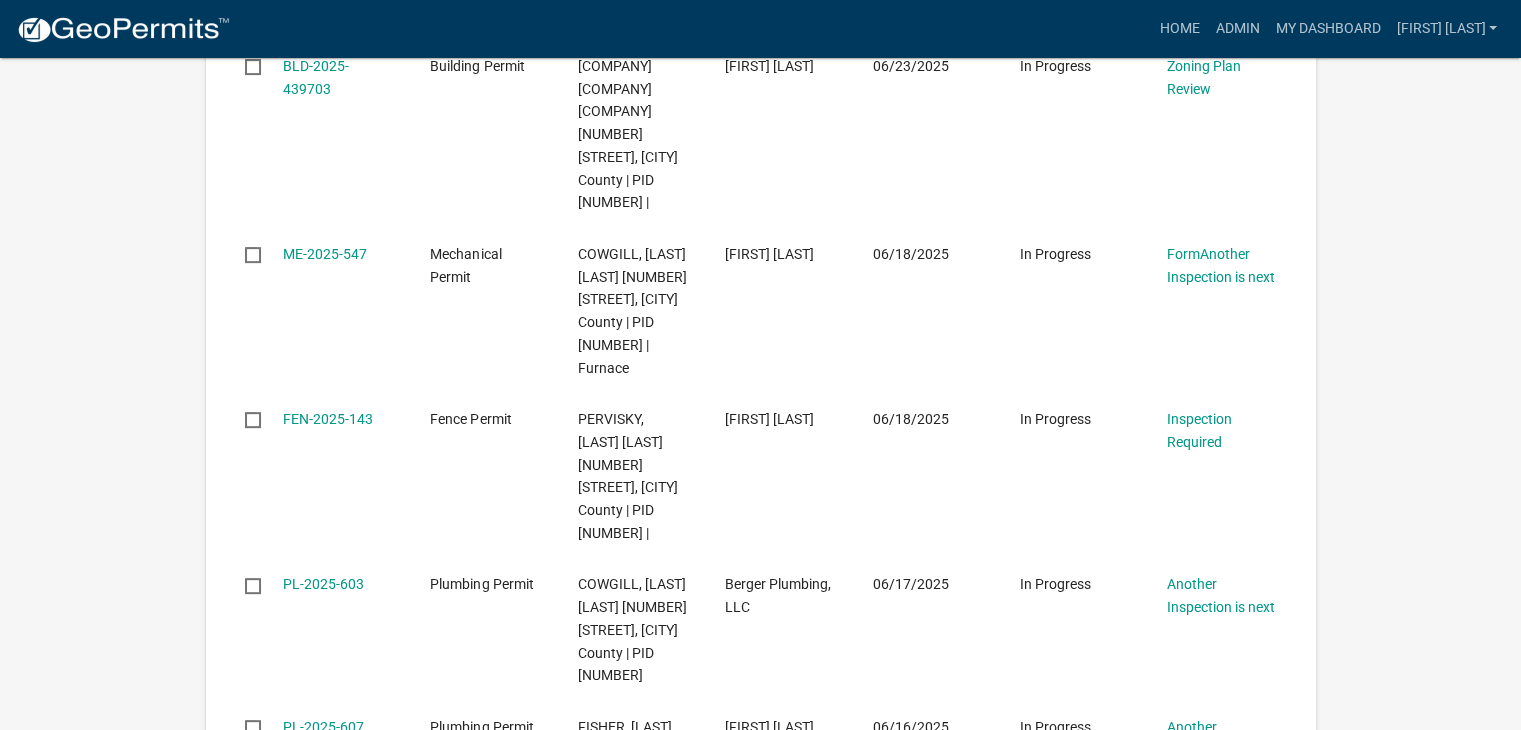 scroll, scrollTop: 659, scrollLeft: 0, axis: vertical 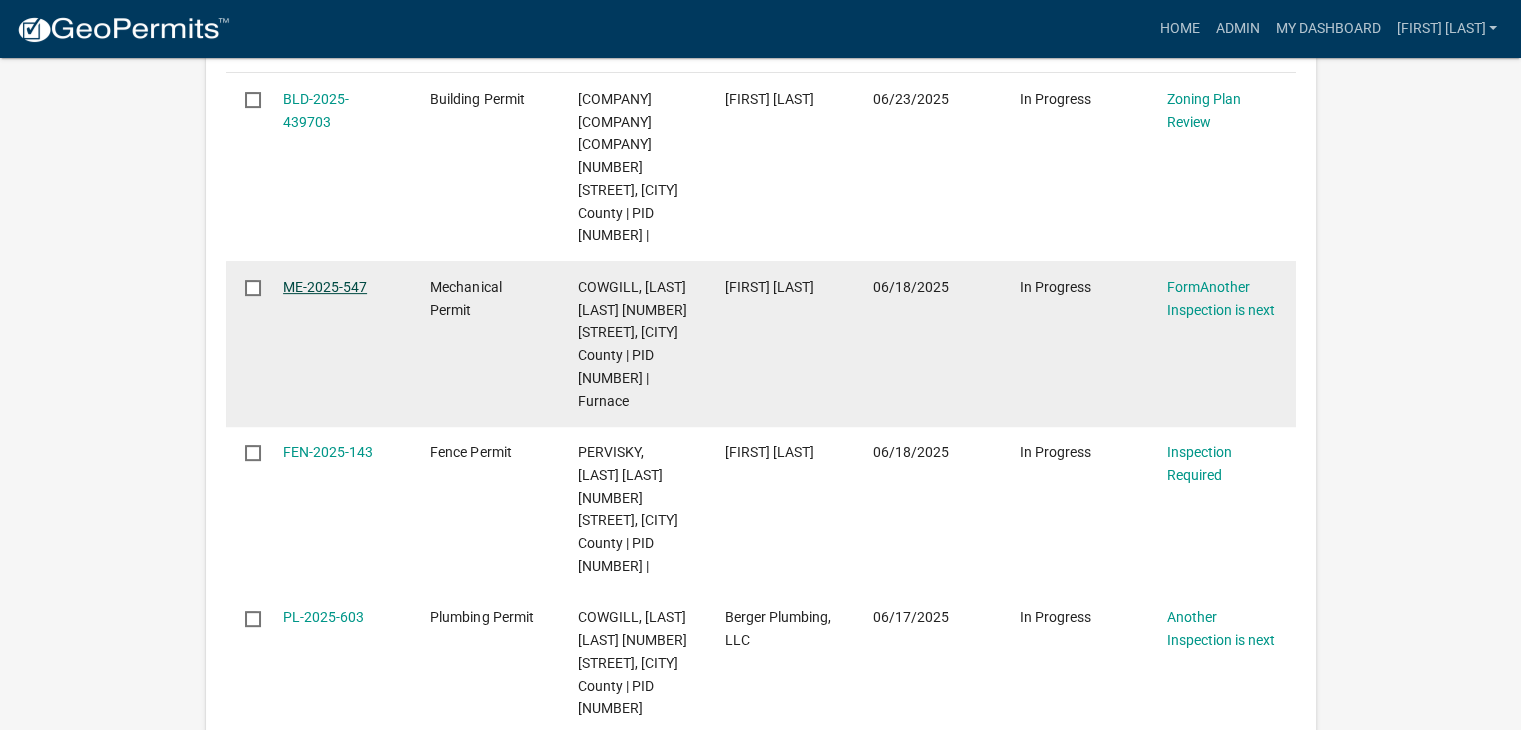 click on "ME-2025-547" 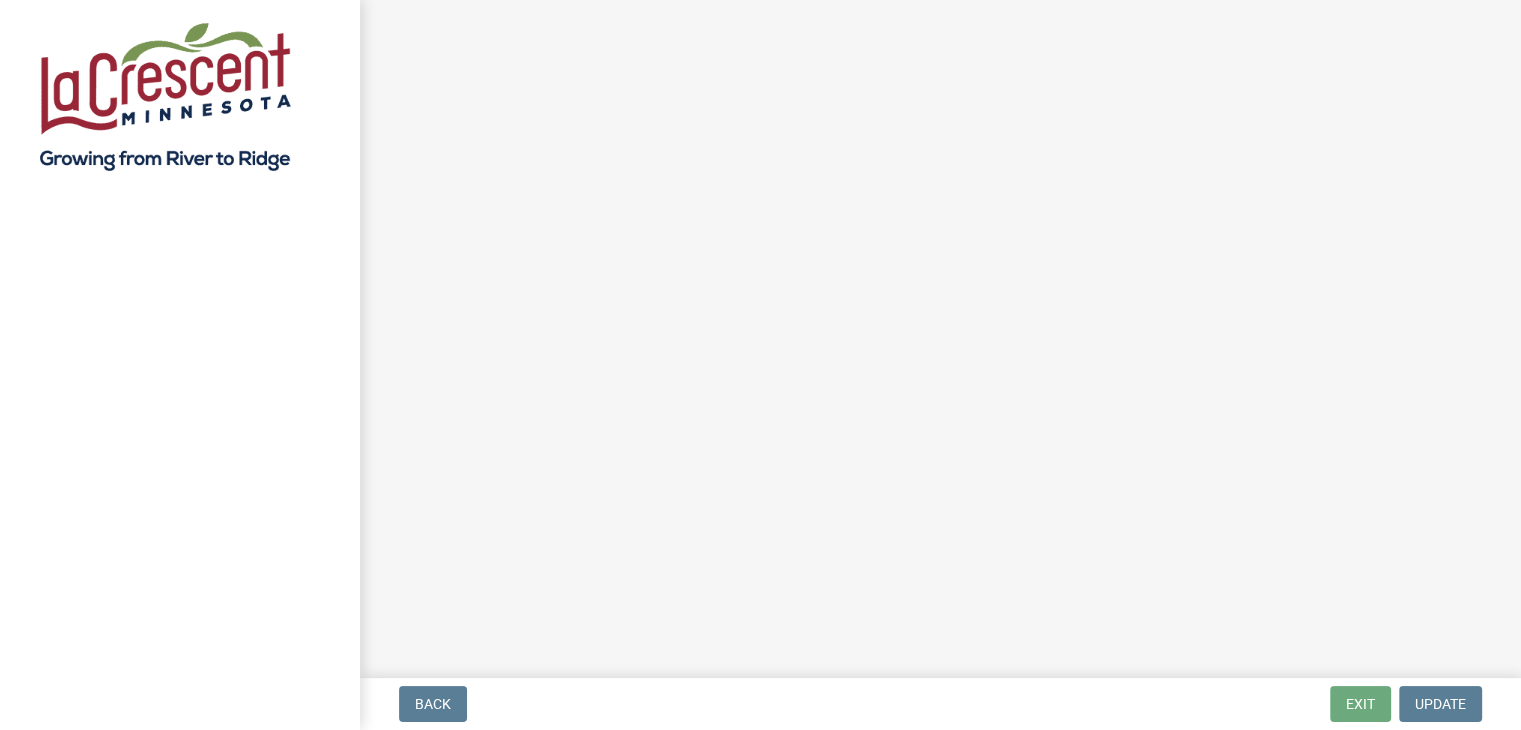 scroll, scrollTop: 0, scrollLeft: 0, axis: both 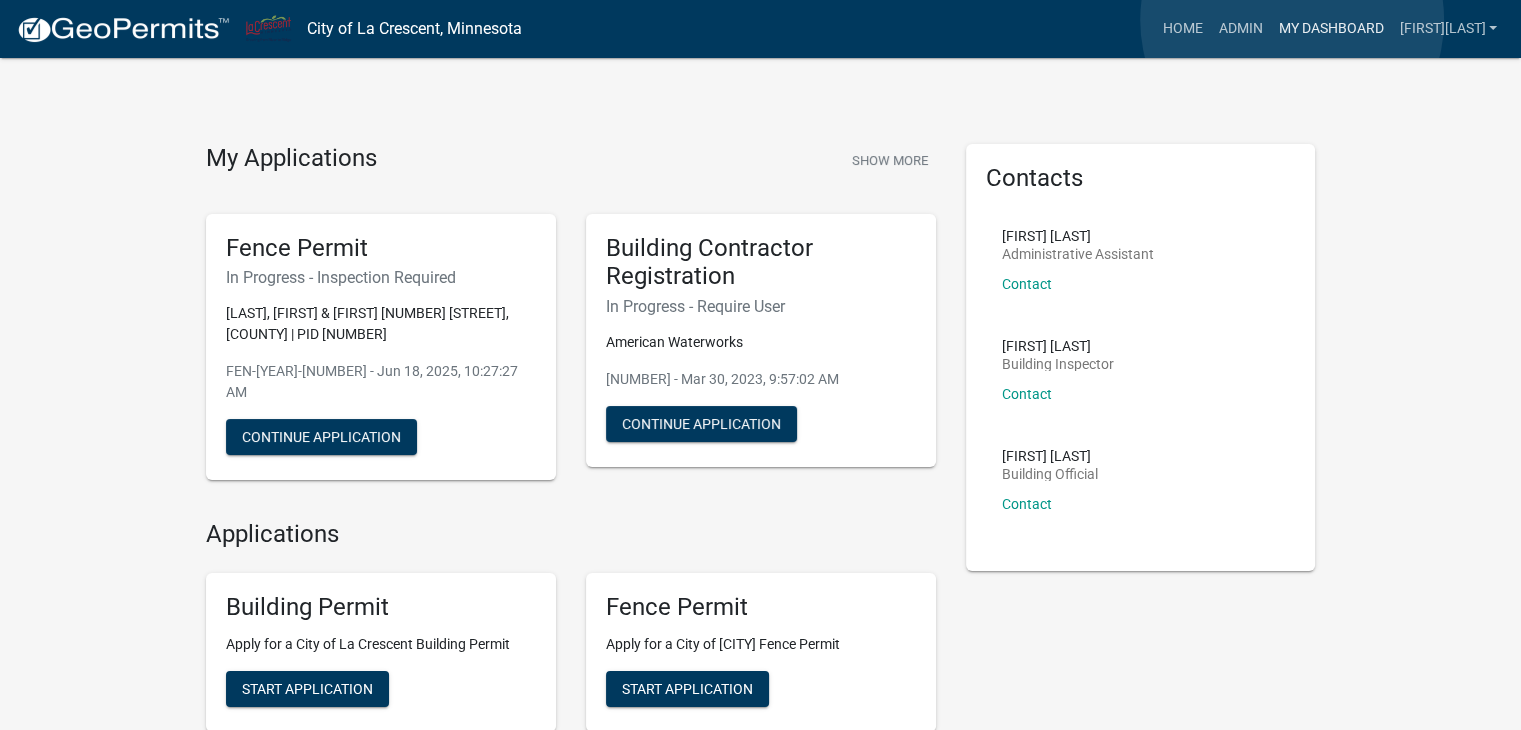 click on "My Dashboard" at bounding box center (1330, 29) 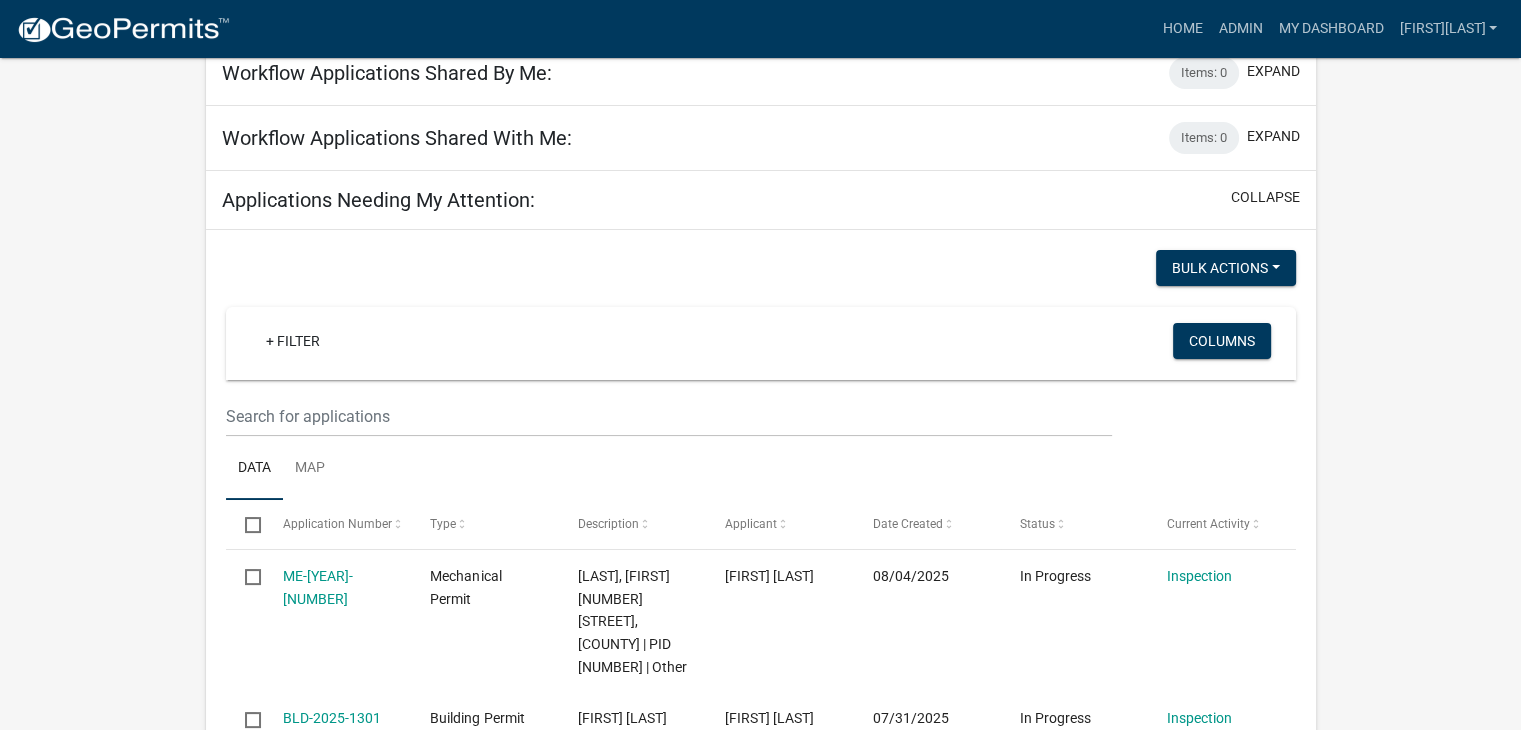 scroll, scrollTop: 200, scrollLeft: 0, axis: vertical 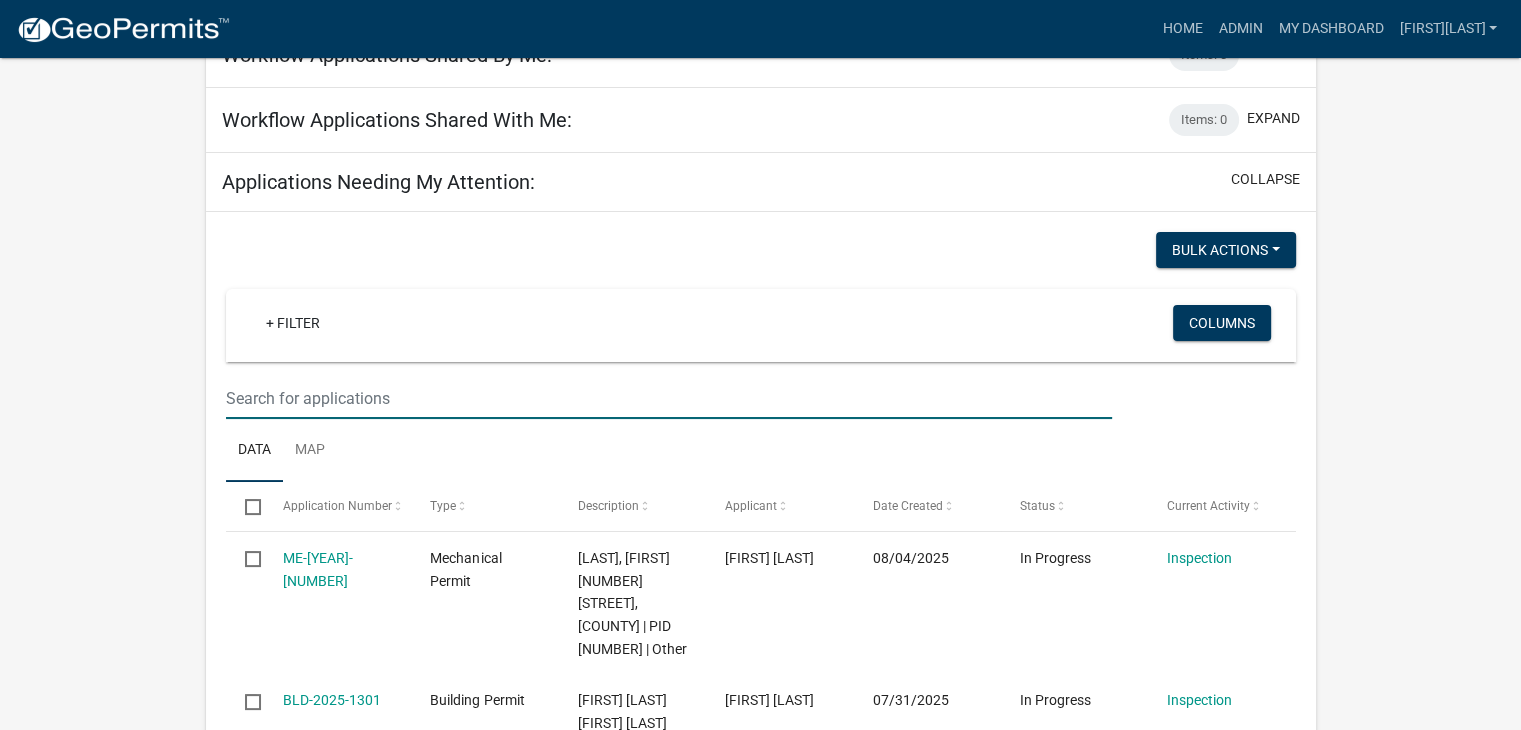 click at bounding box center (669, 398) 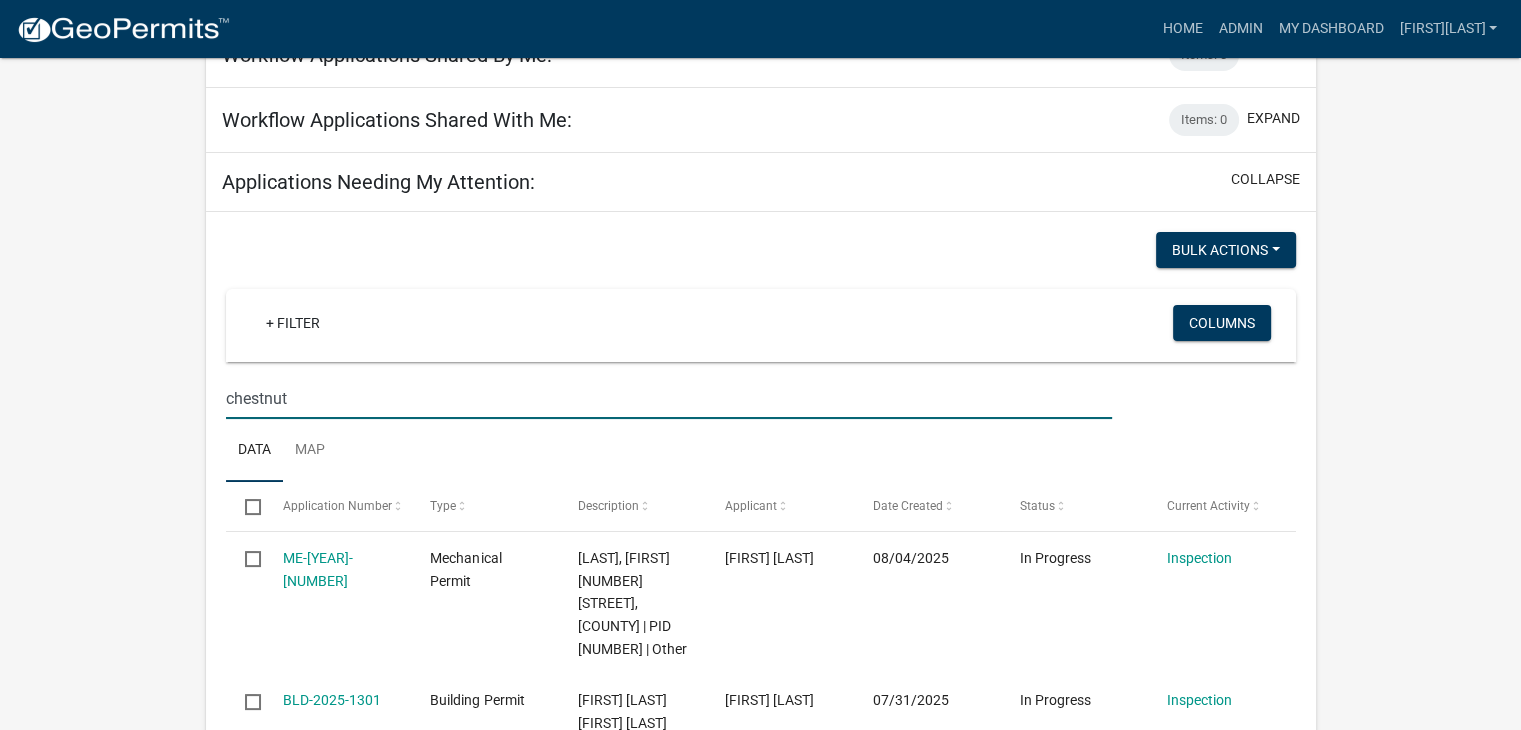 type on "chestnut" 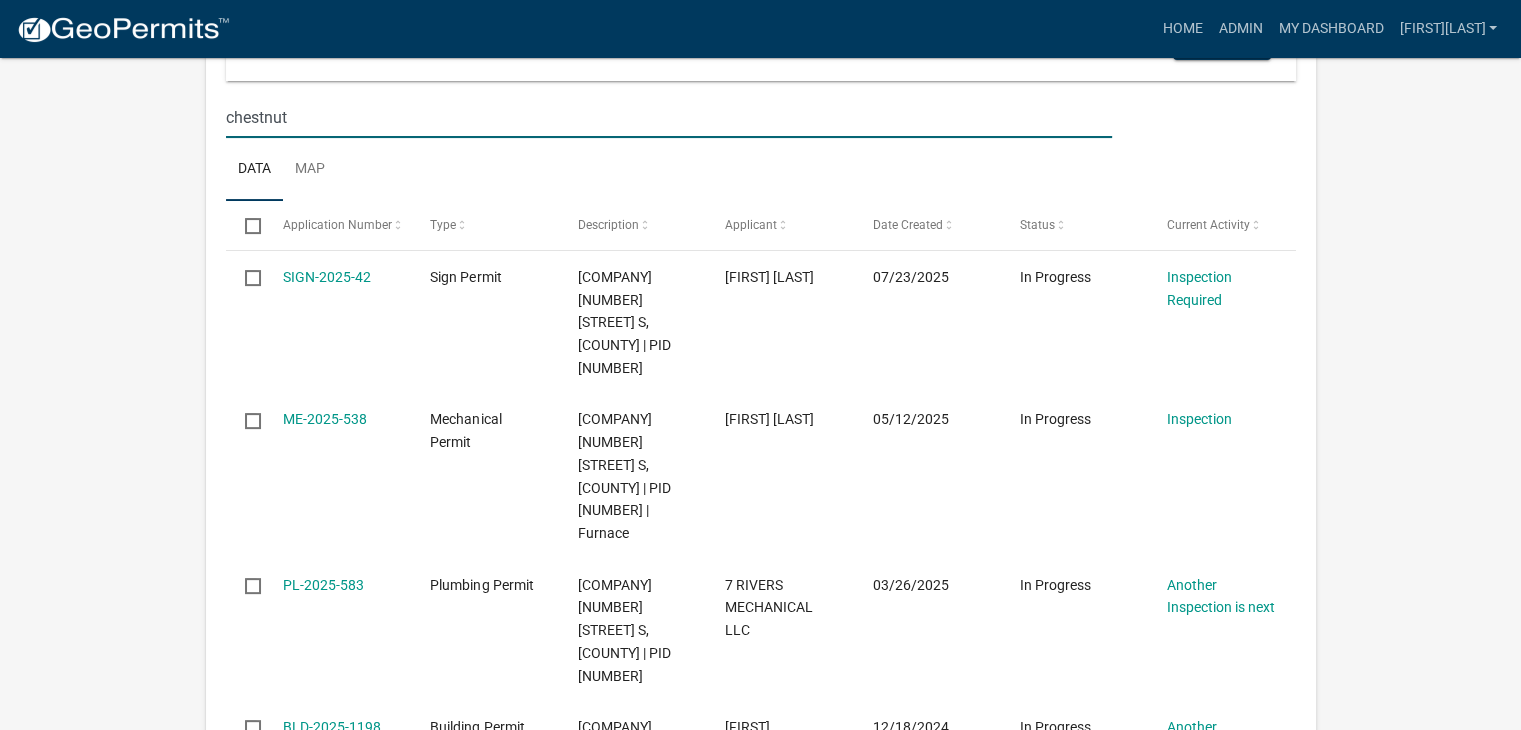 scroll, scrollTop: 700, scrollLeft: 0, axis: vertical 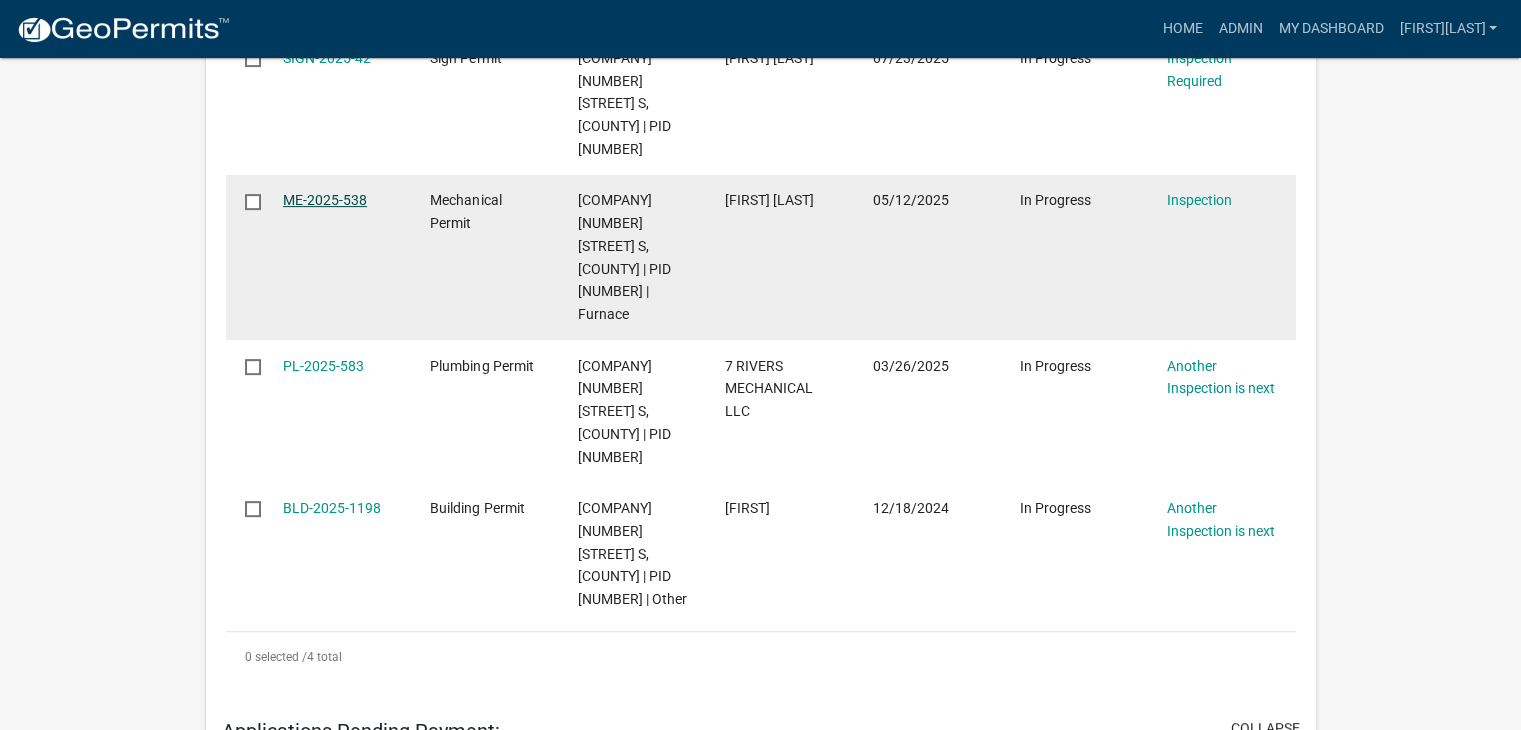 click on "ME-2025-538" 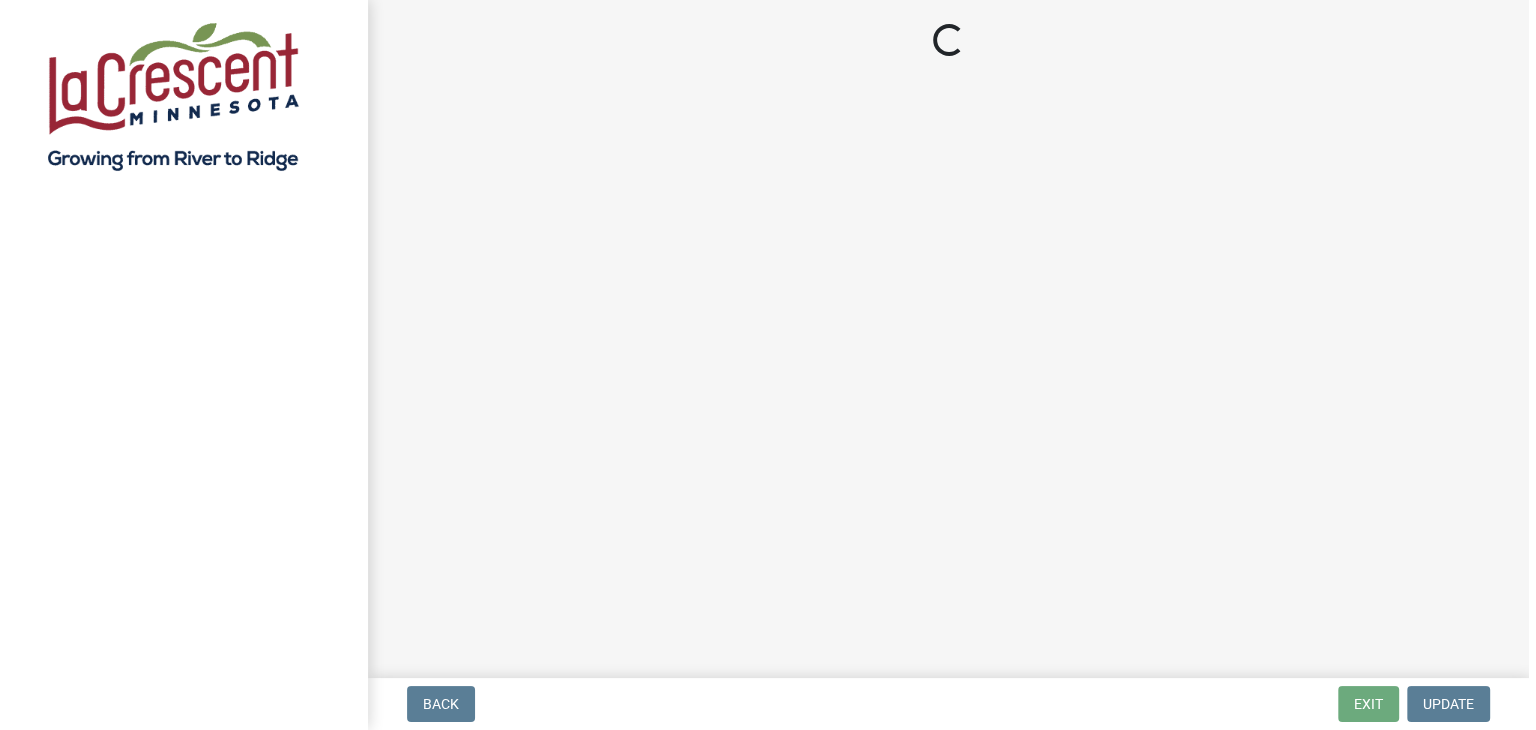 scroll, scrollTop: 0, scrollLeft: 0, axis: both 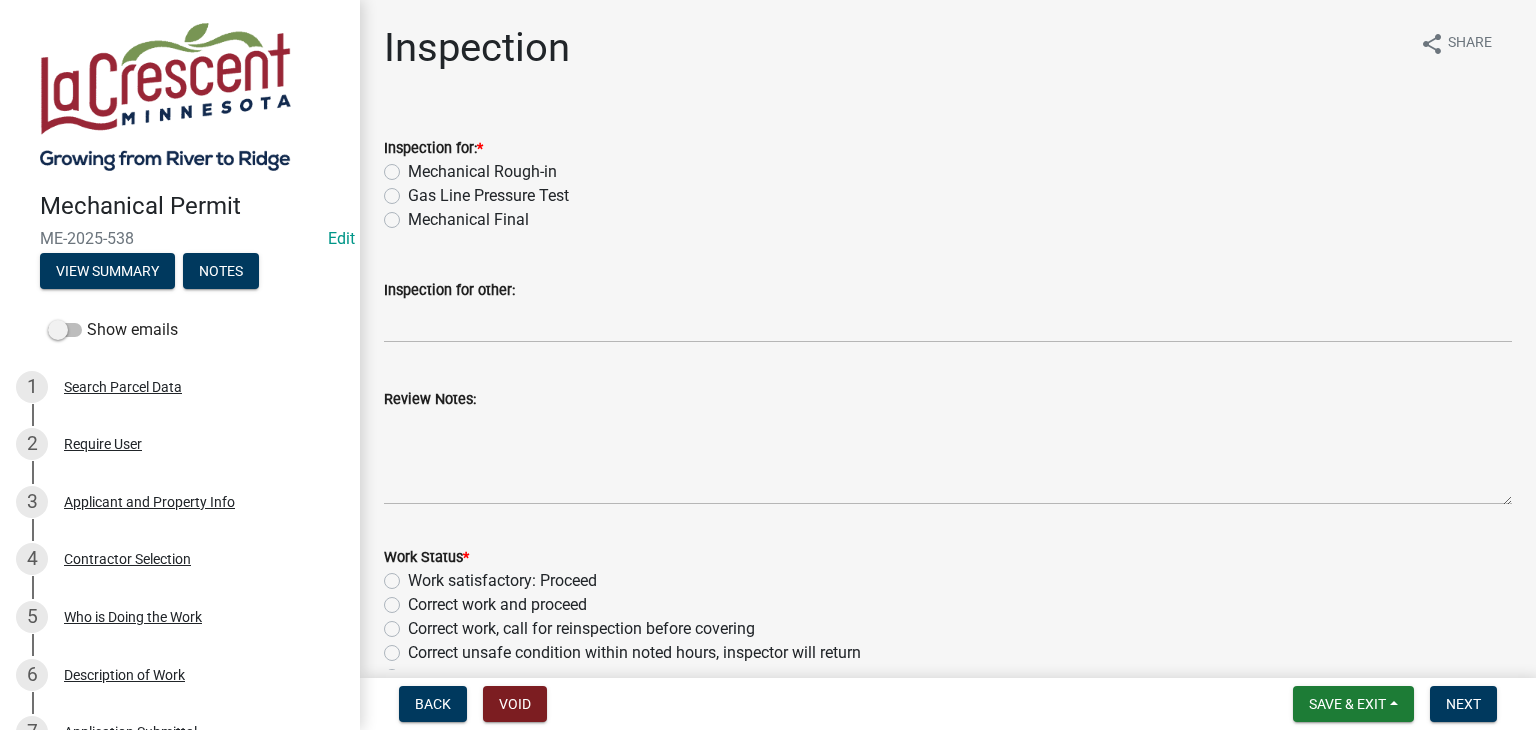 click on "Mechanical Rough-in" 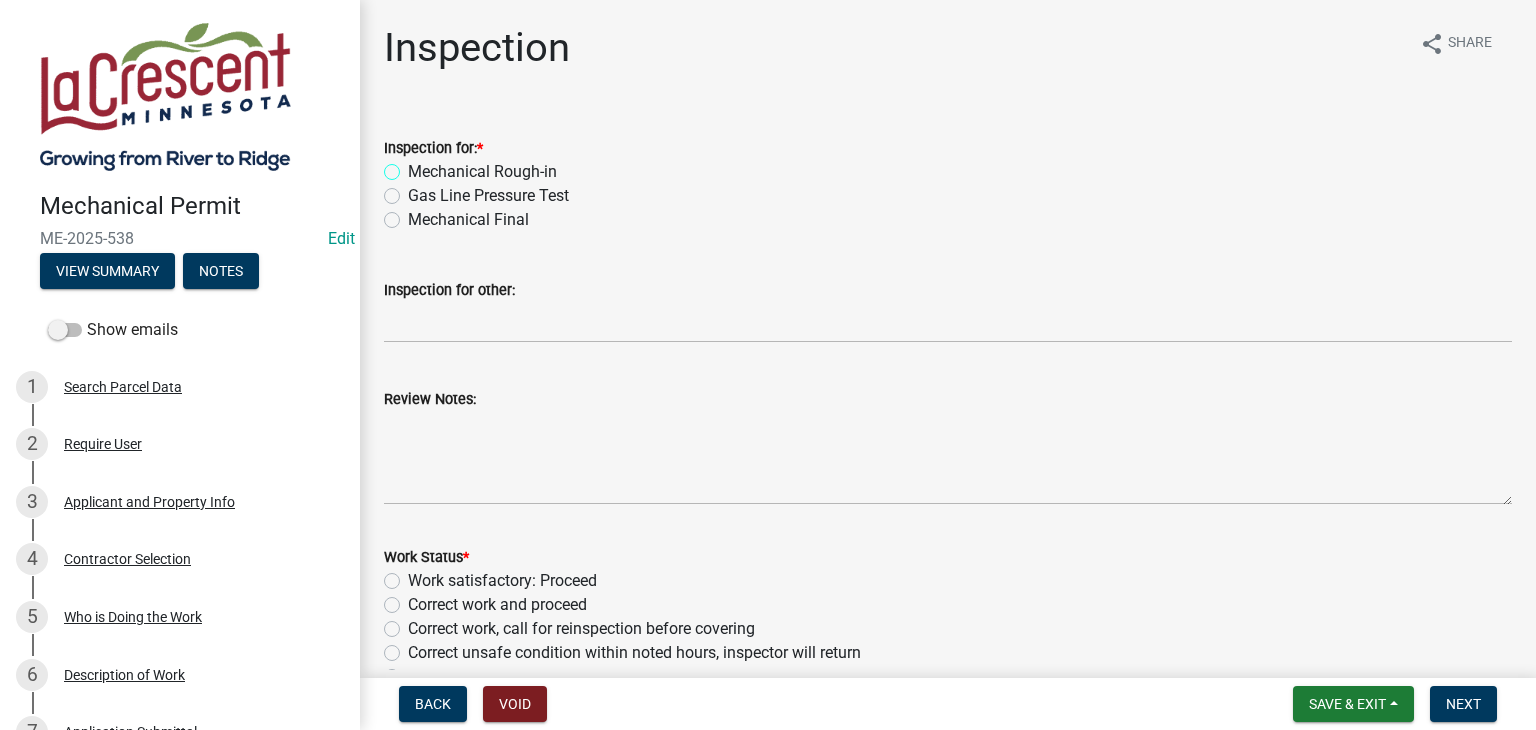 click on "Mechanical Rough-in" at bounding box center (414, 166) 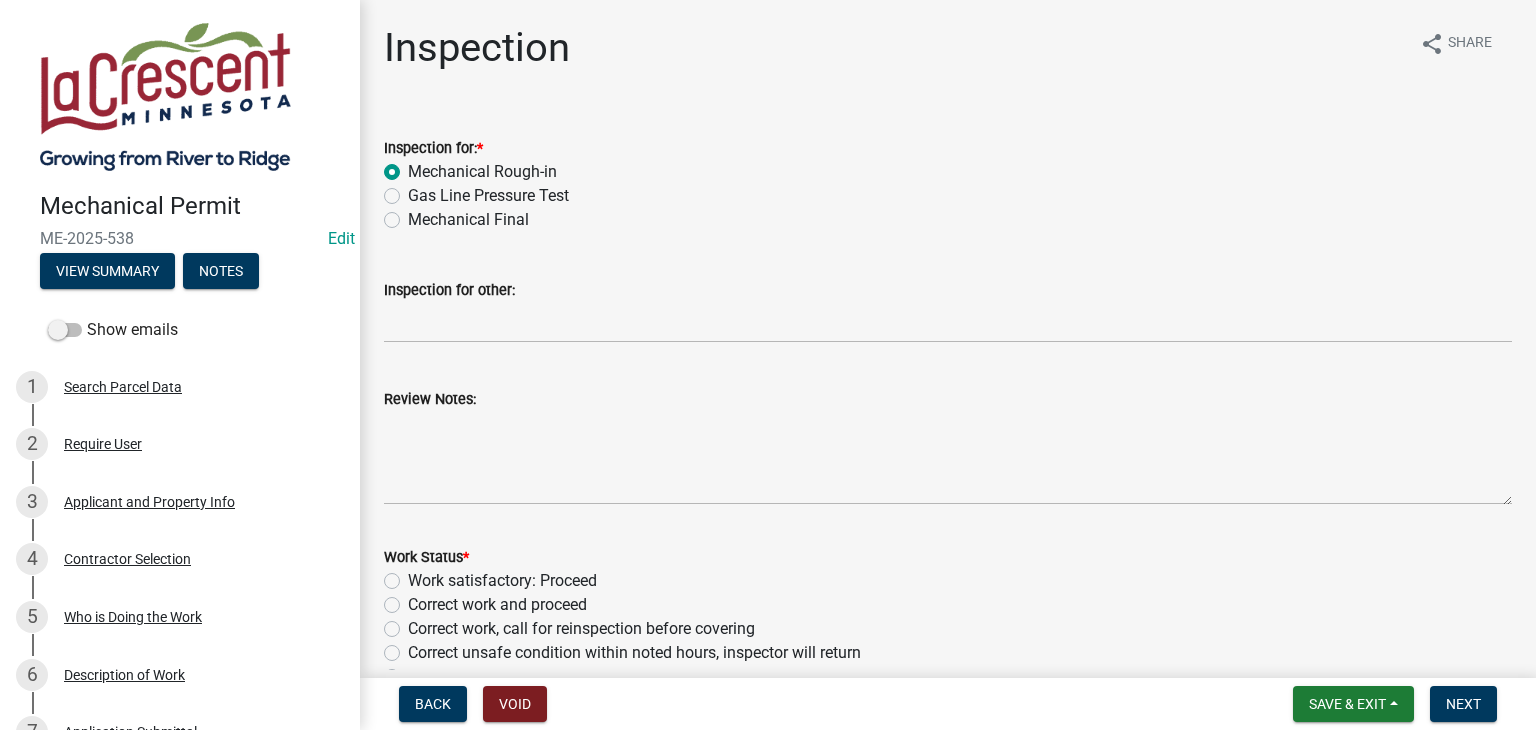 radio on "true" 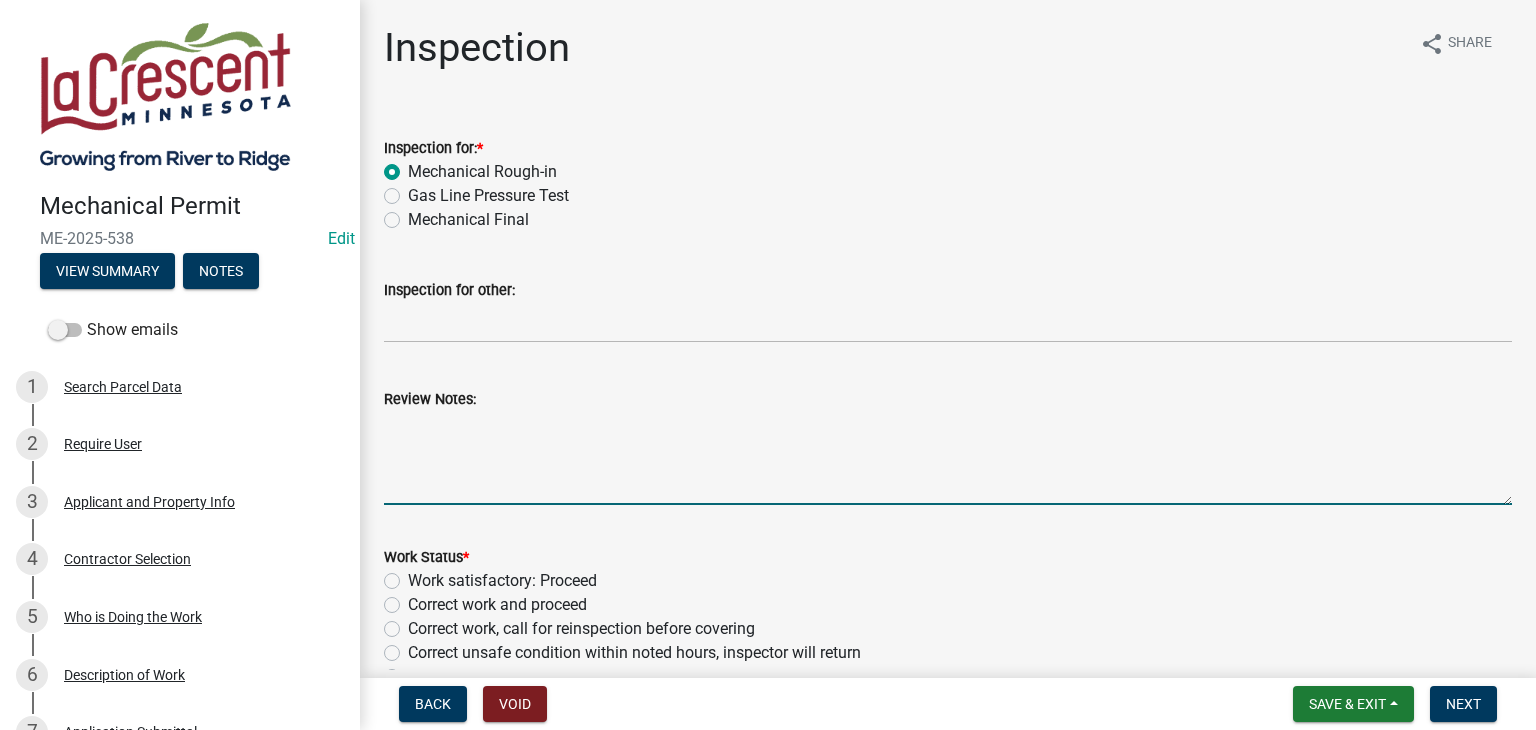 click on "Review Notes:" at bounding box center [948, 458] 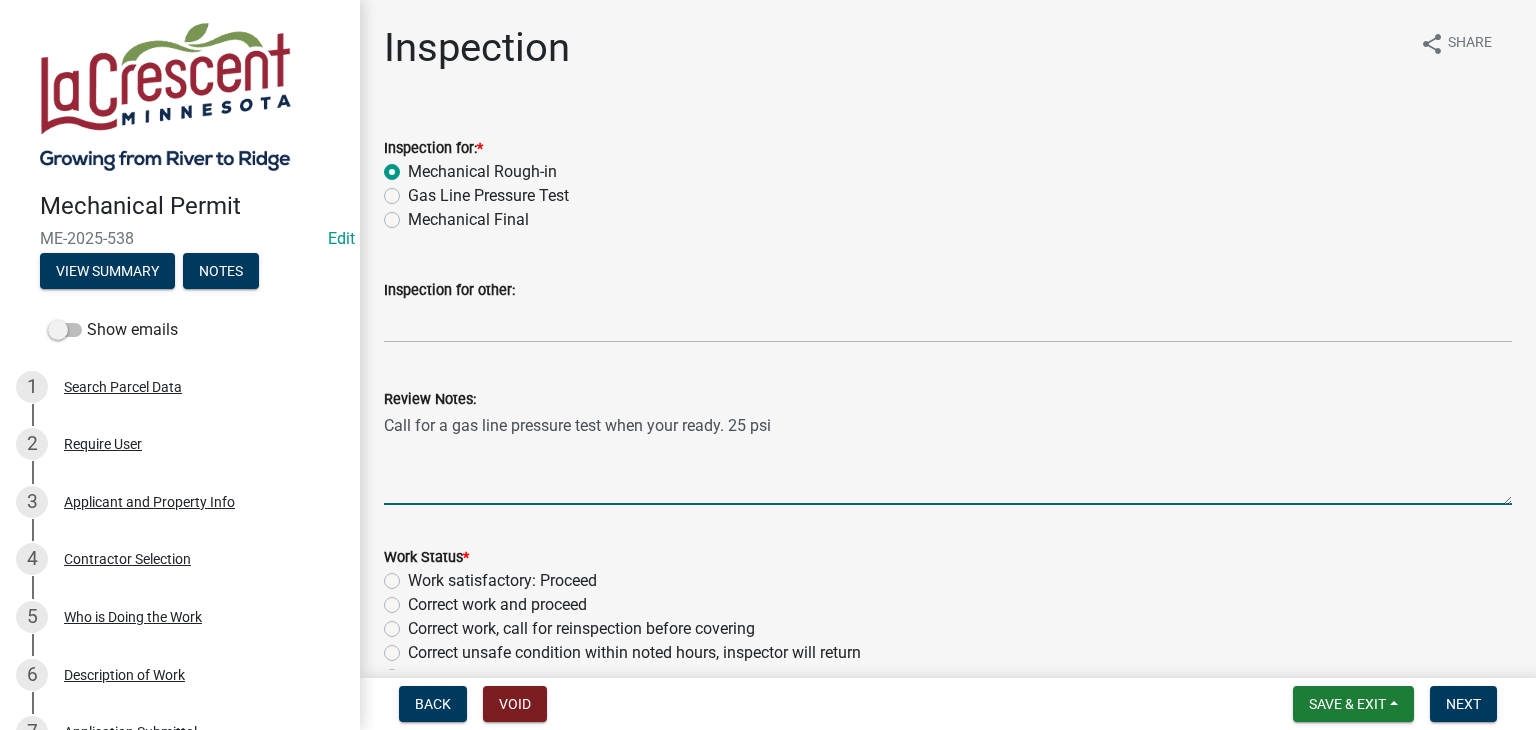 scroll, scrollTop: 100, scrollLeft: 0, axis: vertical 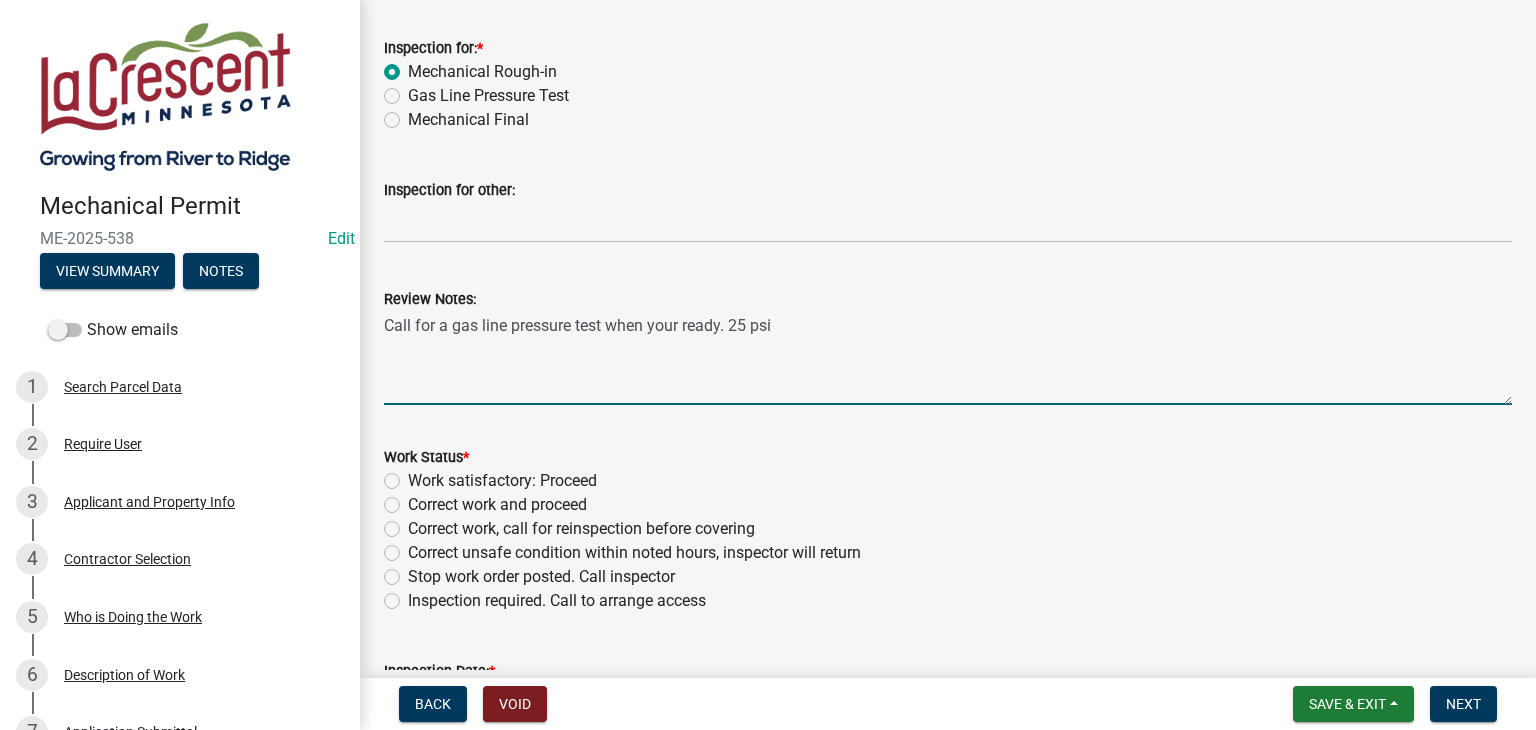 type on "Call for a gas line pressure test when your ready. 25 psi" 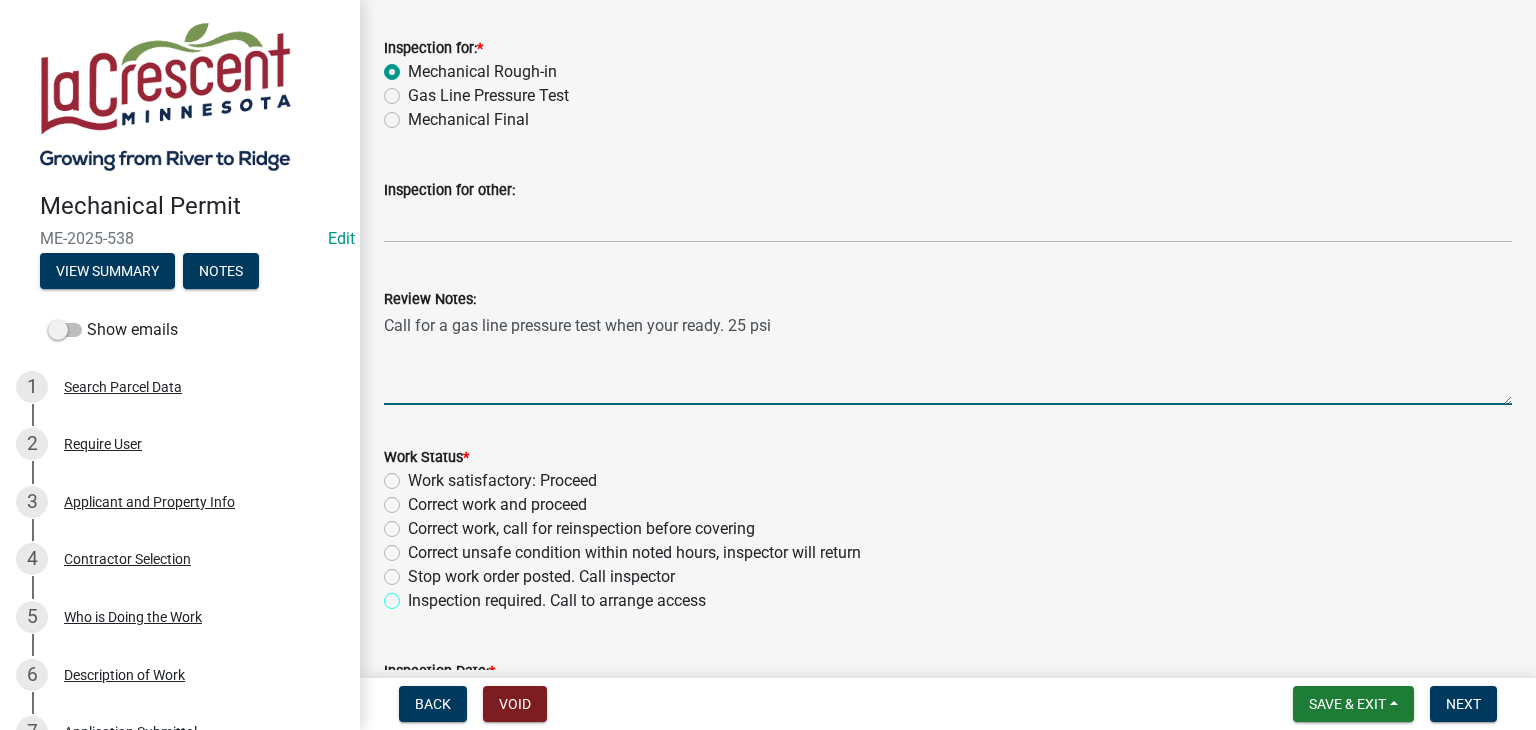 click on "Inspection required.  Call to arrange access" at bounding box center (414, 595) 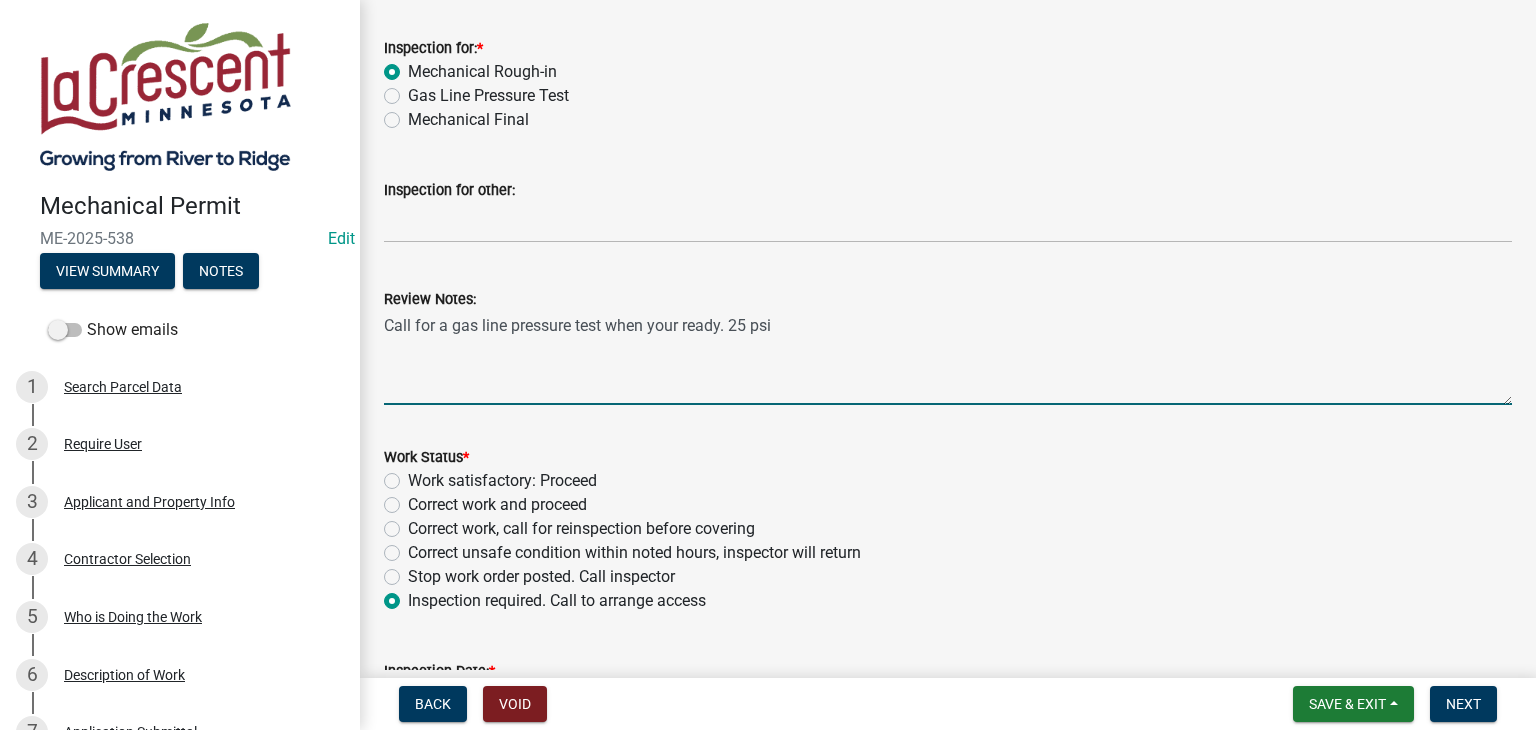 radio on "true" 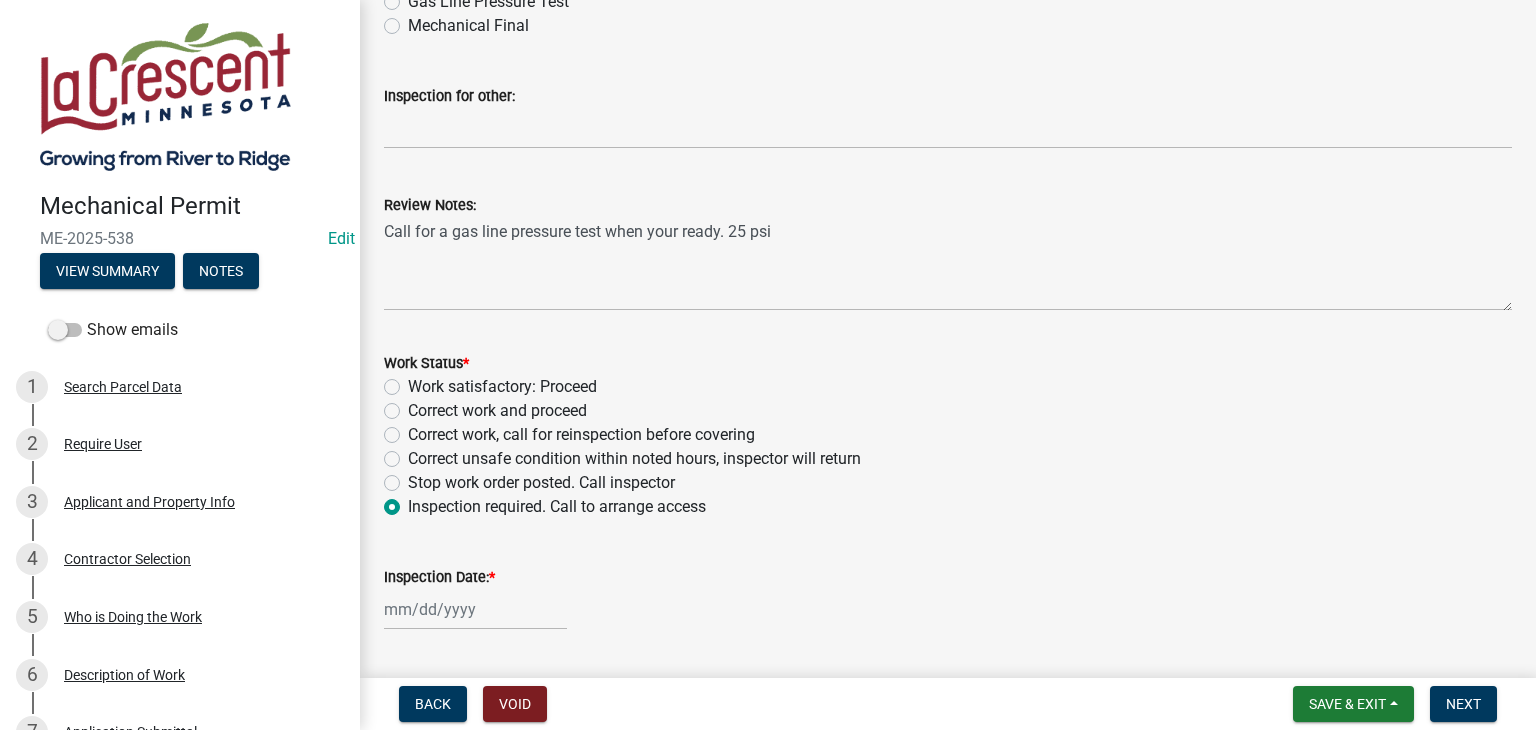 scroll, scrollTop: 364, scrollLeft: 0, axis: vertical 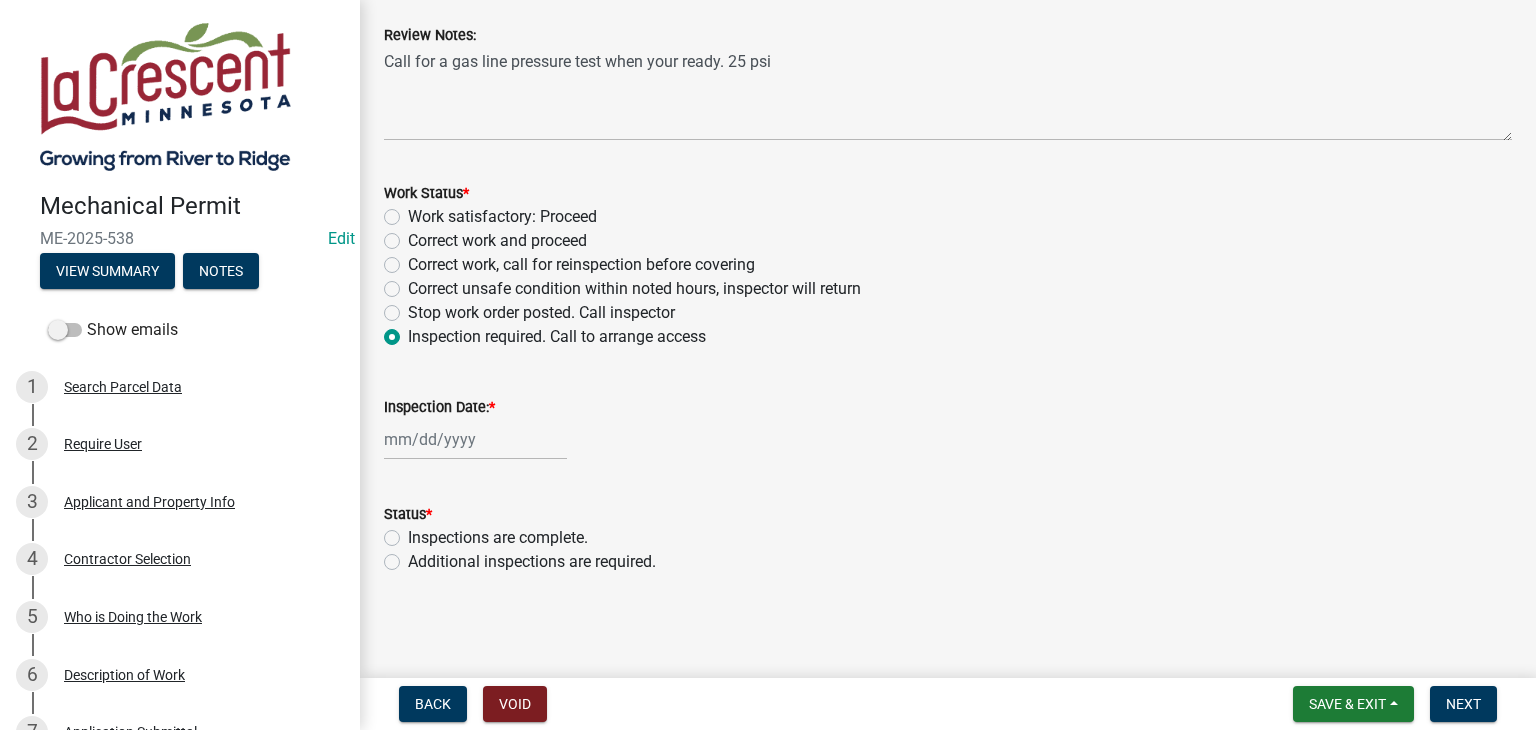 click 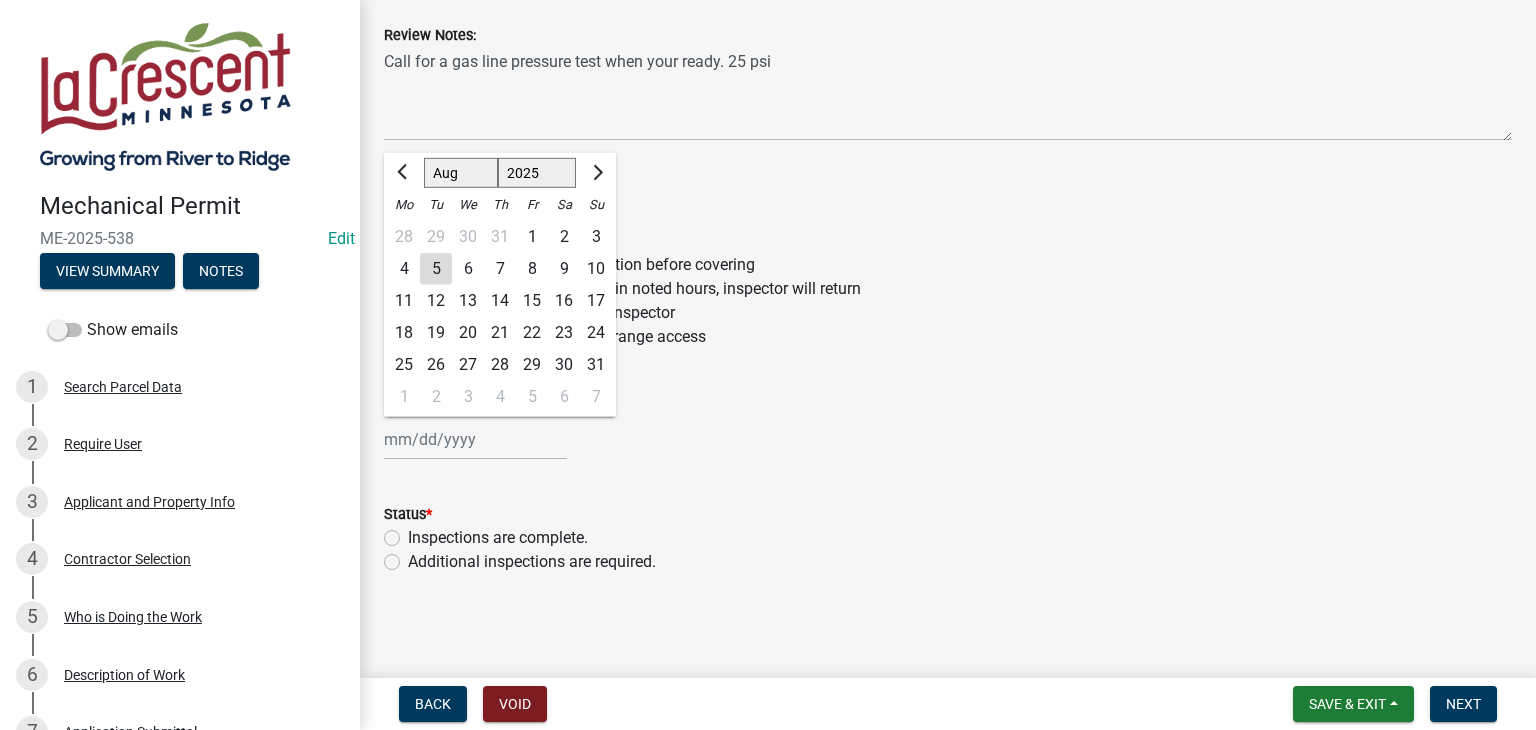 click on "5" 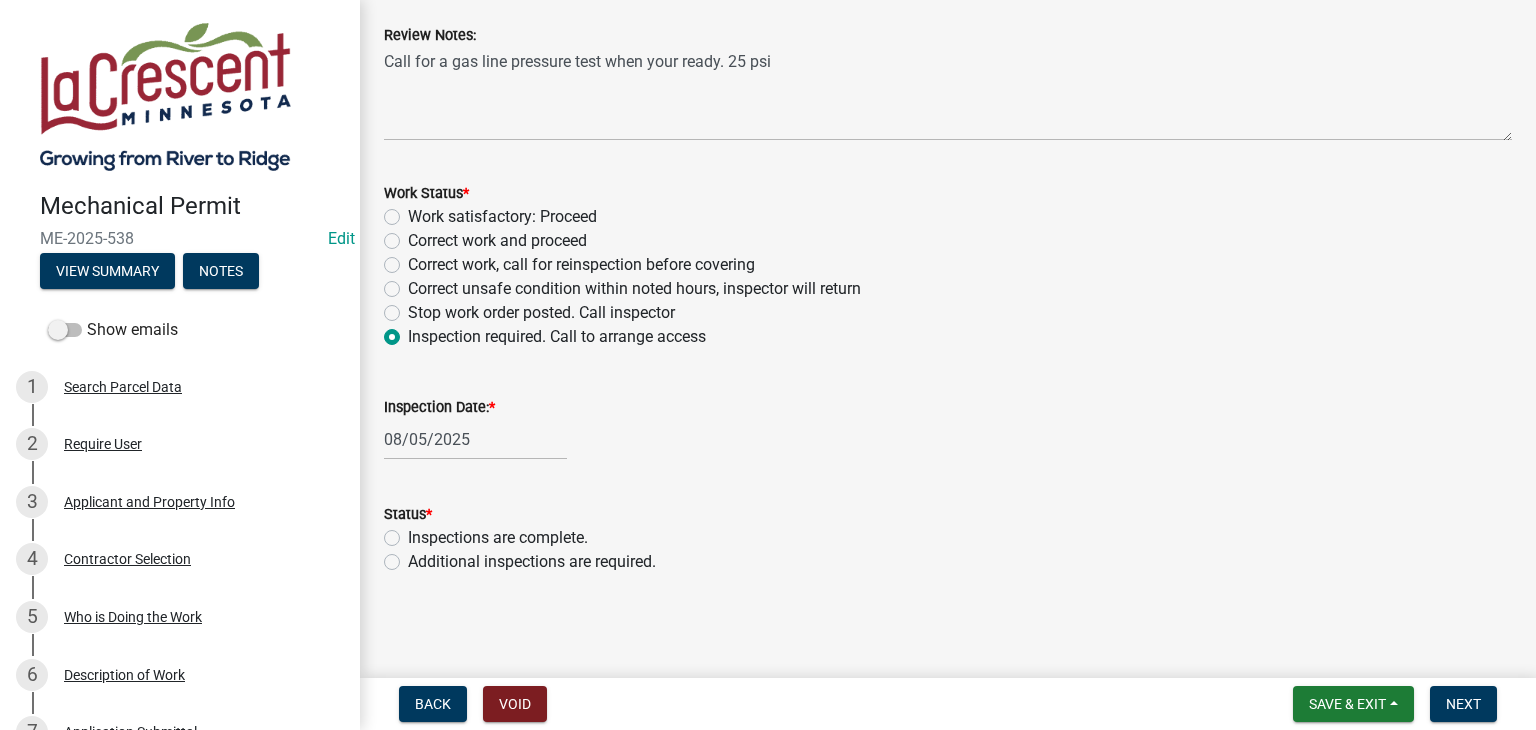 click on "Additional inspections are required." 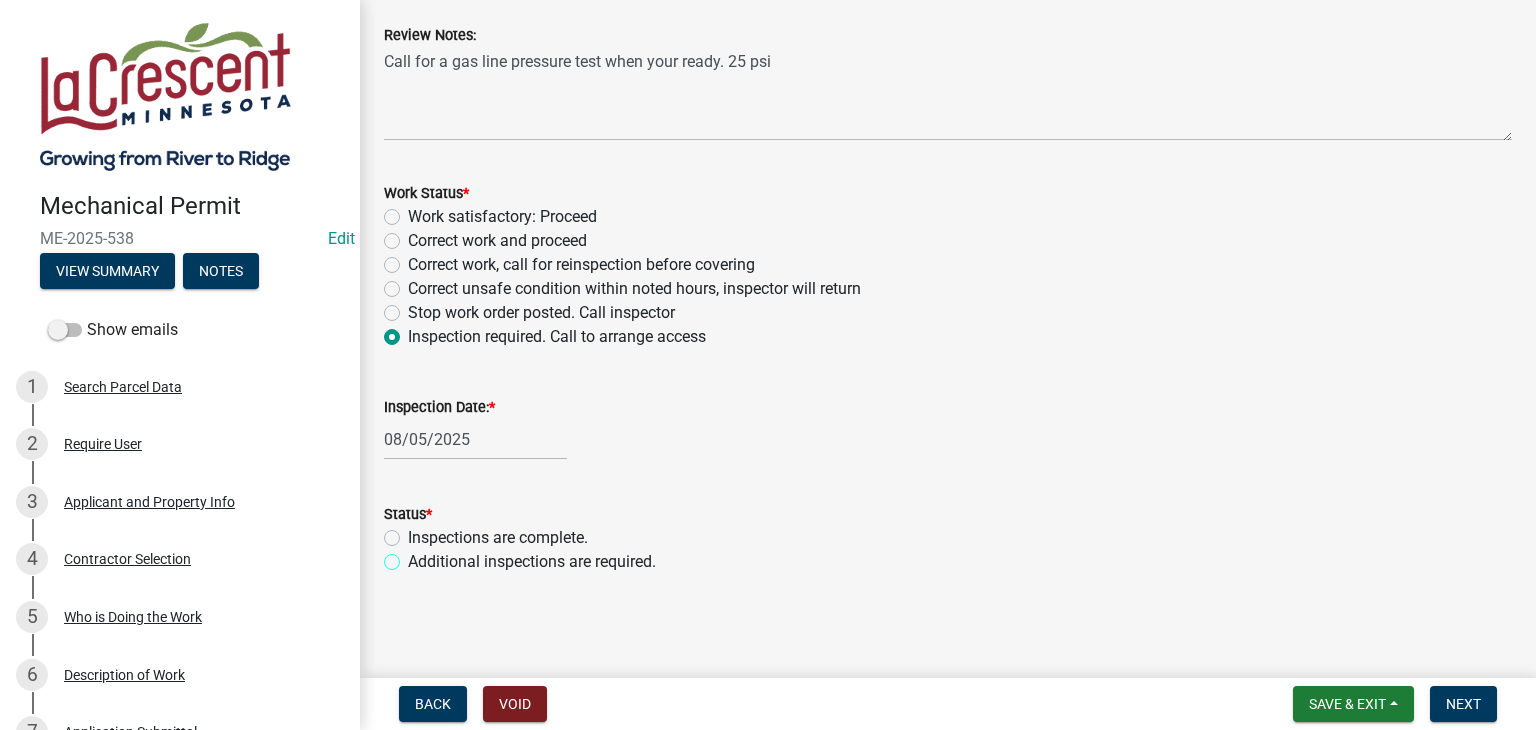 click on "Additional inspections are required." at bounding box center [414, 556] 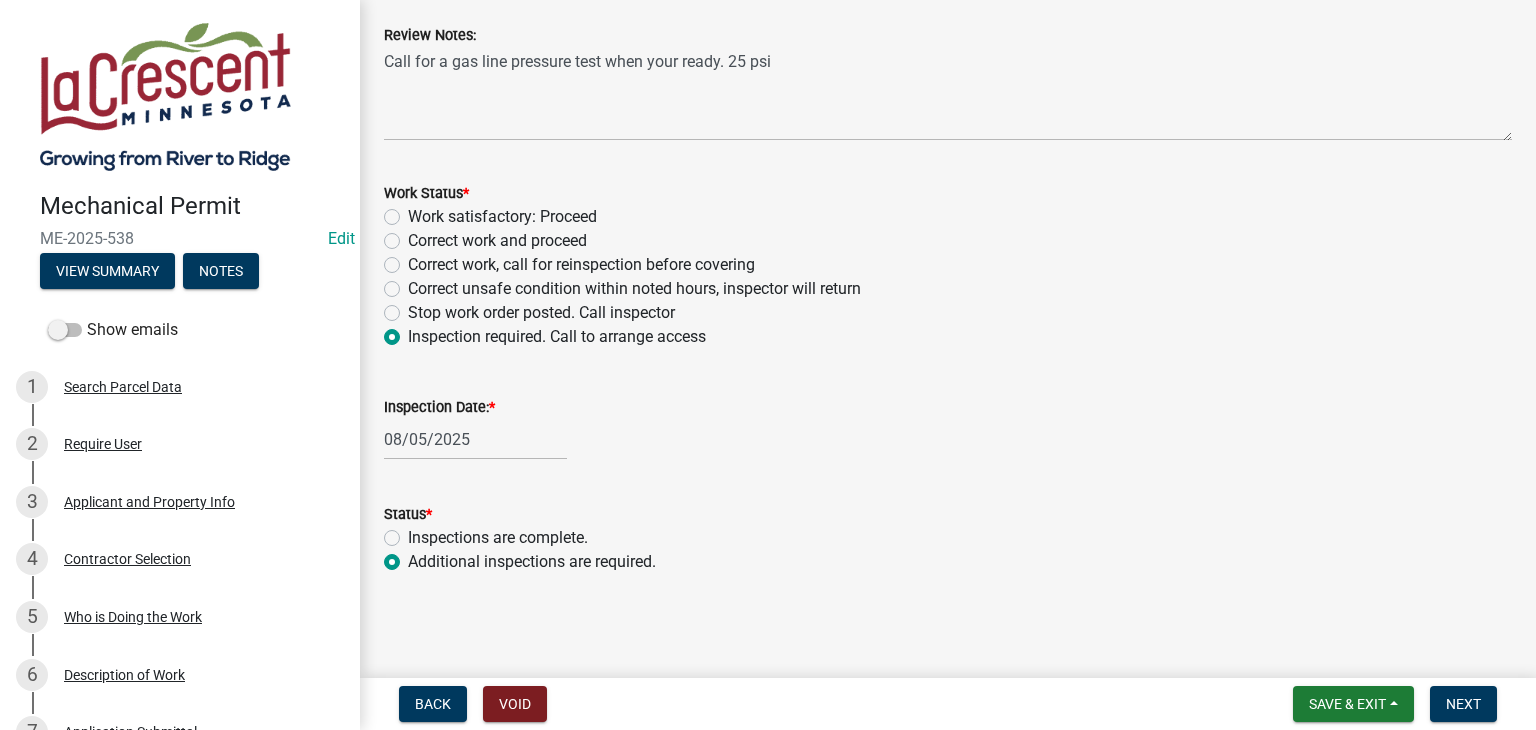 radio on "true" 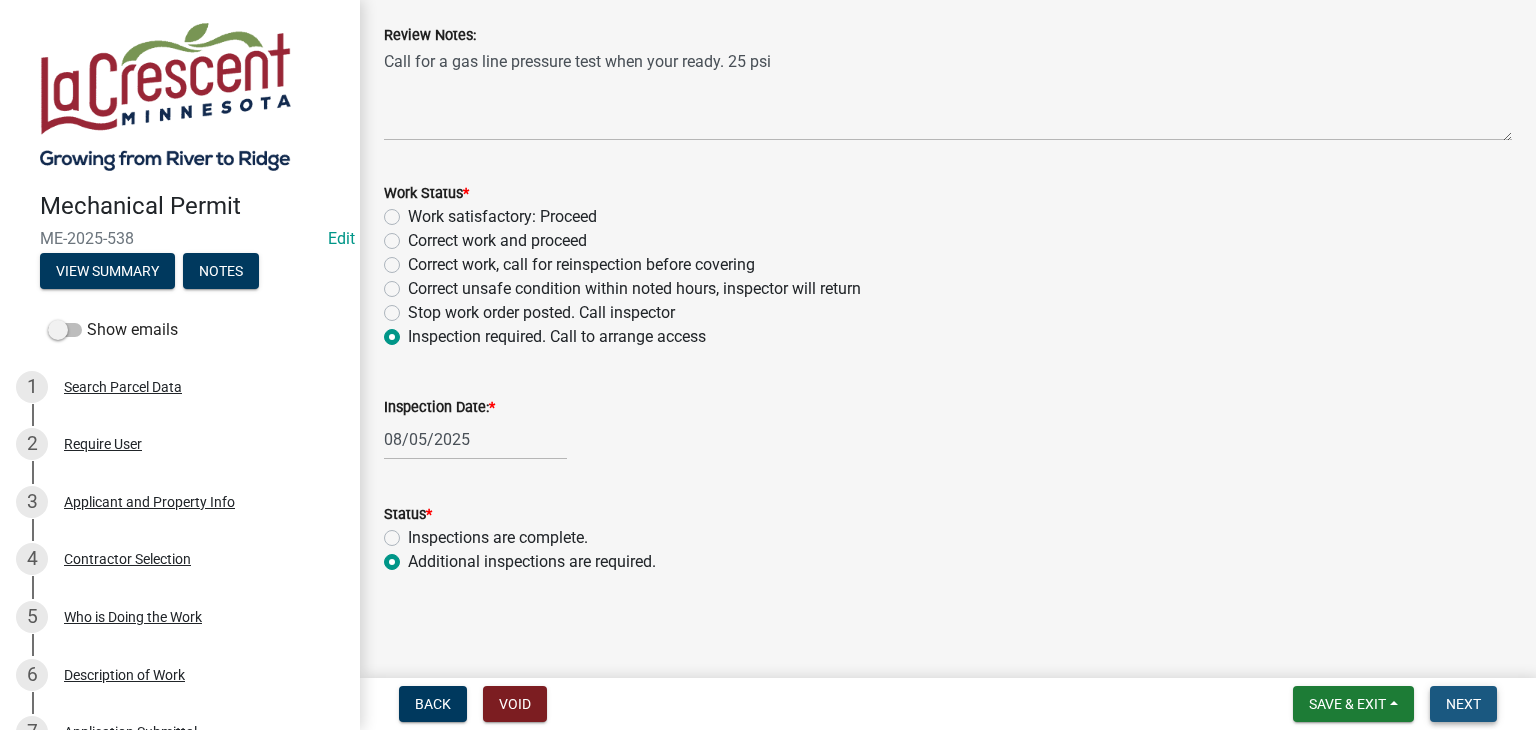 click on "Next" at bounding box center [1463, 704] 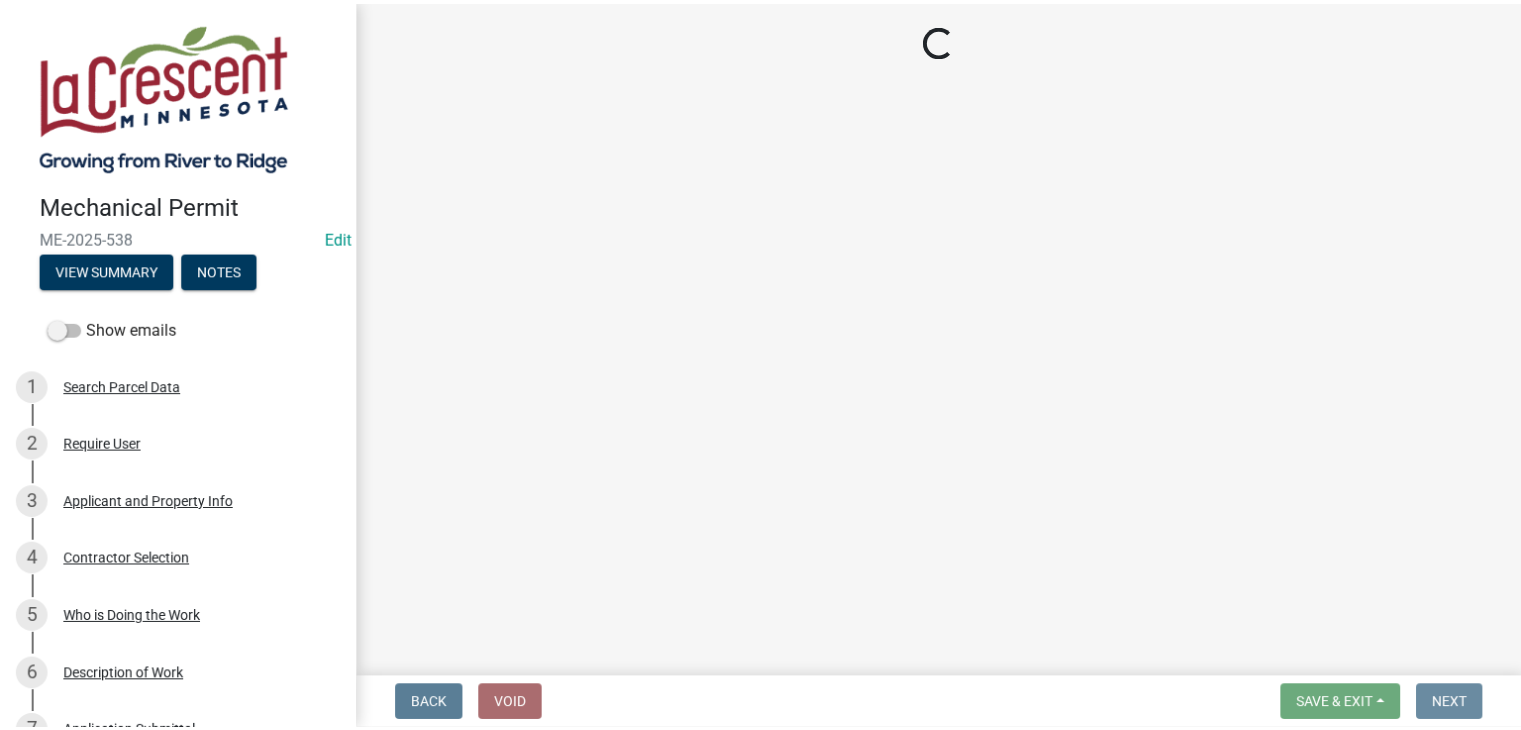 scroll, scrollTop: 0, scrollLeft: 0, axis: both 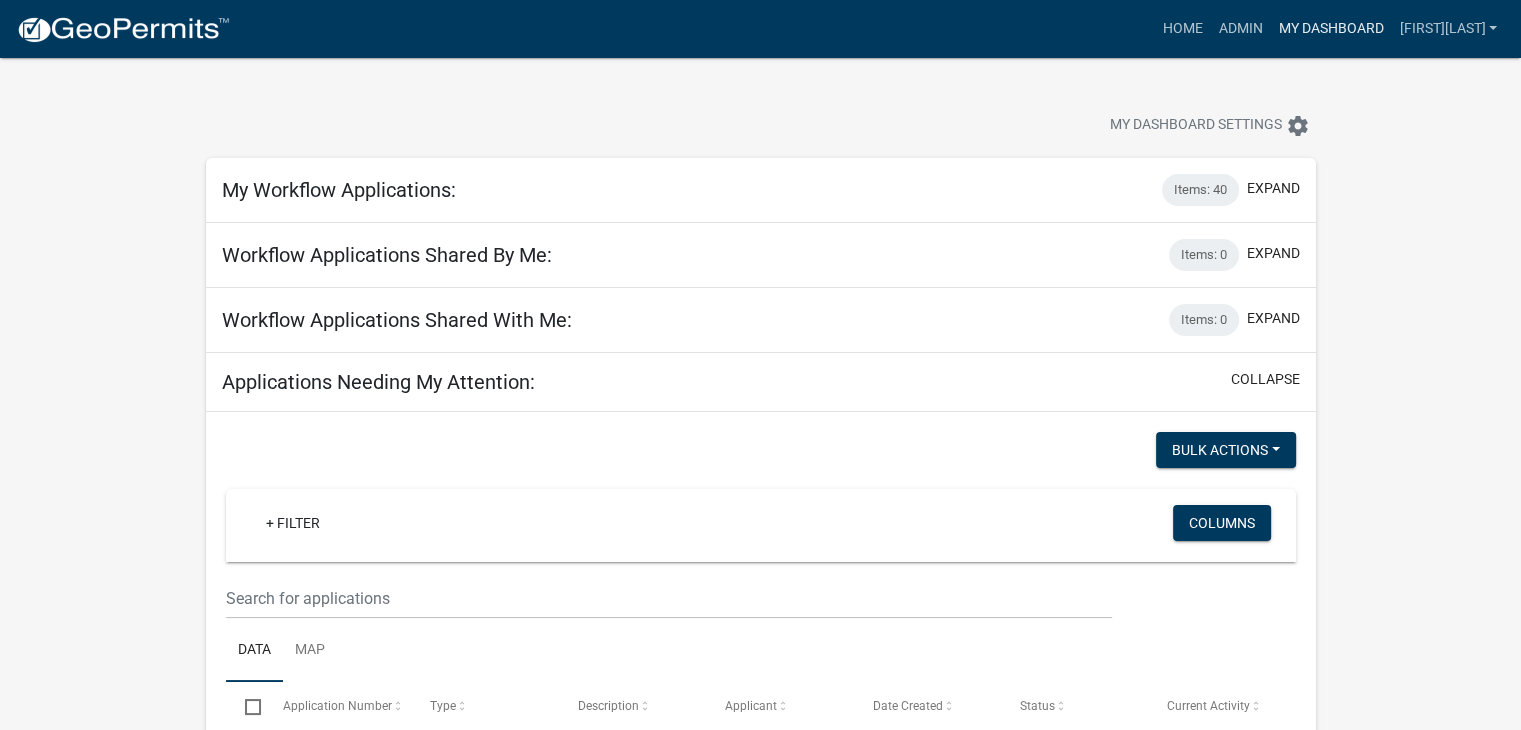click on "My Dashboard" at bounding box center (1330, 29) 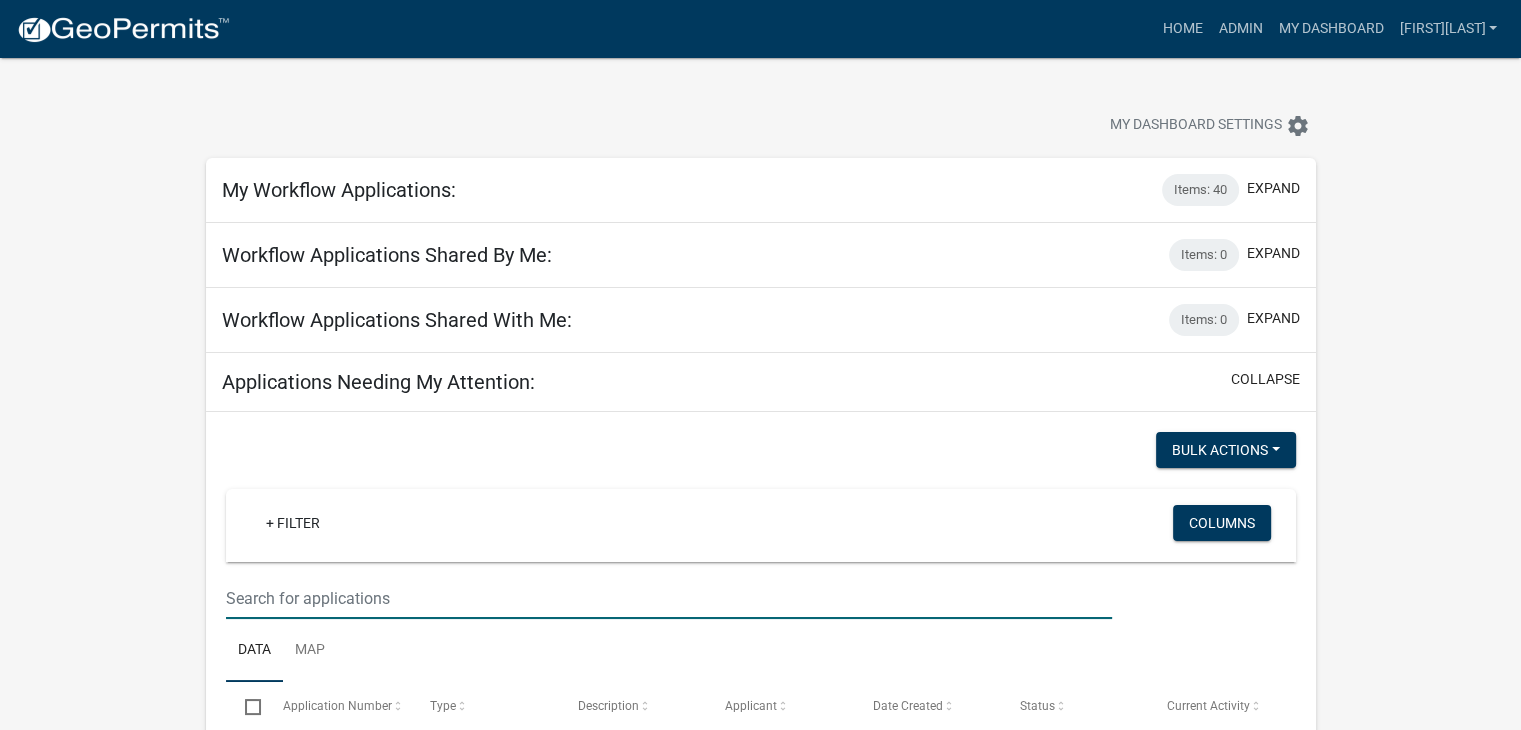 click at bounding box center (669, 598) 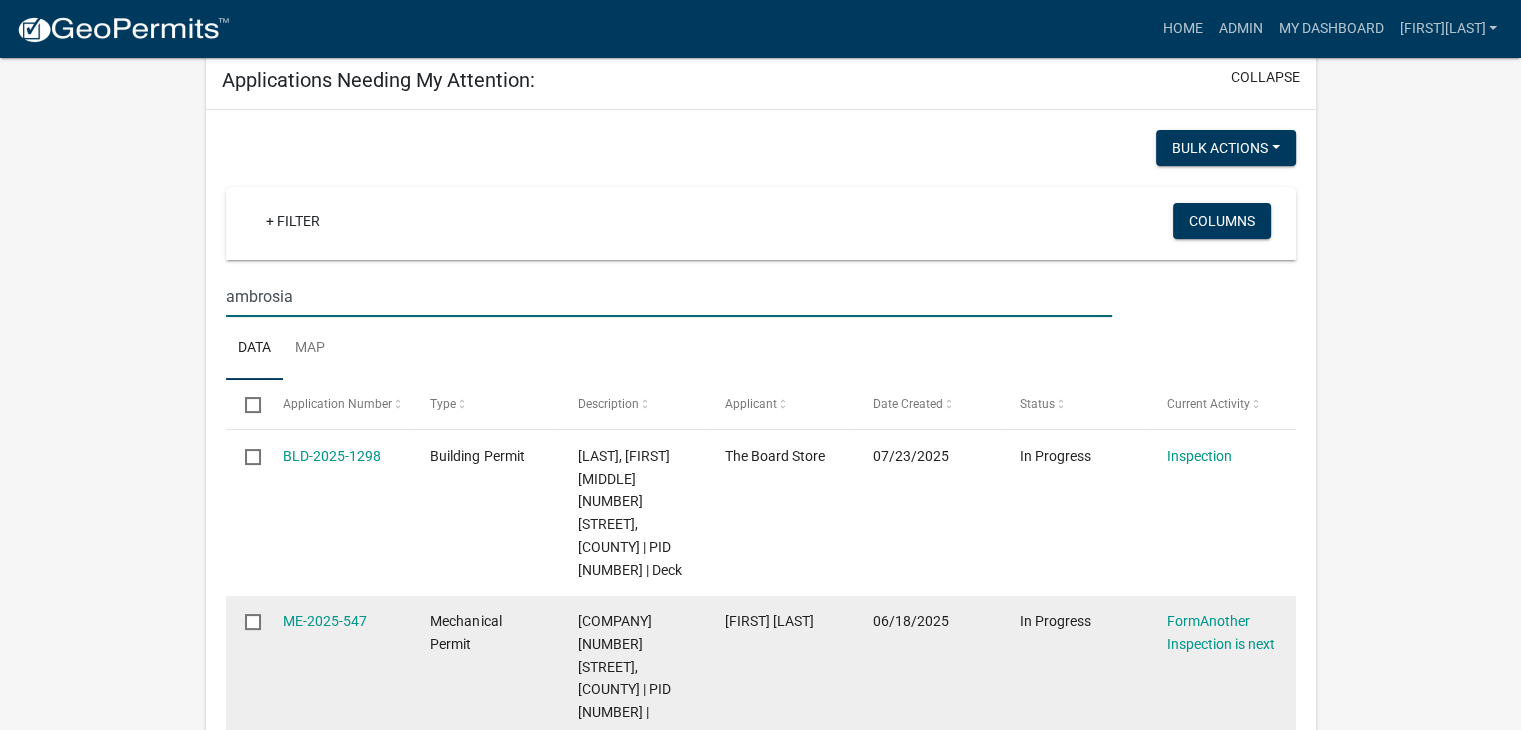scroll, scrollTop: 300, scrollLeft: 0, axis: vertical 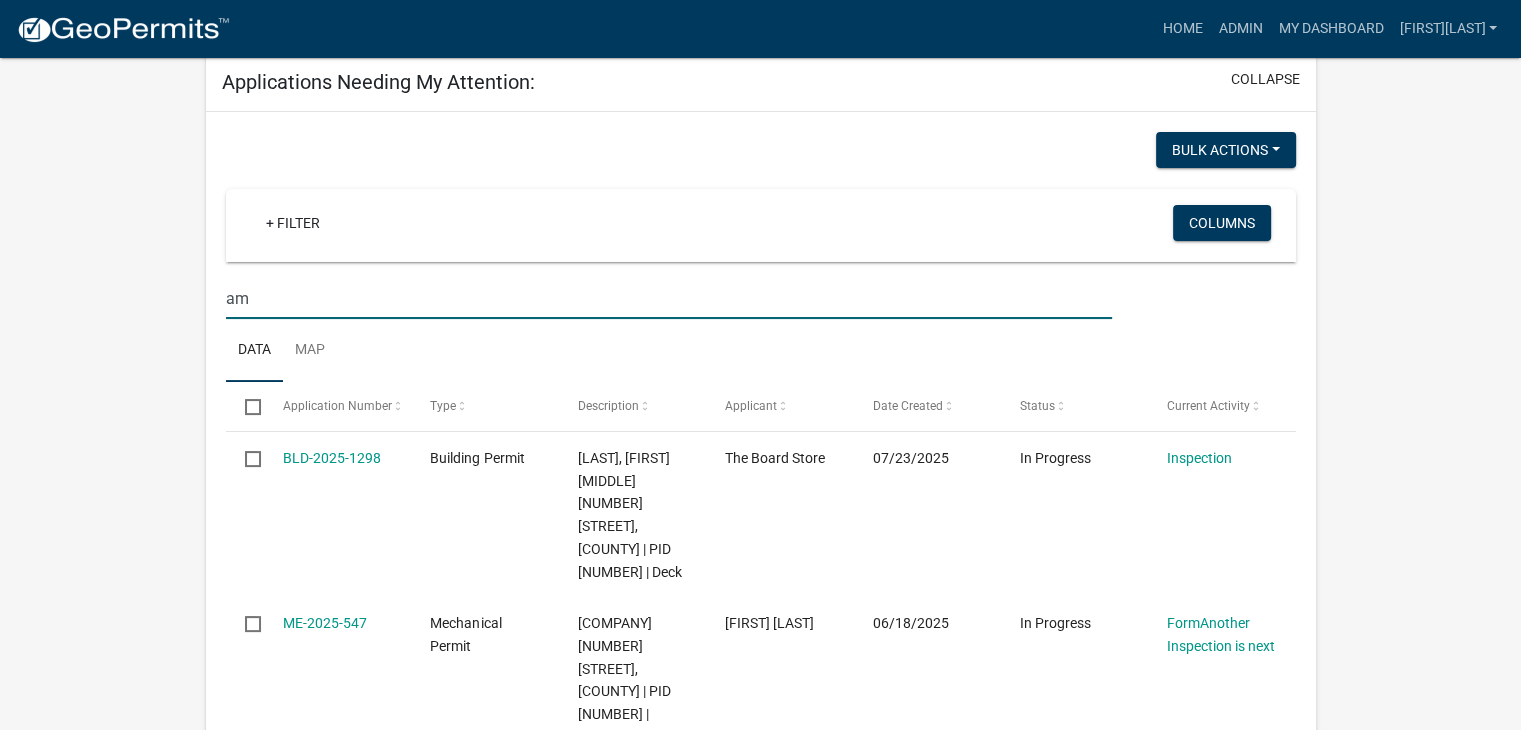 type on "a" 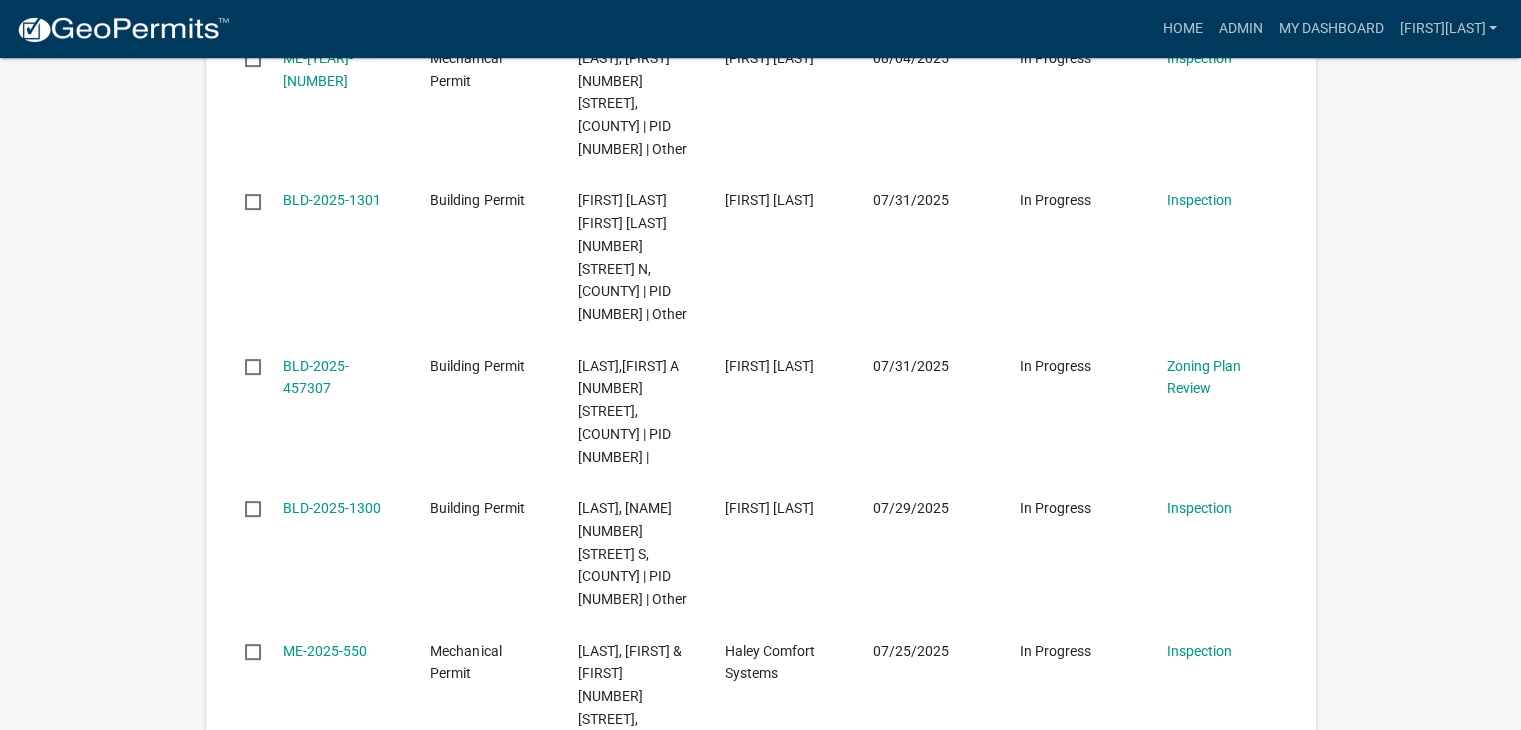 scroll, scrollTop: 400, scrollLeft: 0, axis: vertical 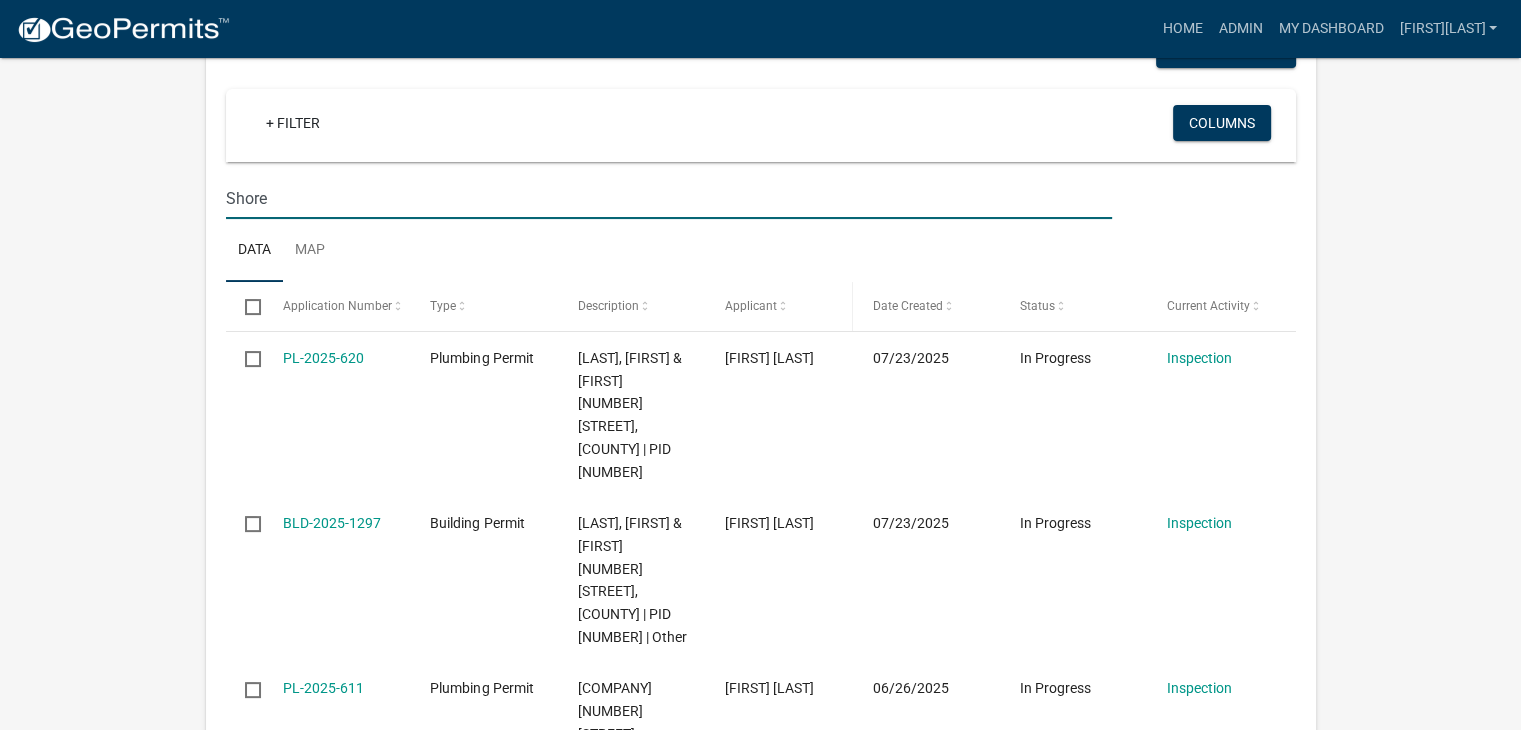 type on "Shore" 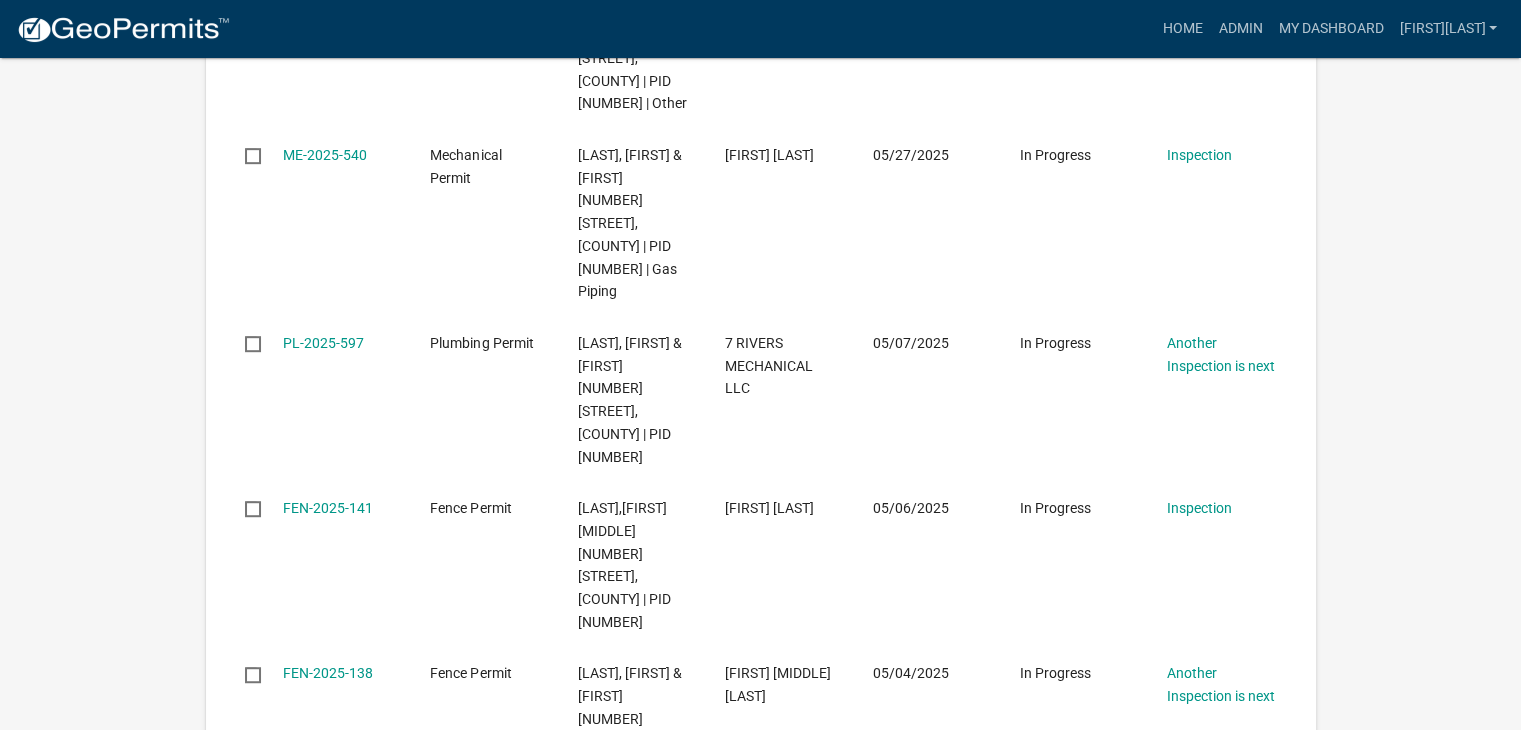 scroll, scrollTop: 1100, scrollLeft: 0, axis: vertical 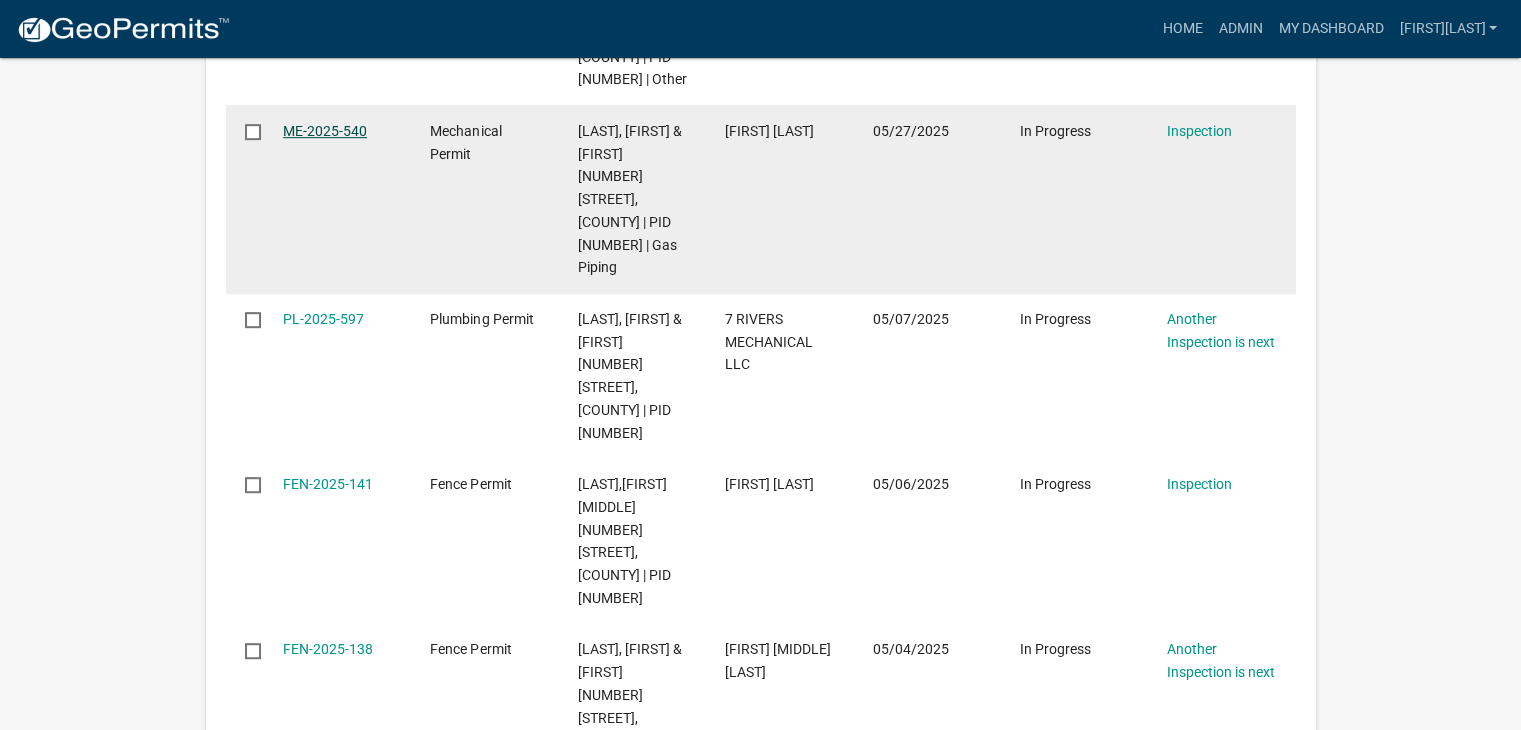 click on "ME-2025-540" 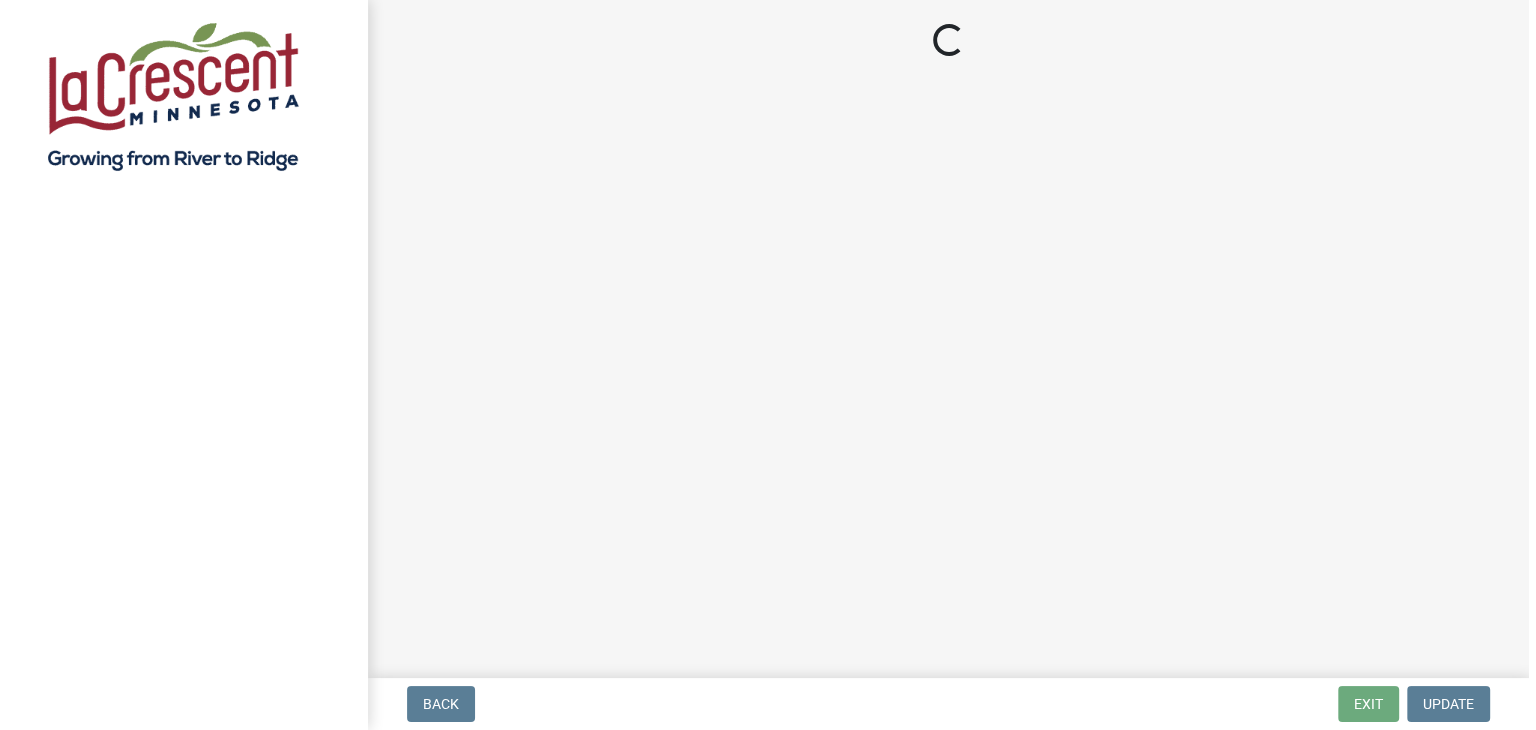 scroll, scrollTop: 0, scrollLeft: 0, axis: both 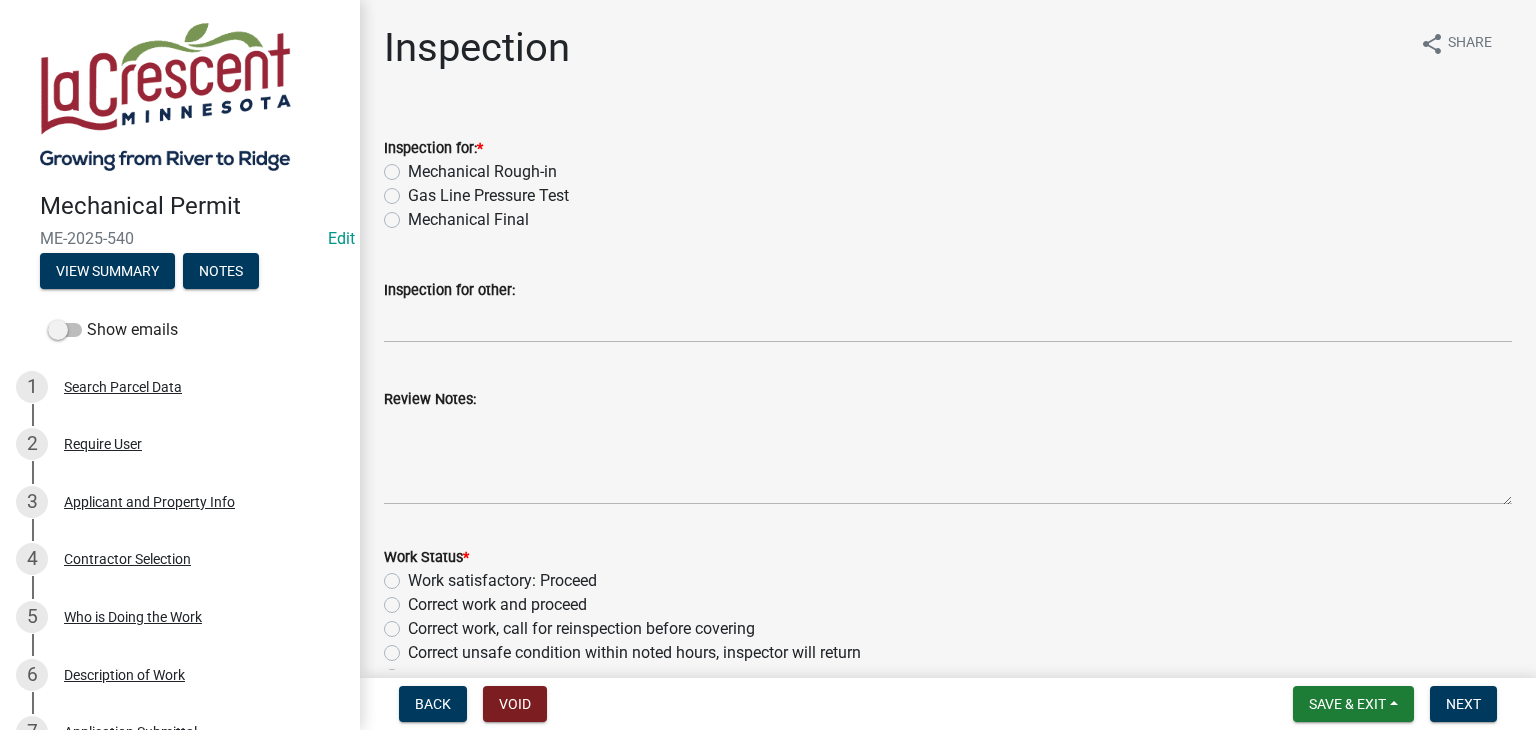 click on "Mechanical Rough-in" 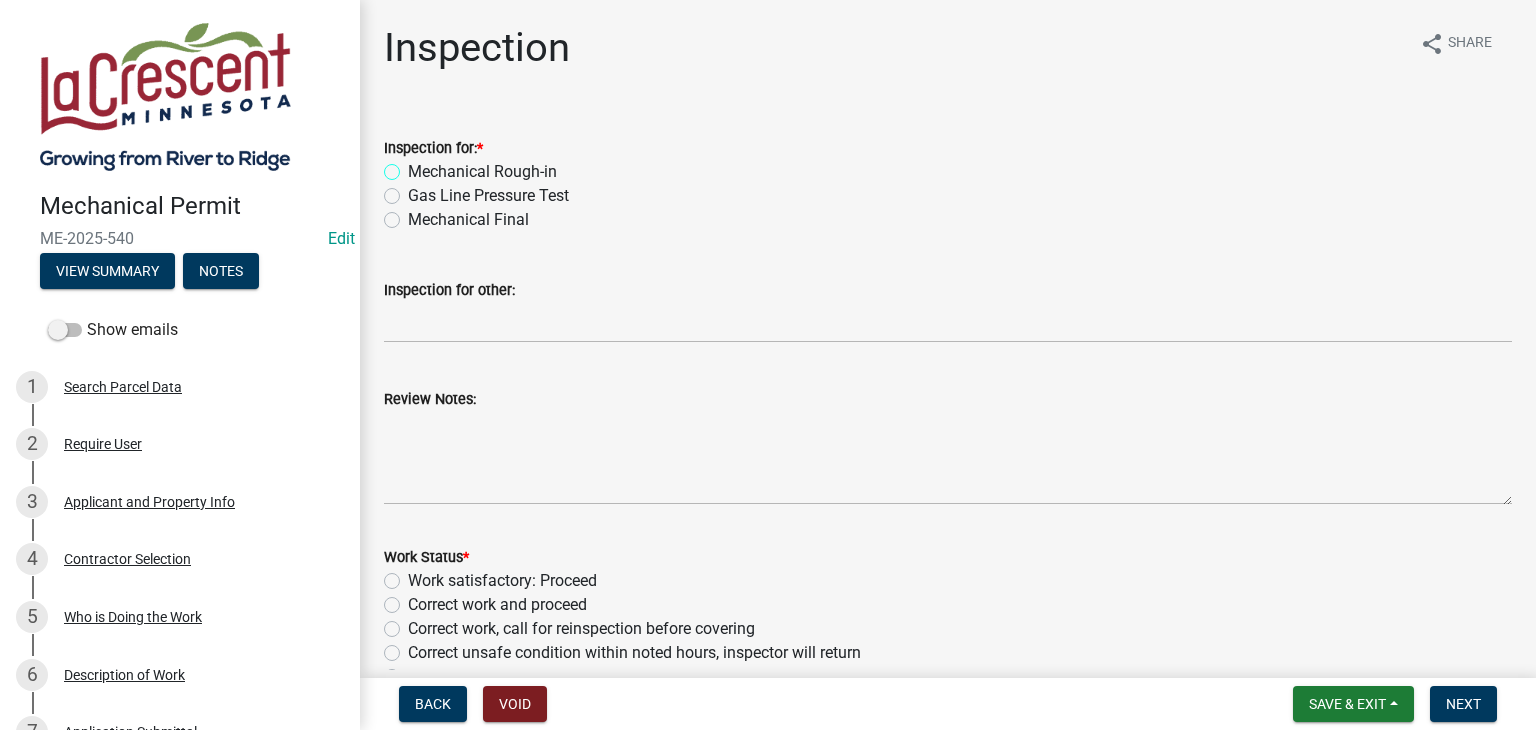 click on "Mechanical Rough-in" at bounding box center [414, 166] 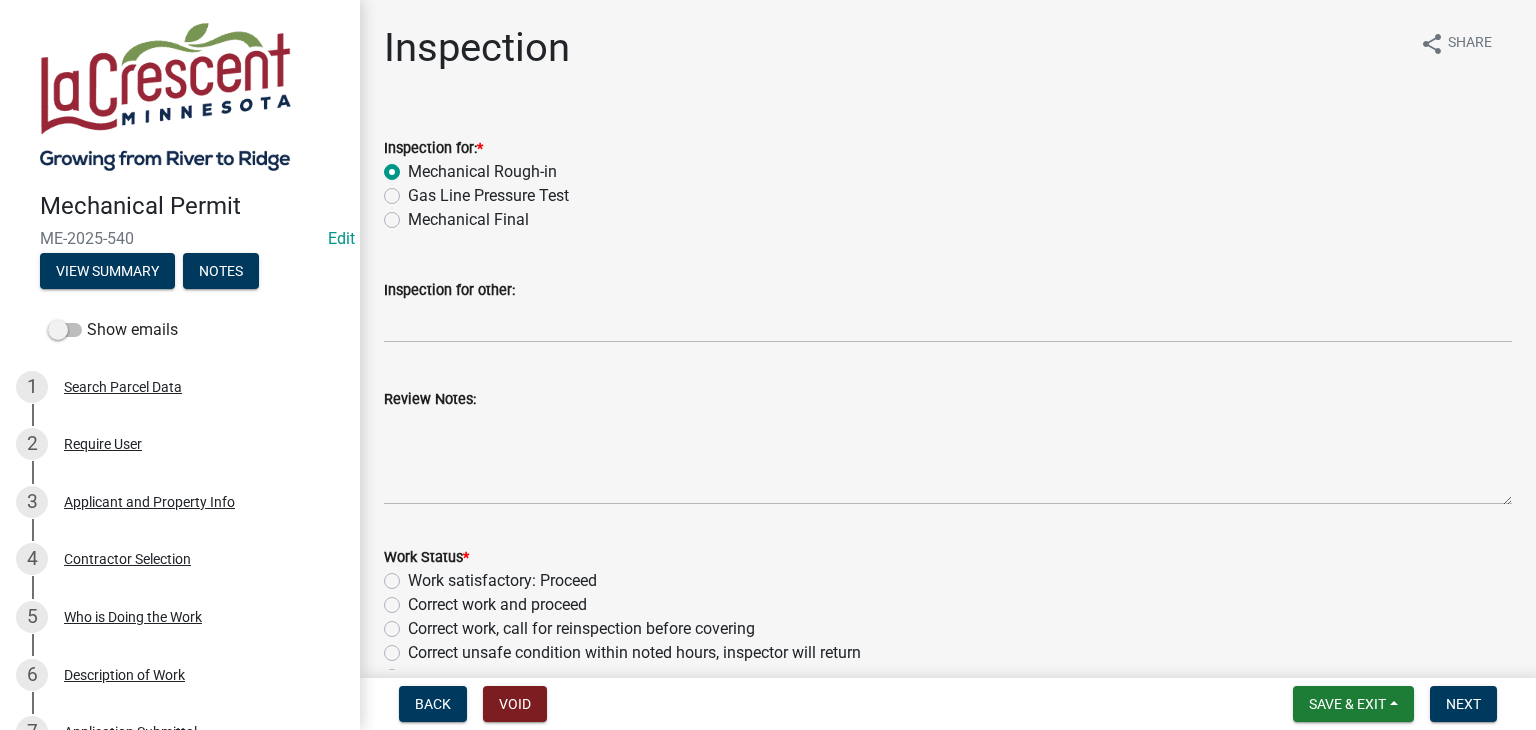 radio on "true" 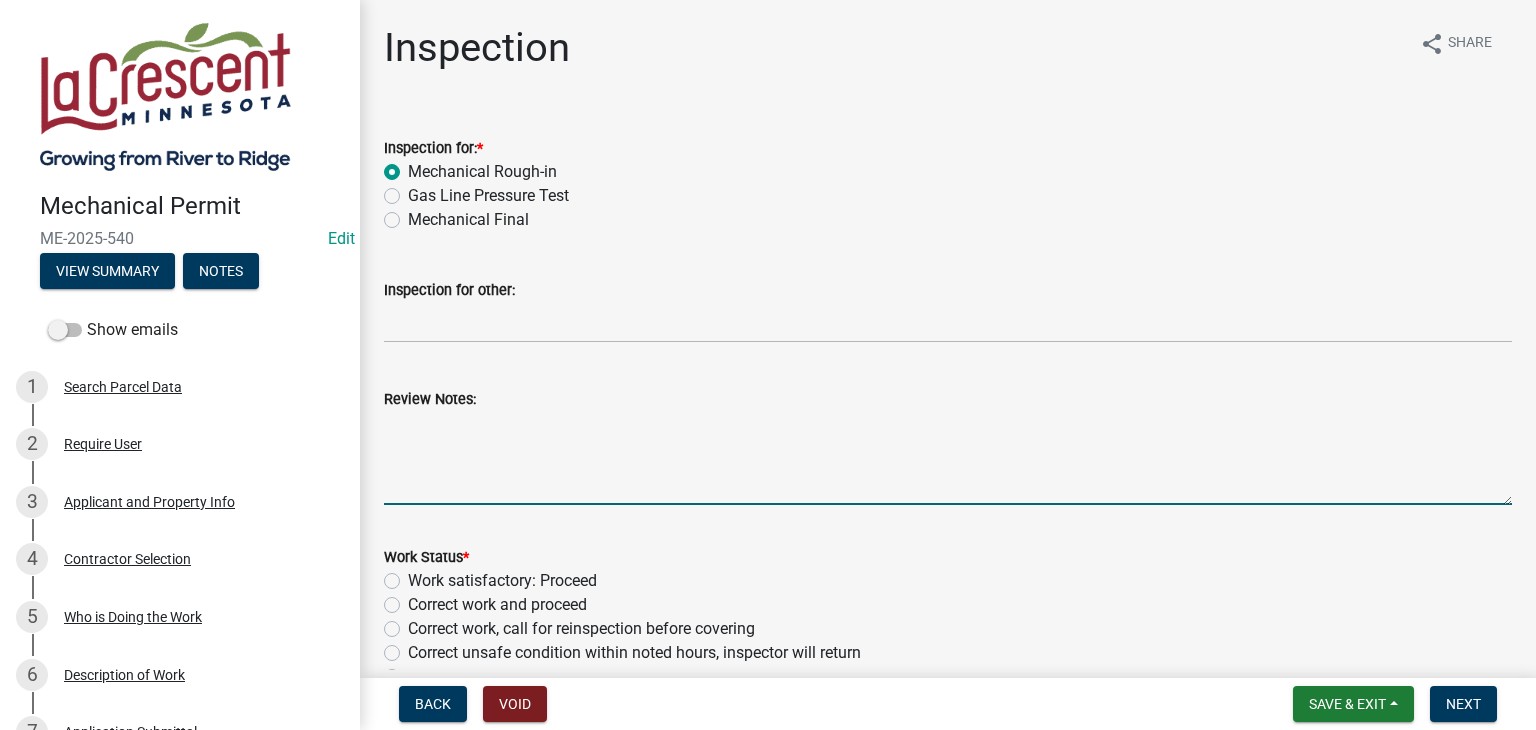 click on "Review Notes:" at bounding box center (948, 458) 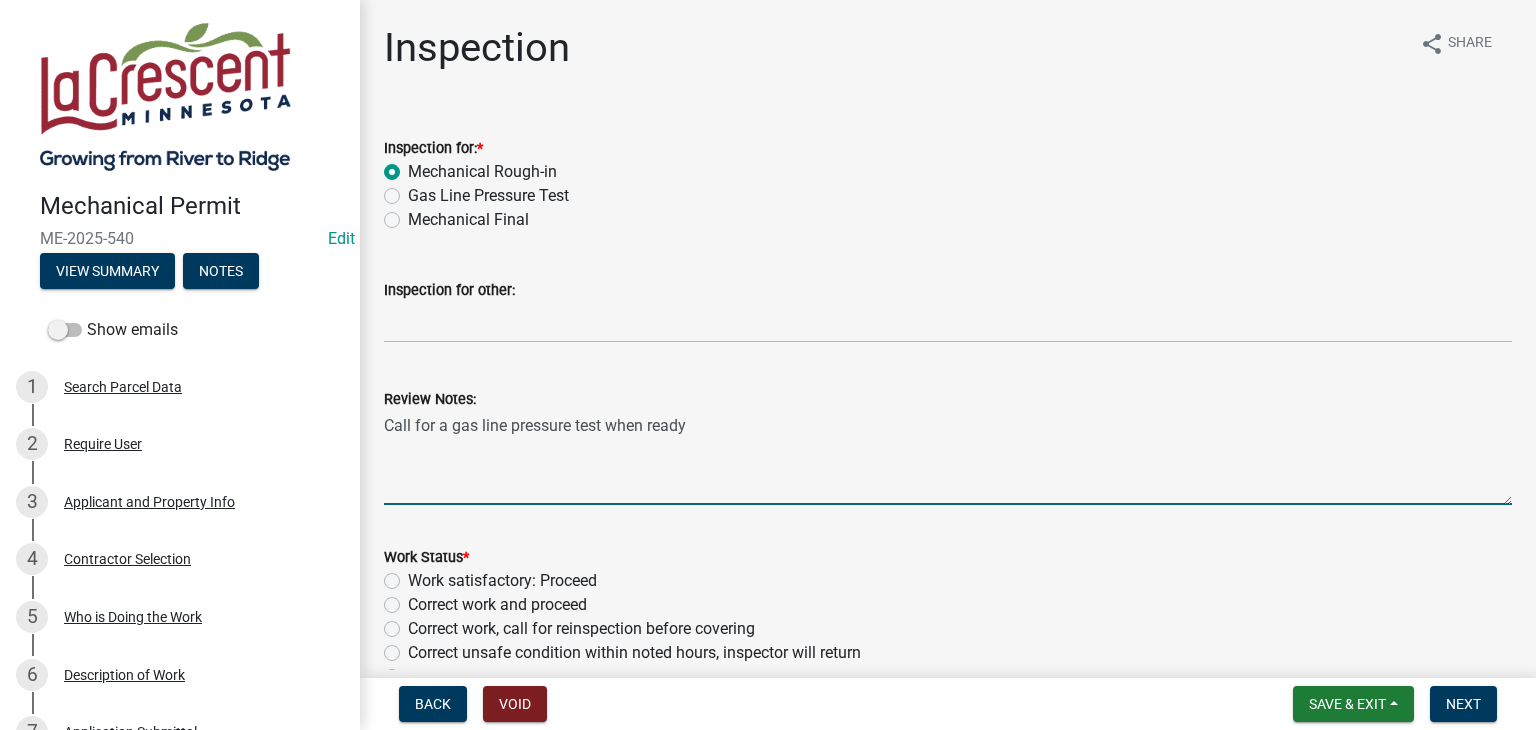 scroll, scrollTop: 100, scrollLeft: 0, axis: vertical 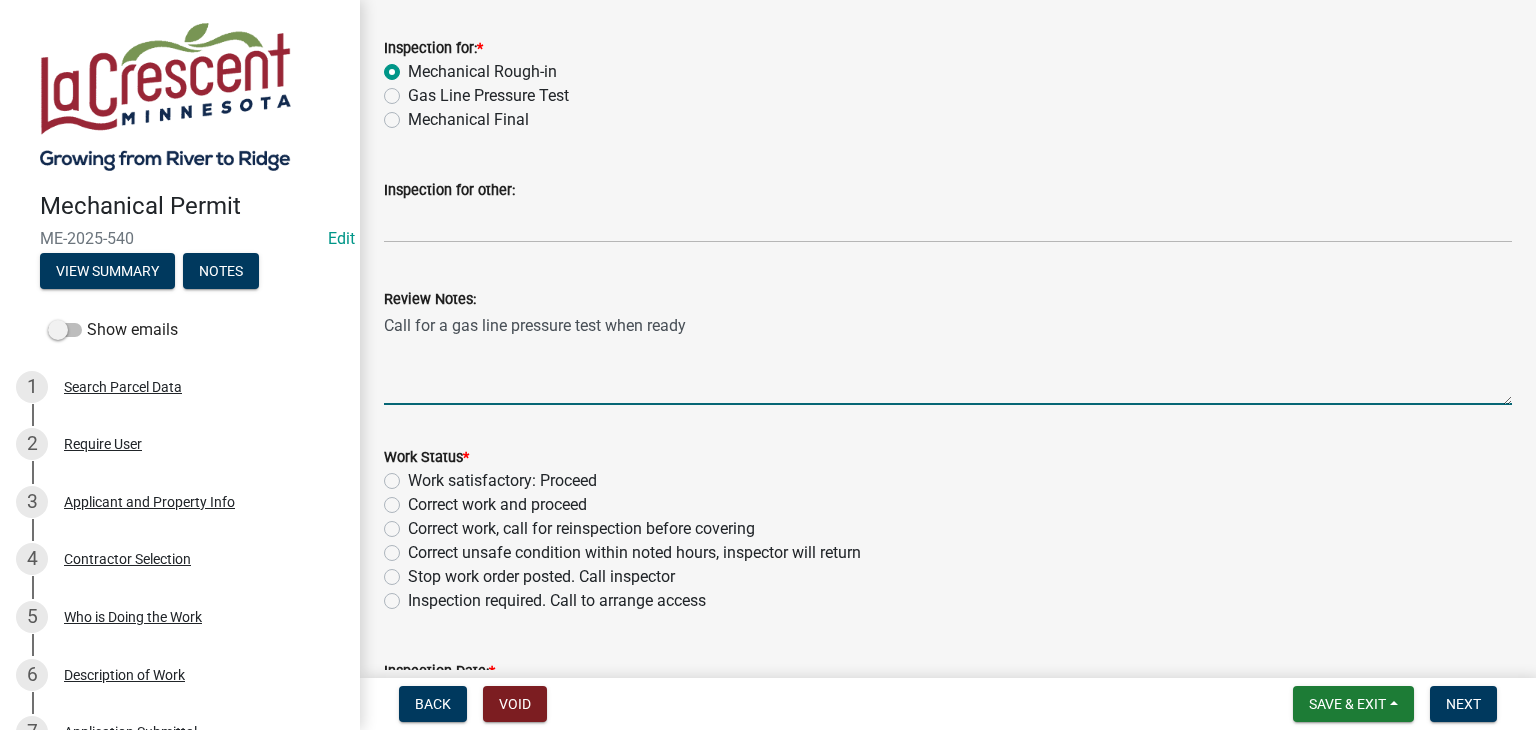 type on "Call for a gas line pressure test when ready" 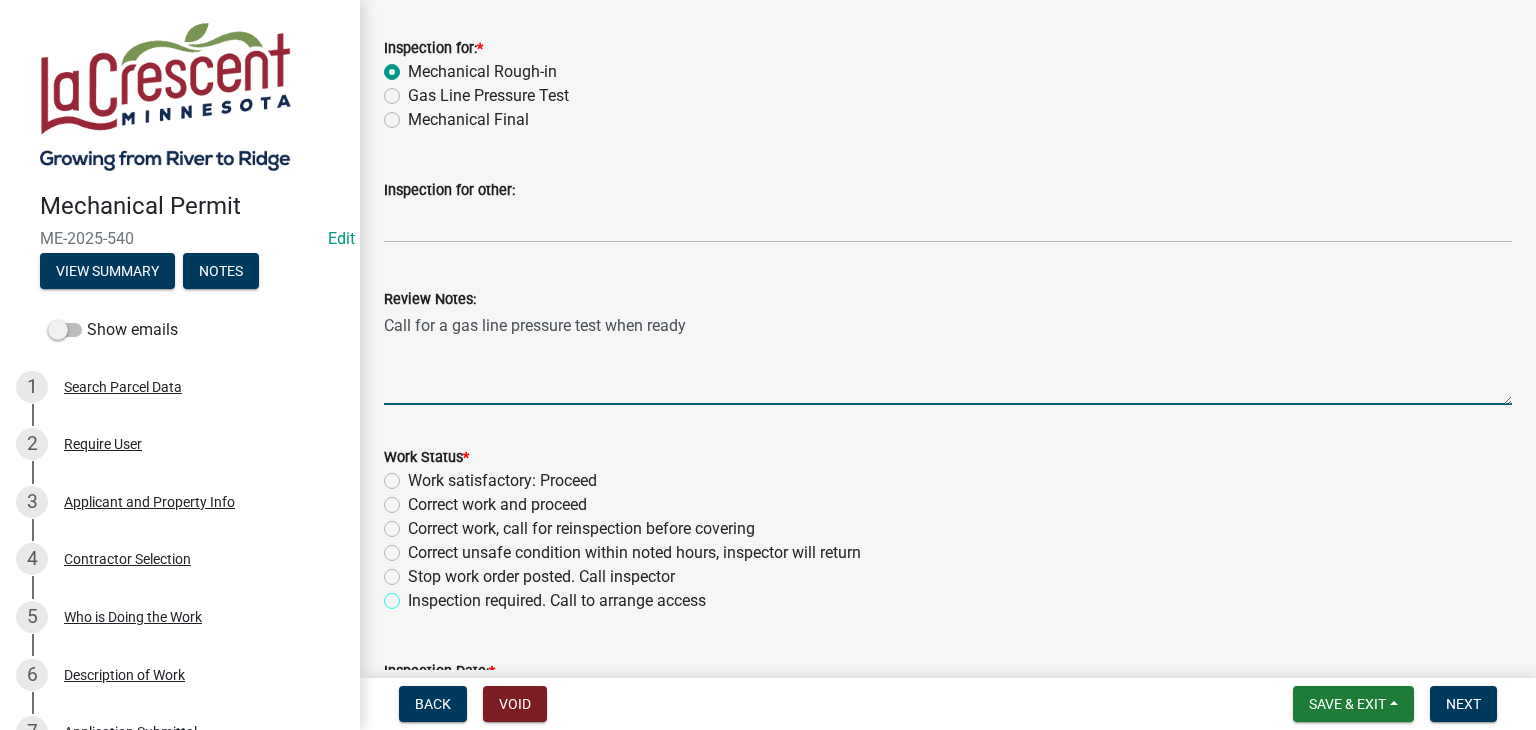 click on "Inspection required.  Call to arrange access" at bounding box center (414, 595) 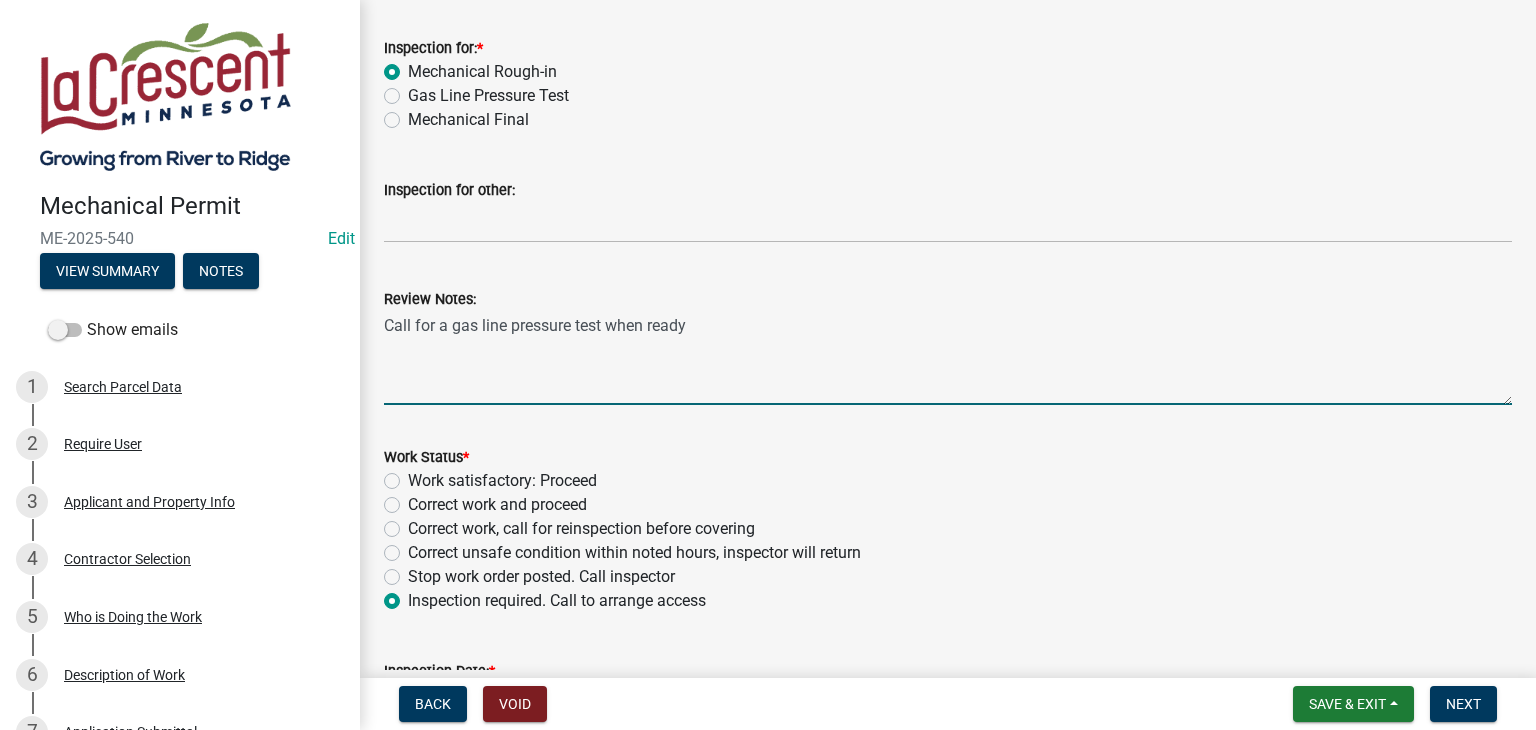 radio on "true" 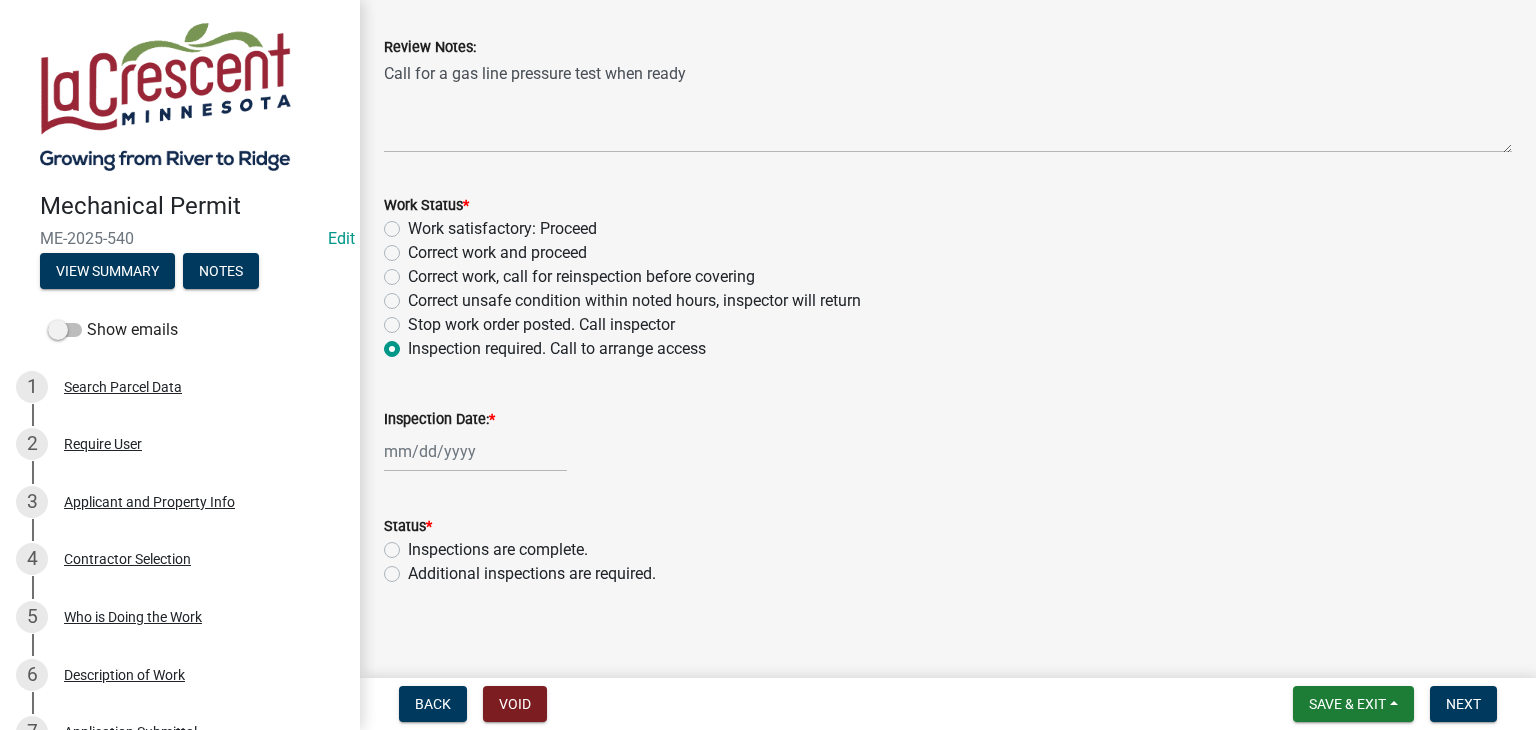 scroll, scrollTop: 364, scrollLeft: 0, axis: vertical 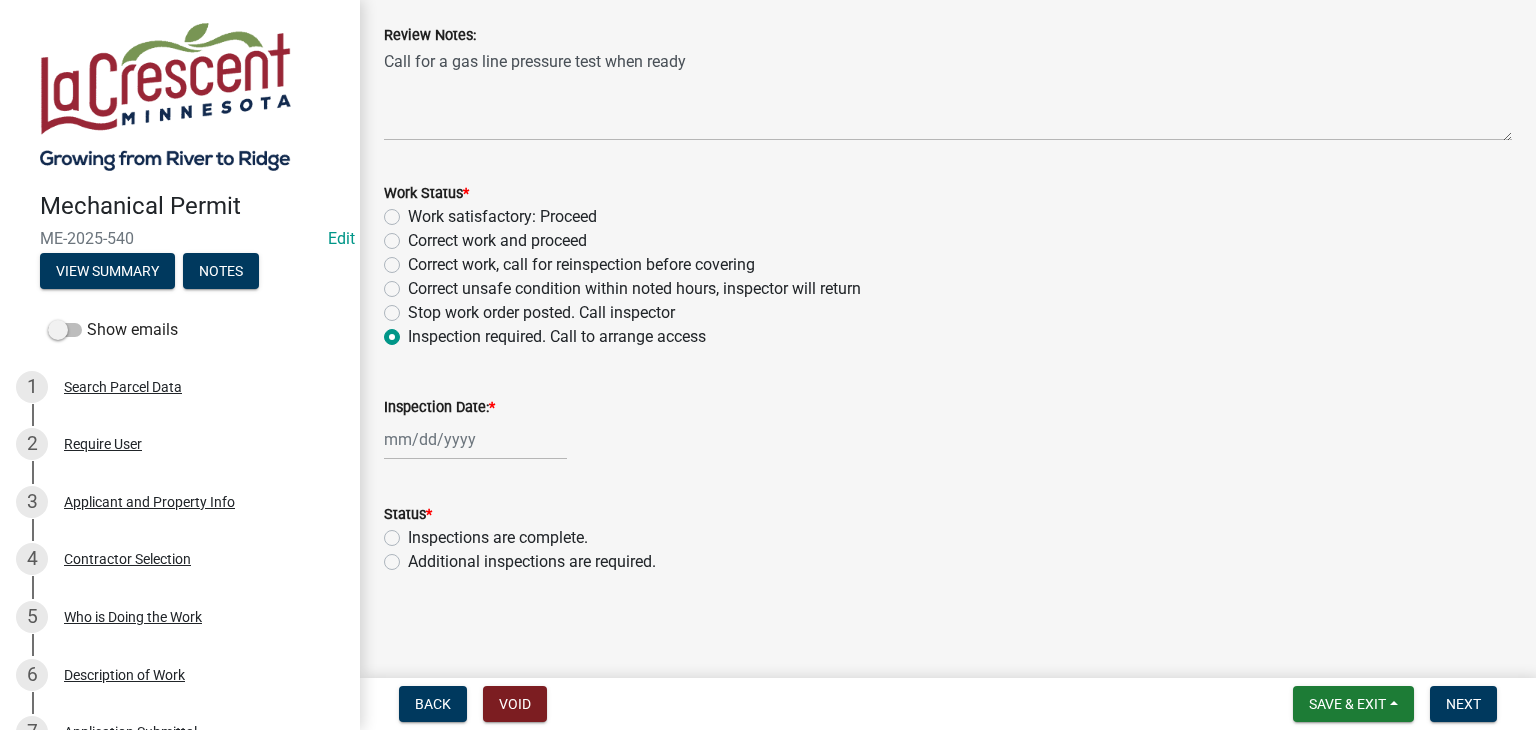 select on "8" 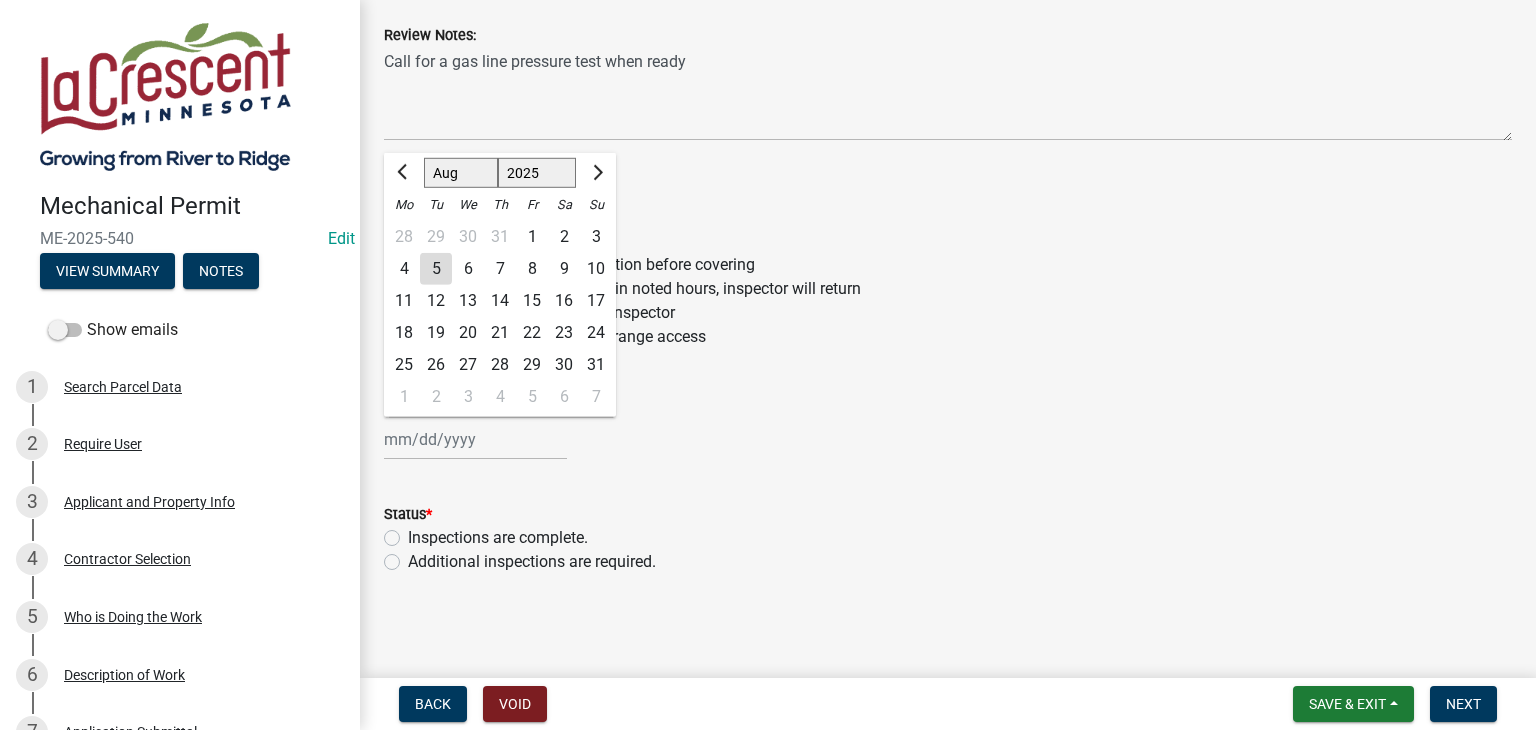 click on "Jan Feb Mar Apr May Jun Jul Aug Sep Oct Nov Dec 1525 1526 1527 1528 1529 1530 1531 1532 1533 1534 1535 1536 1537 1538 1539 1540 1541 1542 1543 1544 1545 1546 1547 1548 1549 1550 1551 1552 1553 1554 1555 1556 1557 1558 1559 1560 1561 1562 1563 1564 1565 1566 1567 1568 1569 1570 1571 1572 1573 1574 1575 1576 1577 1578 1579 1580 1581 1582 1583 1584 1585 1586 1587 1588 1589 1590 1591 1592 1593 1594 1595 1596 1597 1598 1599 1600 1601 1602 1603 1604 1605 1606 1607 1608 1609 1610 1611 1612 1613 1614 1615 1616 1617 1618 1619 1620 1621 1622 1623 1624 1625 1626 1627 1628 1629 1630 1631 1632 1633 1634 1635 1636 1637 1638 1639 1640 1641 1642 1643 1644 1645 1646 1647 1648 1649 1650 1651 1652 1653 1654 1655 1656 1657 1658 1659 1660 1661 1662 1663 1664 1665 1666 1667 1668 1669 1670 1671 1672 1673 1674 1675 1676 1677 1678 1679 1680 1681 1682 1683 1684 1685 1686 1687 1688 1689 1690 1691 1692 1693 1694 1695 1696 1697 1698 1699 1700 1701 1702 1703 1704 1705 1706 1707 1708 1709 1710 1711 1712 1713 1714 1715 1716 1717 1718 1719 1" 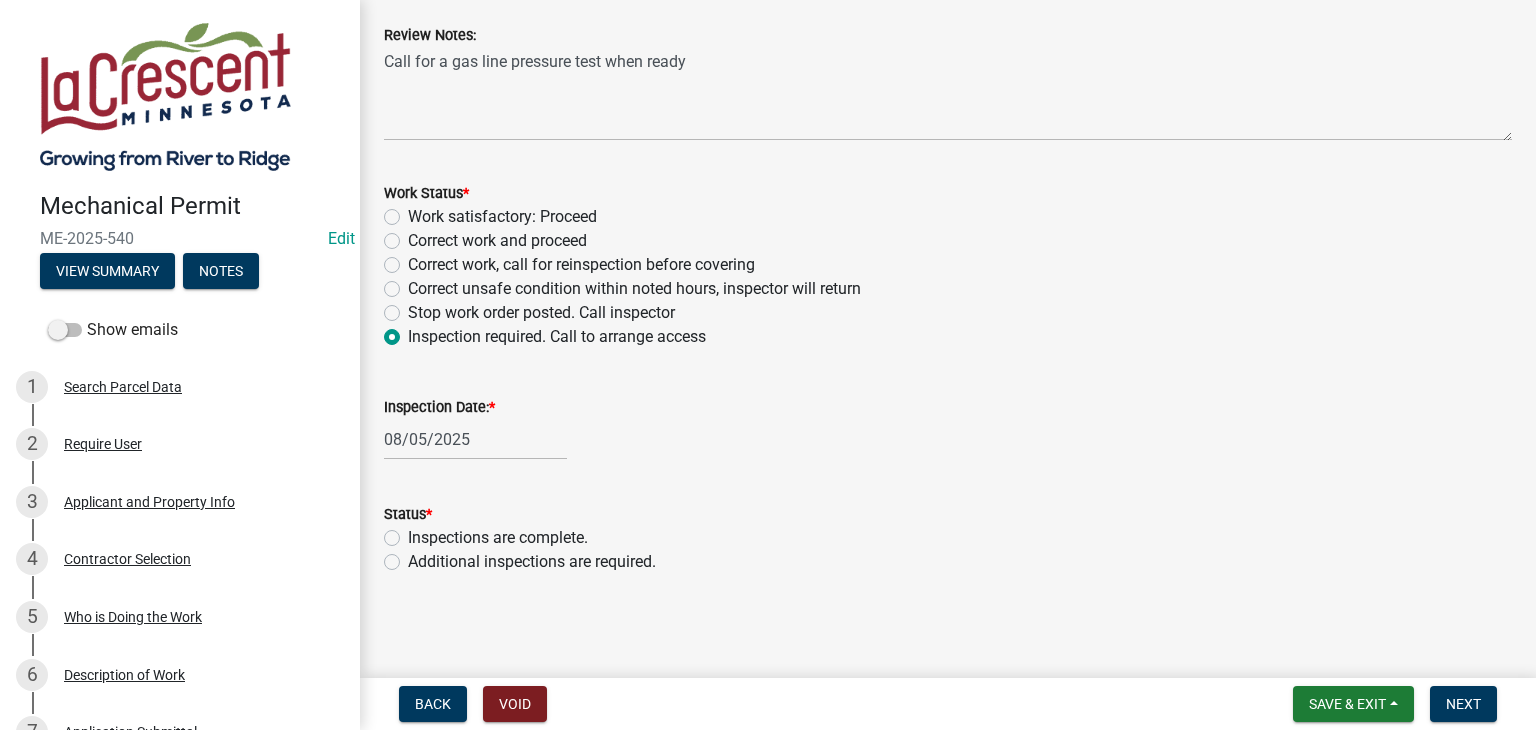 click on "Additional inspections are required." 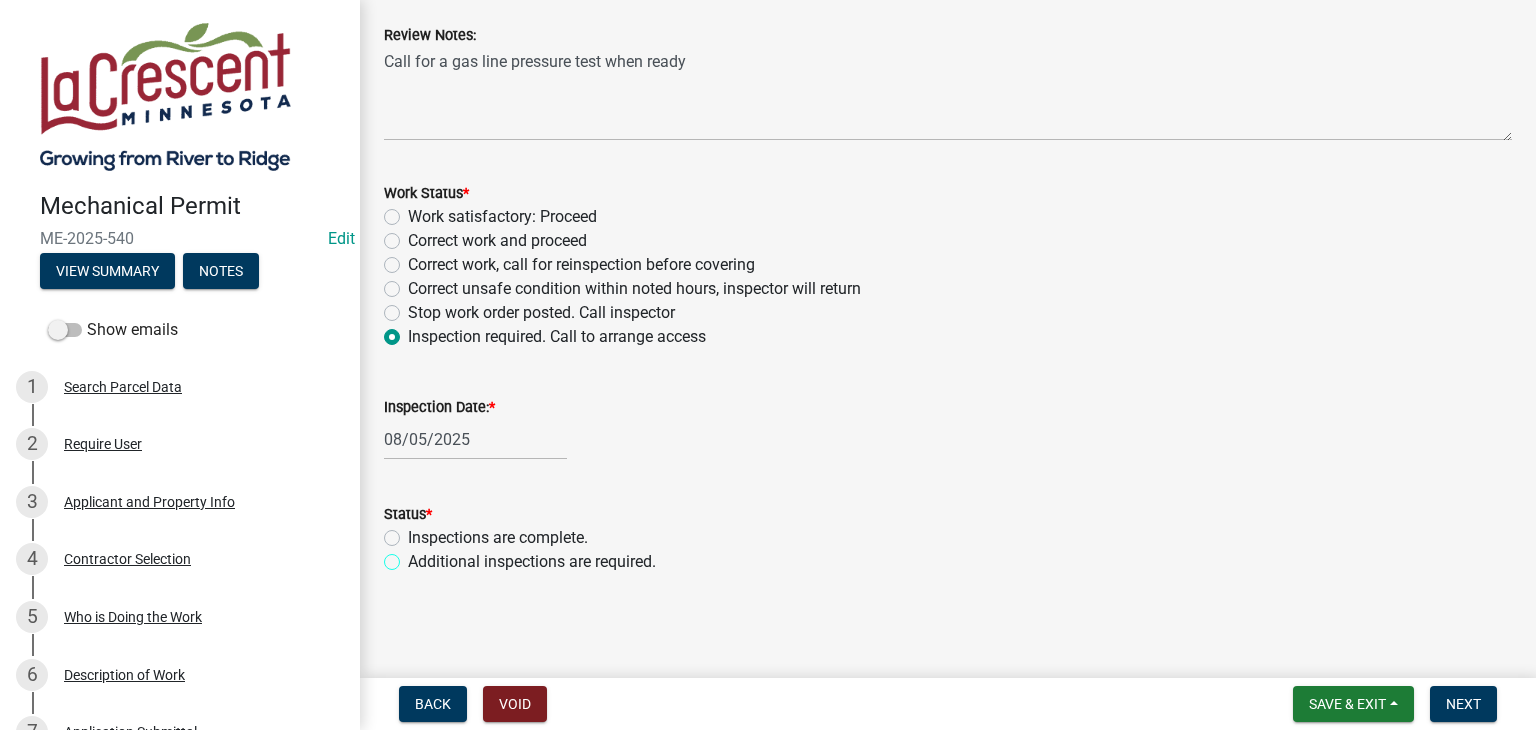 click on "Additional inspections are required." at bounding box center [414, 556] 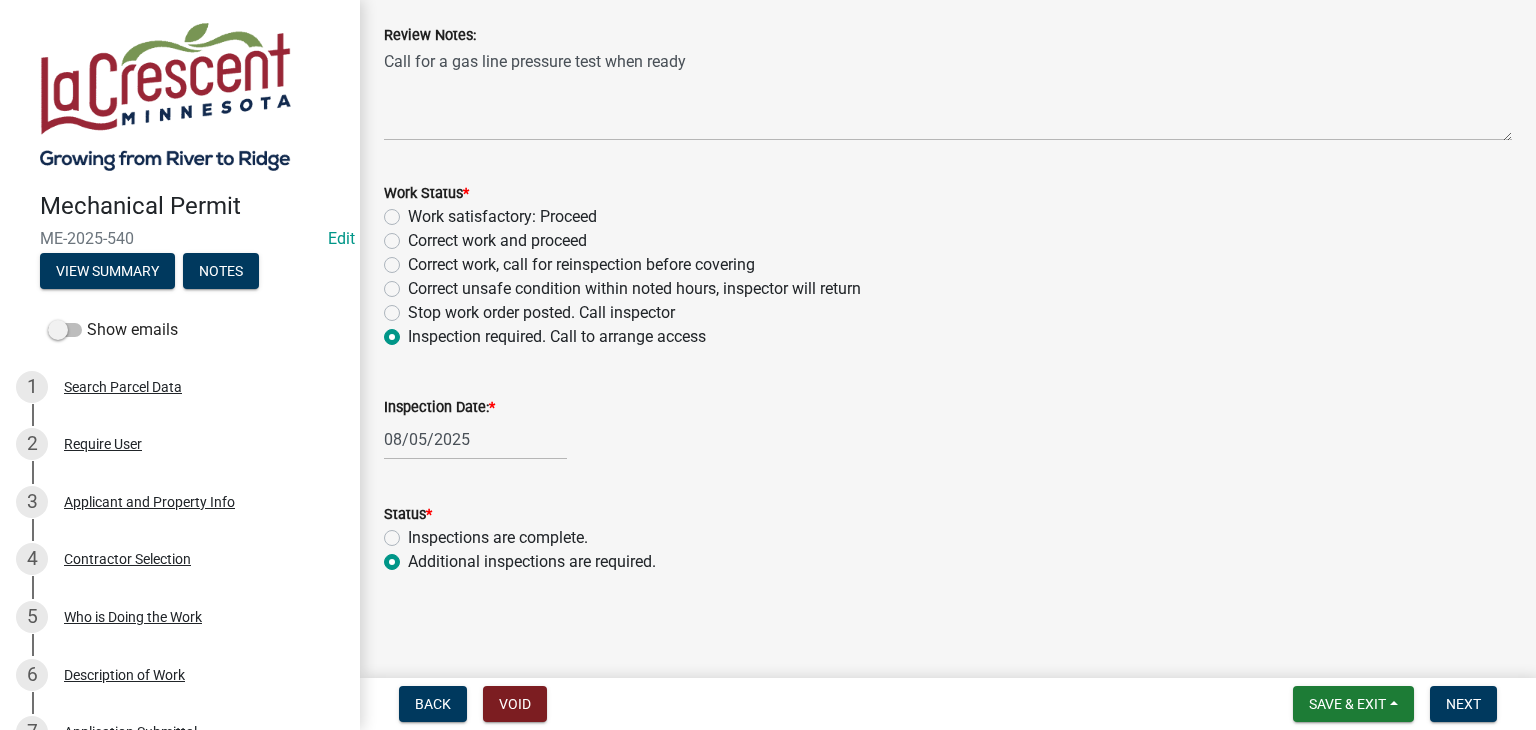 radio on "true" 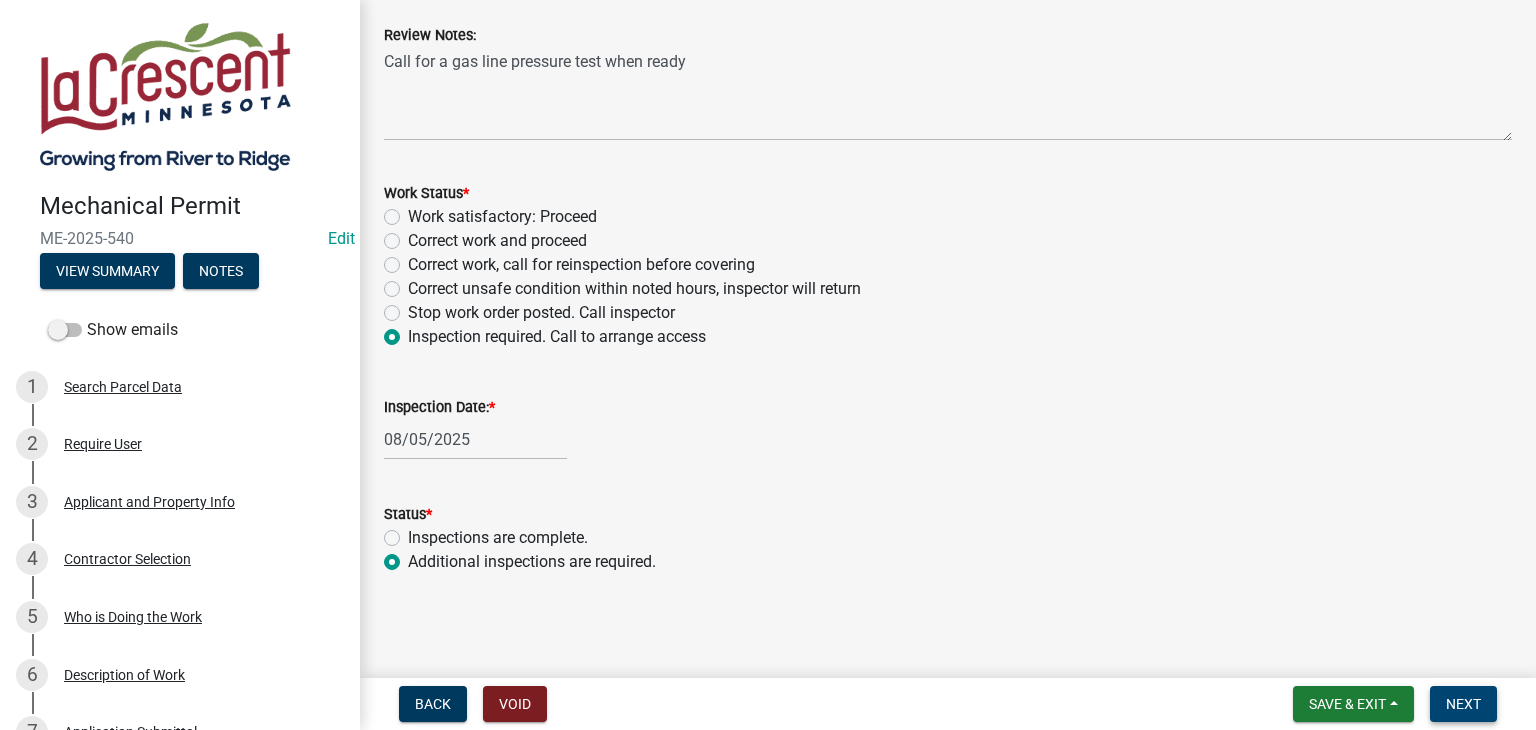 click on "Next" at bounding box center [1463, 704] 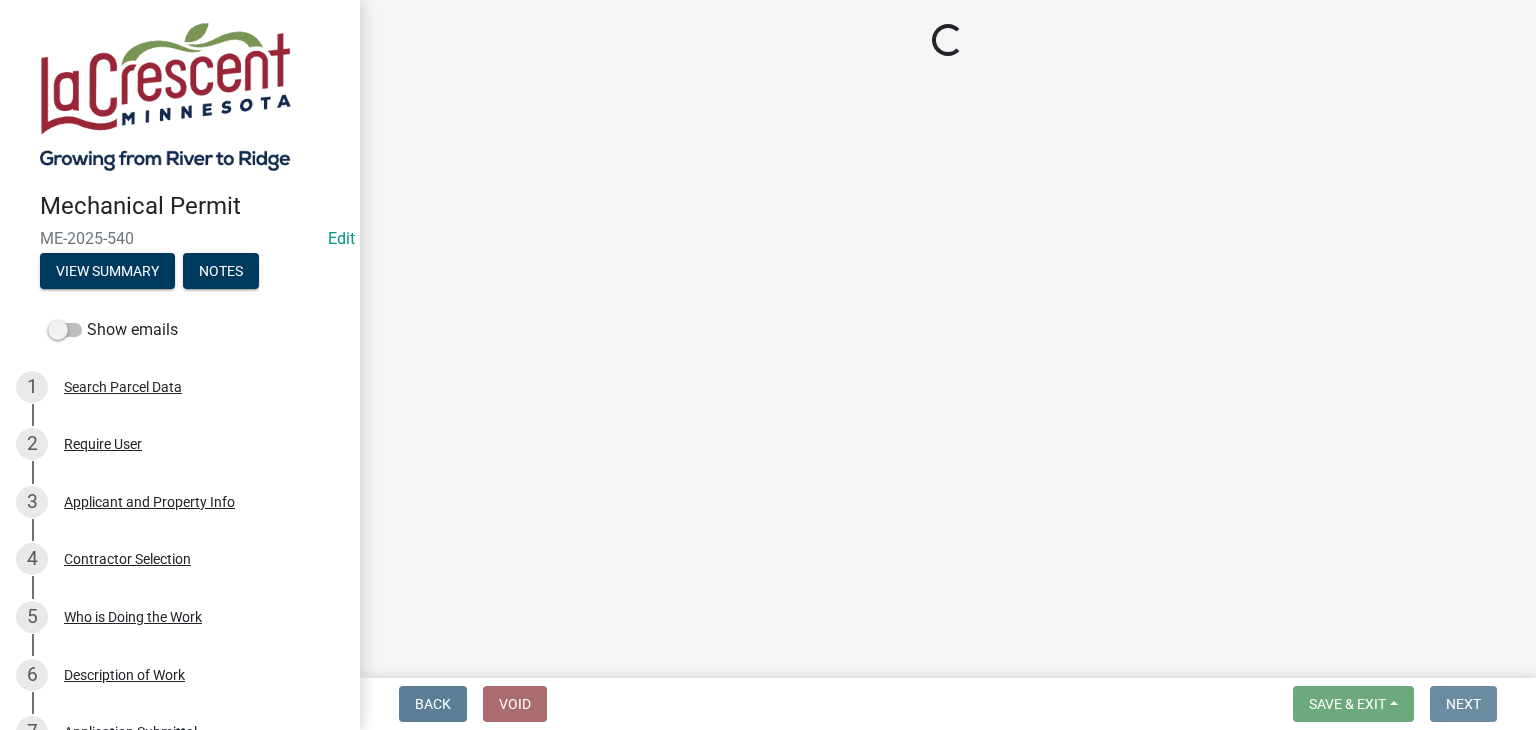 scroll, scrollTop: 0, scrollLeft: 0, axis: both 